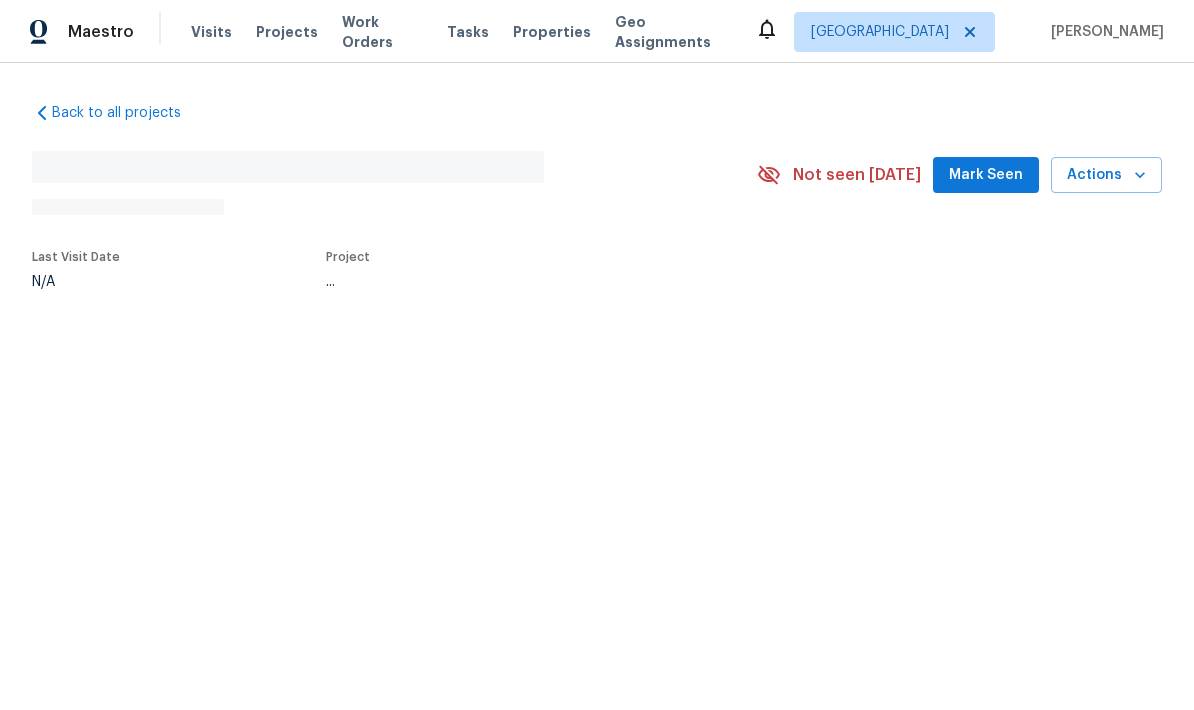 scroll, scrollTop: 0, scrollLeft: 0, axis: both 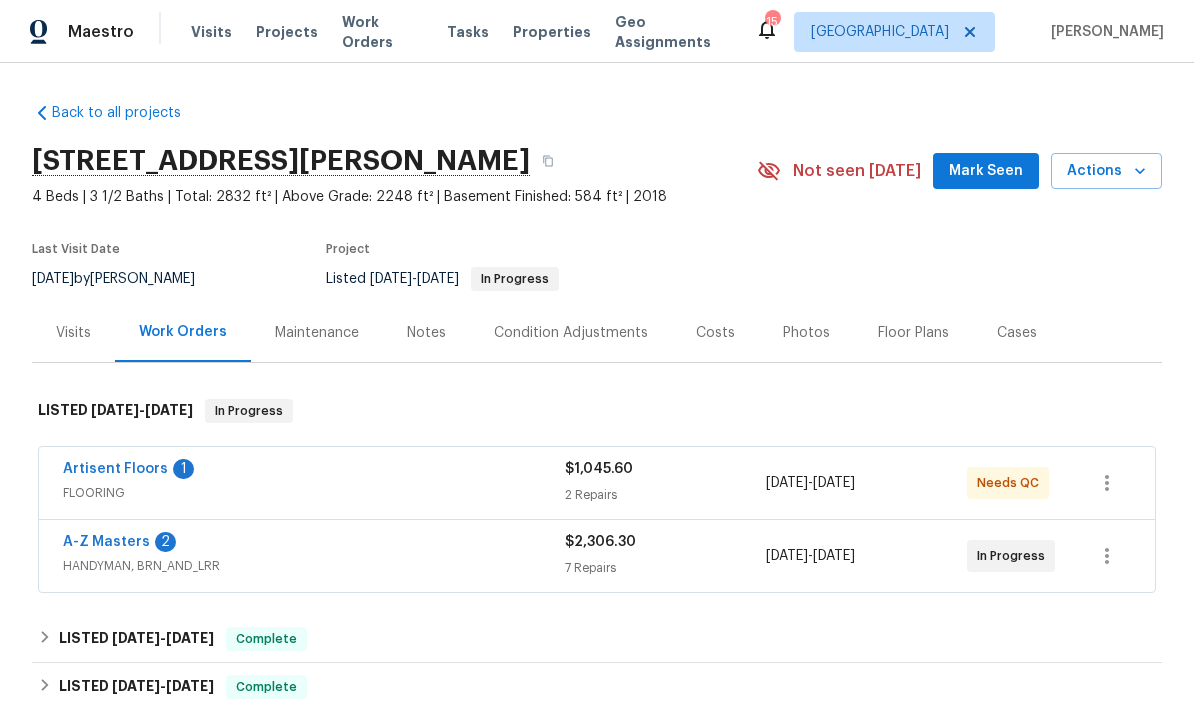 click on "Mark Seen" at bounding box center [986, 171] 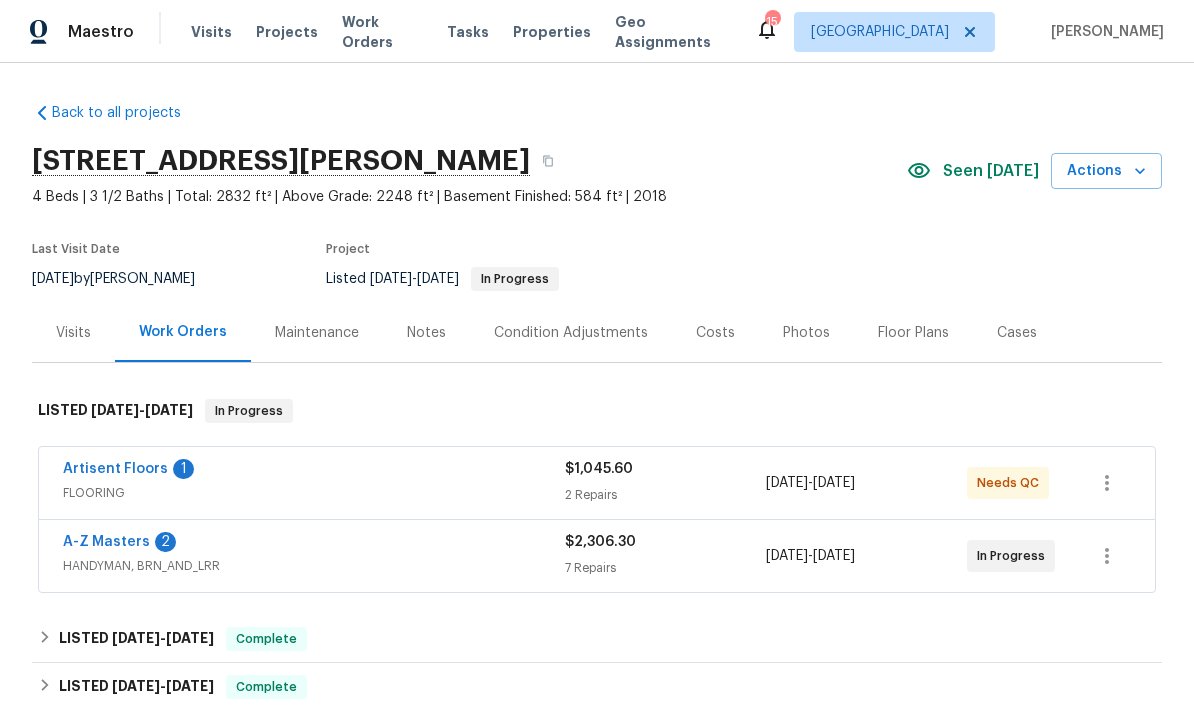 scroll, scrollTop: 0, scrollLeft: 0, axis: both 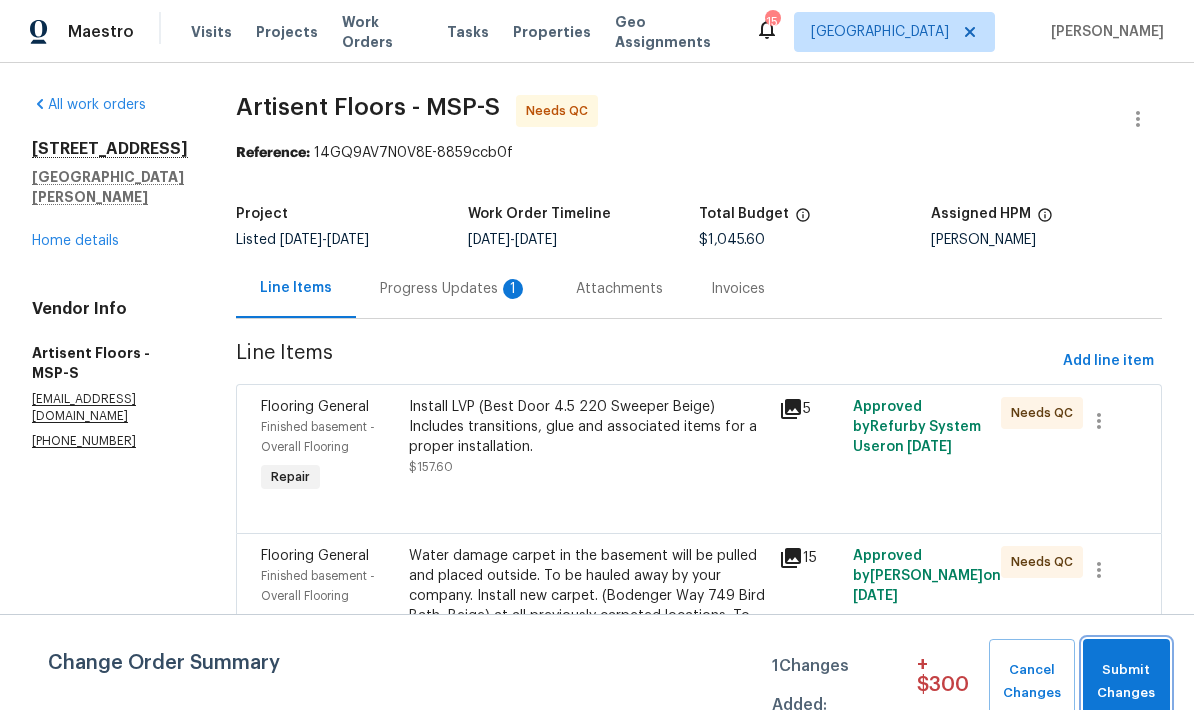 click on "Submit Changes" at bounding box center [1126, 682] 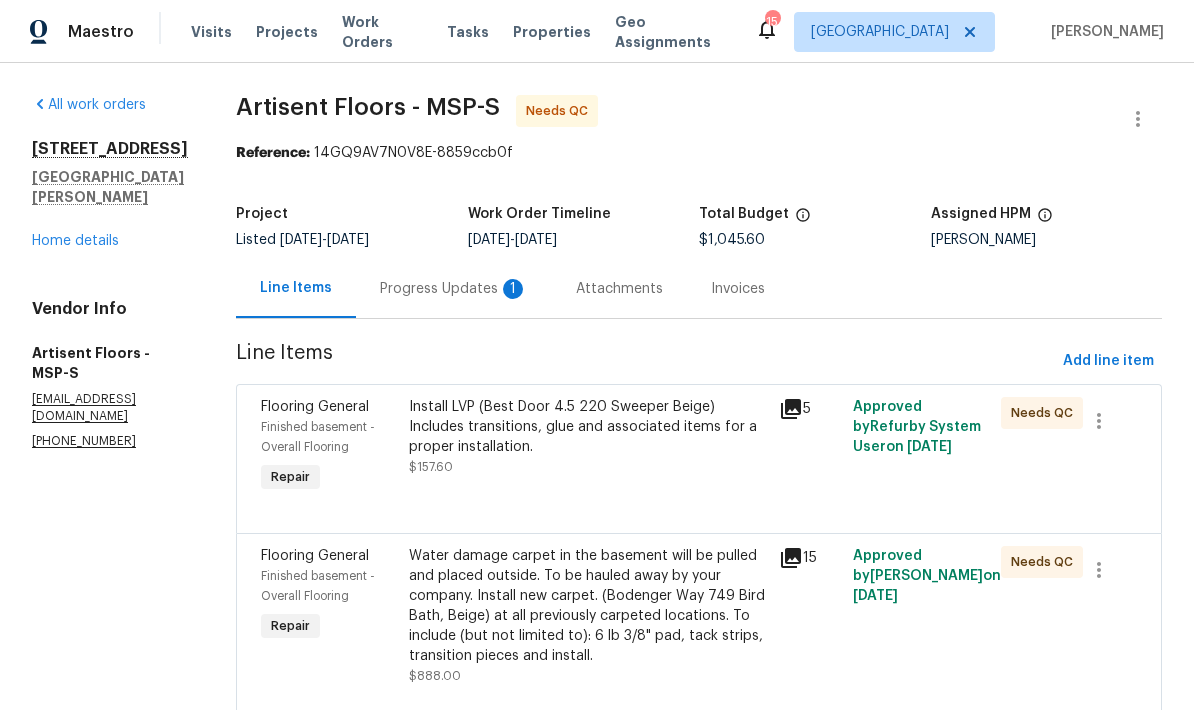 click on "Progress Updates 1" at bounding box center [454, 289] 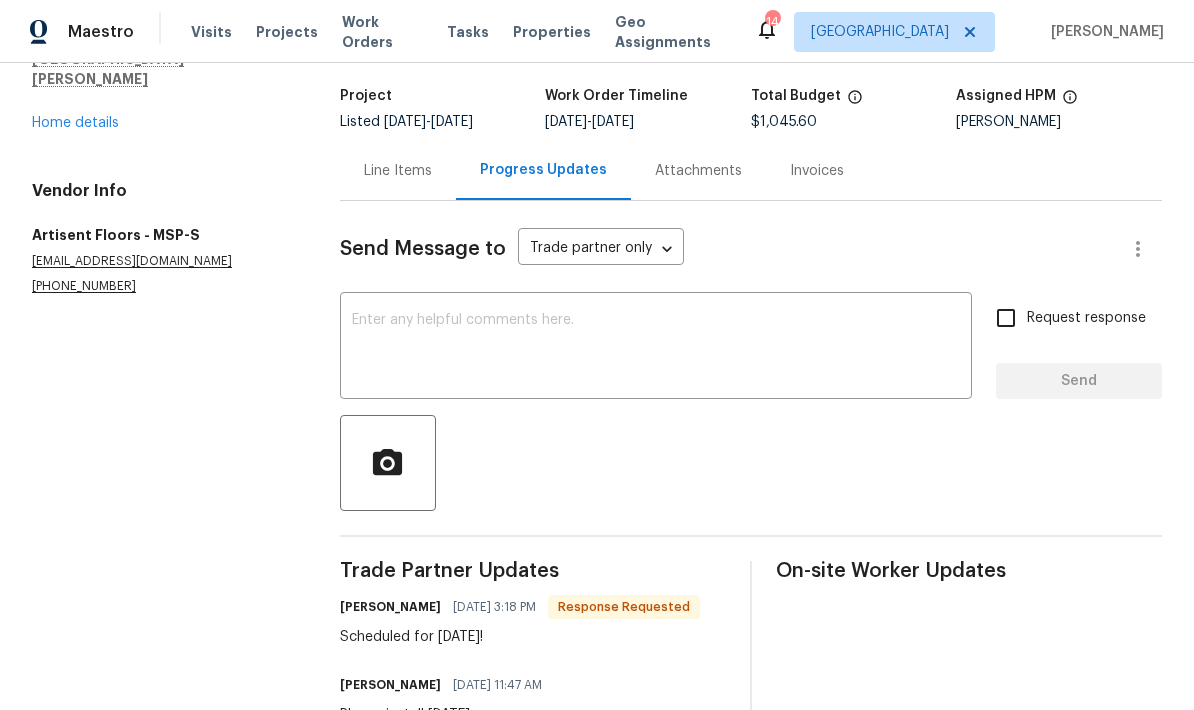 scroll, scrollTop: 120, scrollLeft: 0, axis: vertical 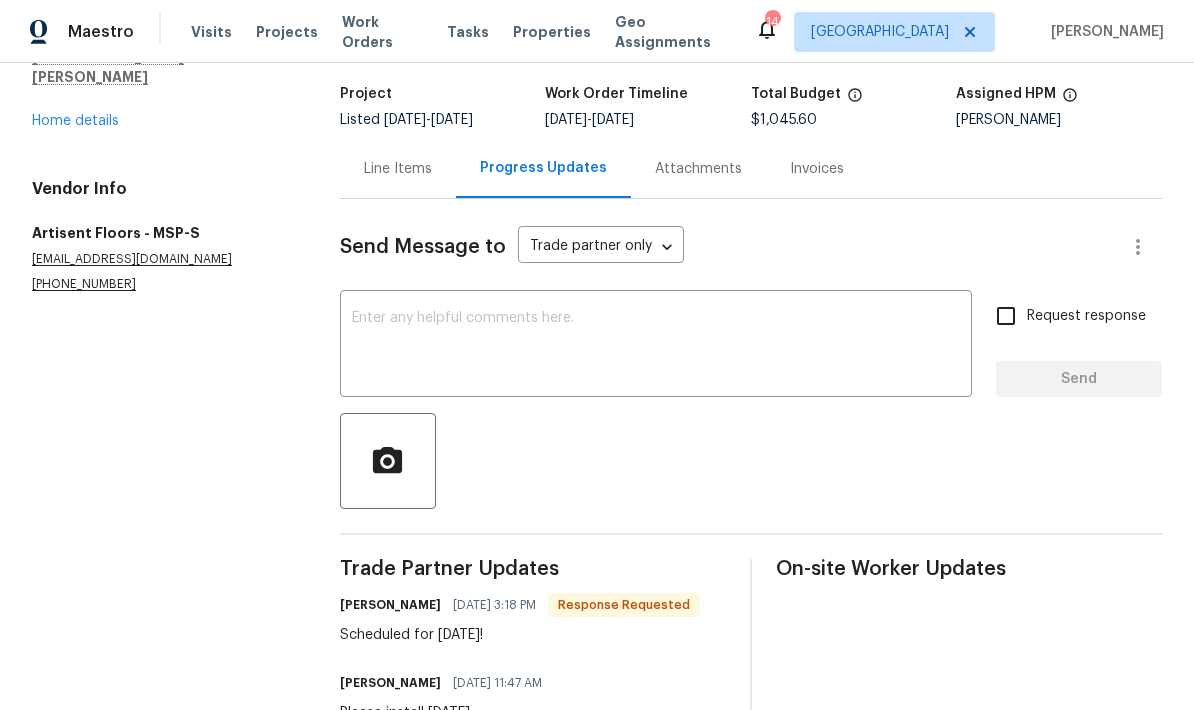 click at bounding box center [656, 346] 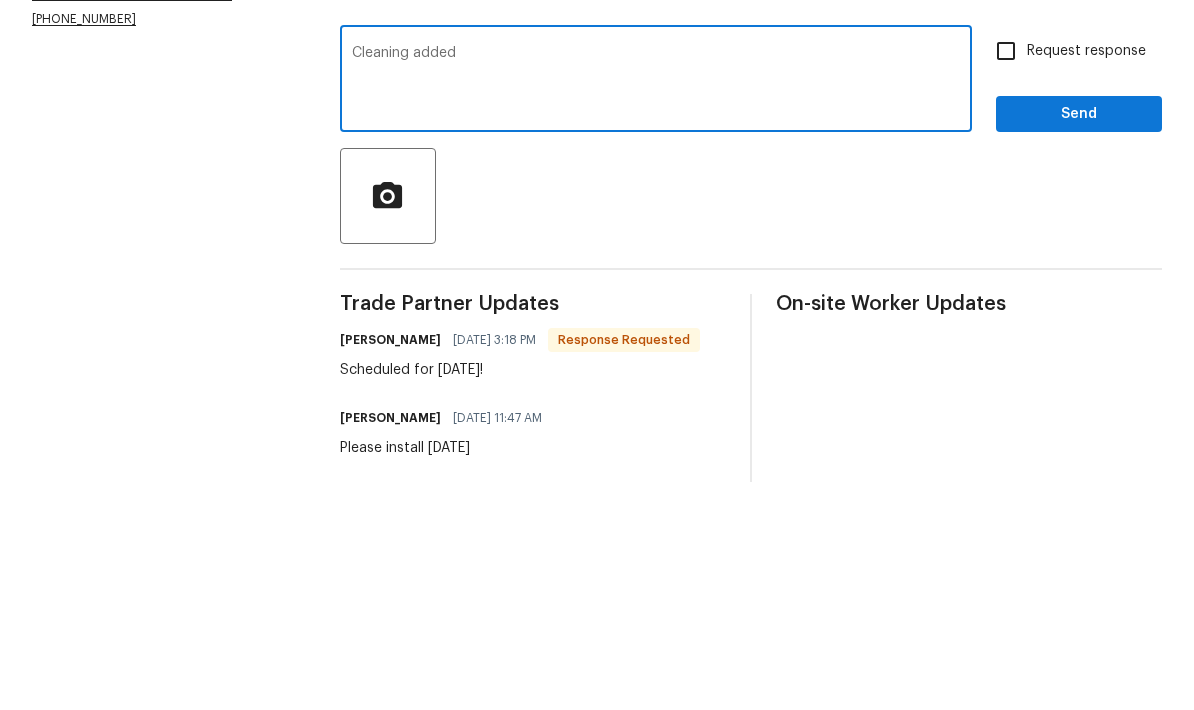 scroll, scrollTop: 155, scrollLeft: 0, axis: vertical 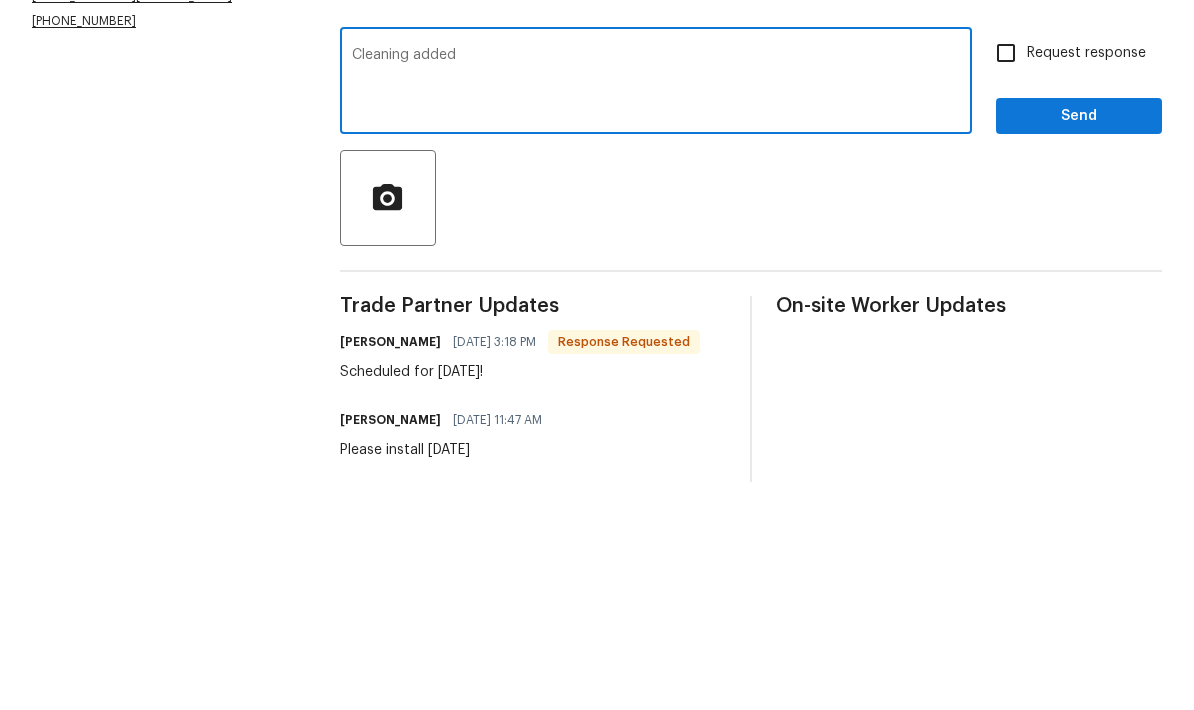 click on "Cleaning added" at bounding box center [656, 311] 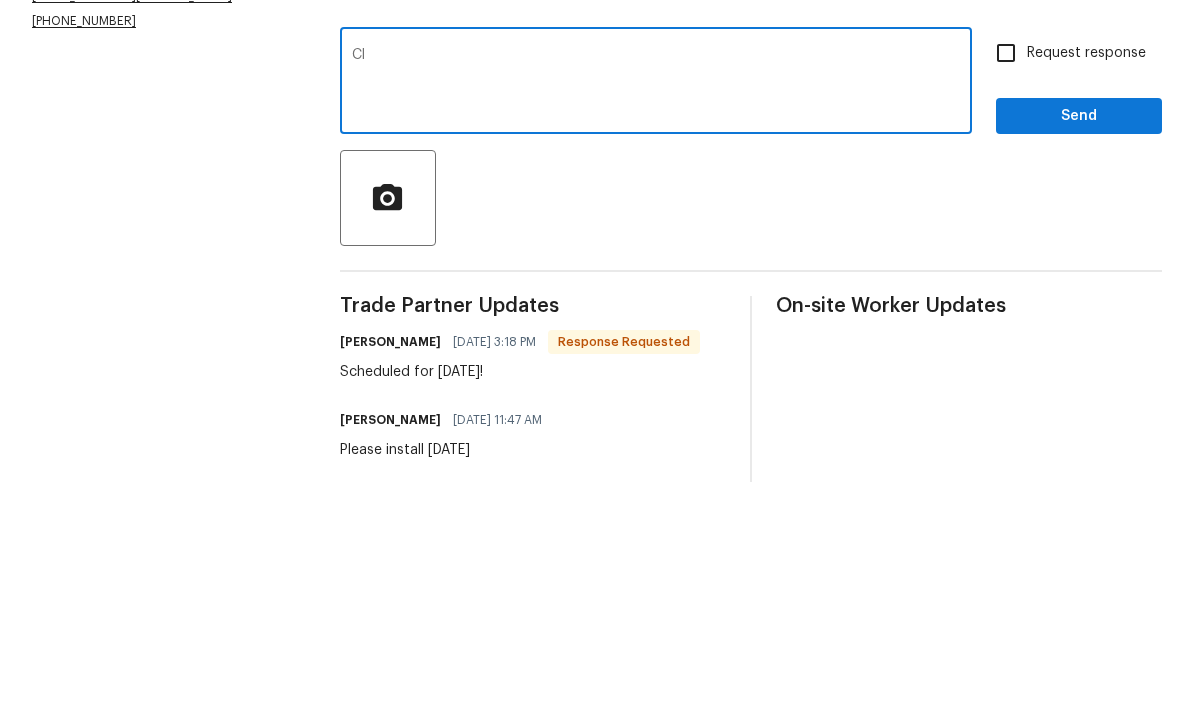 type on "C" 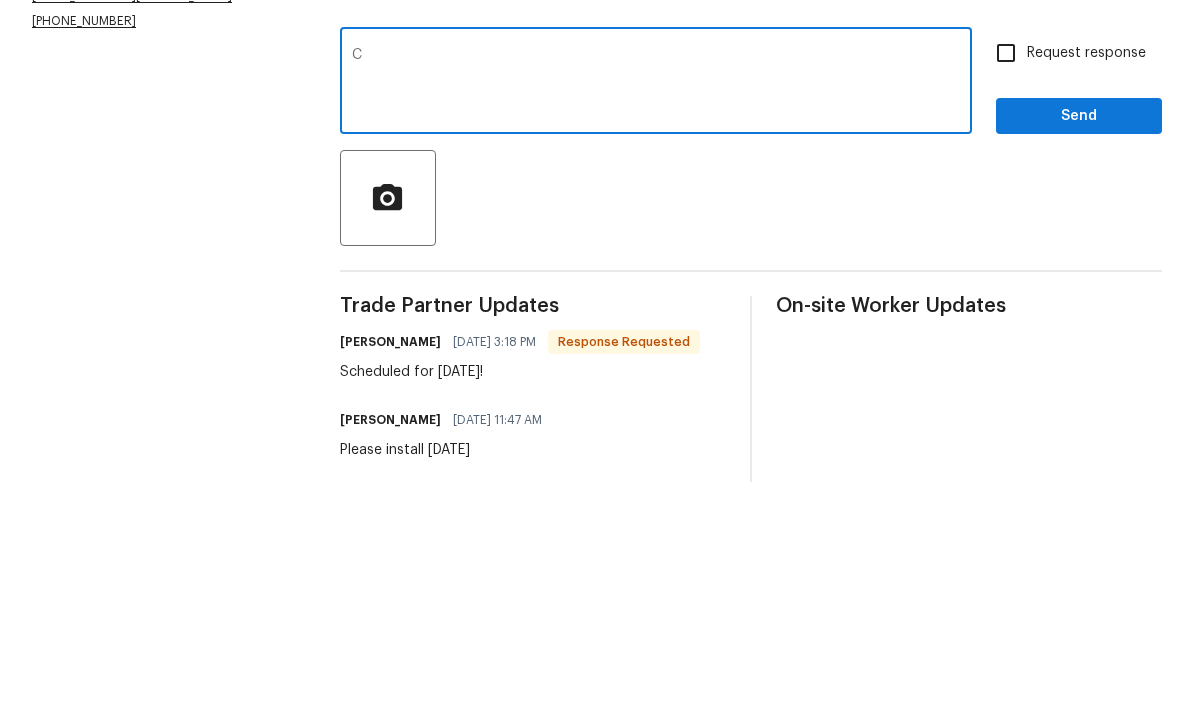 type 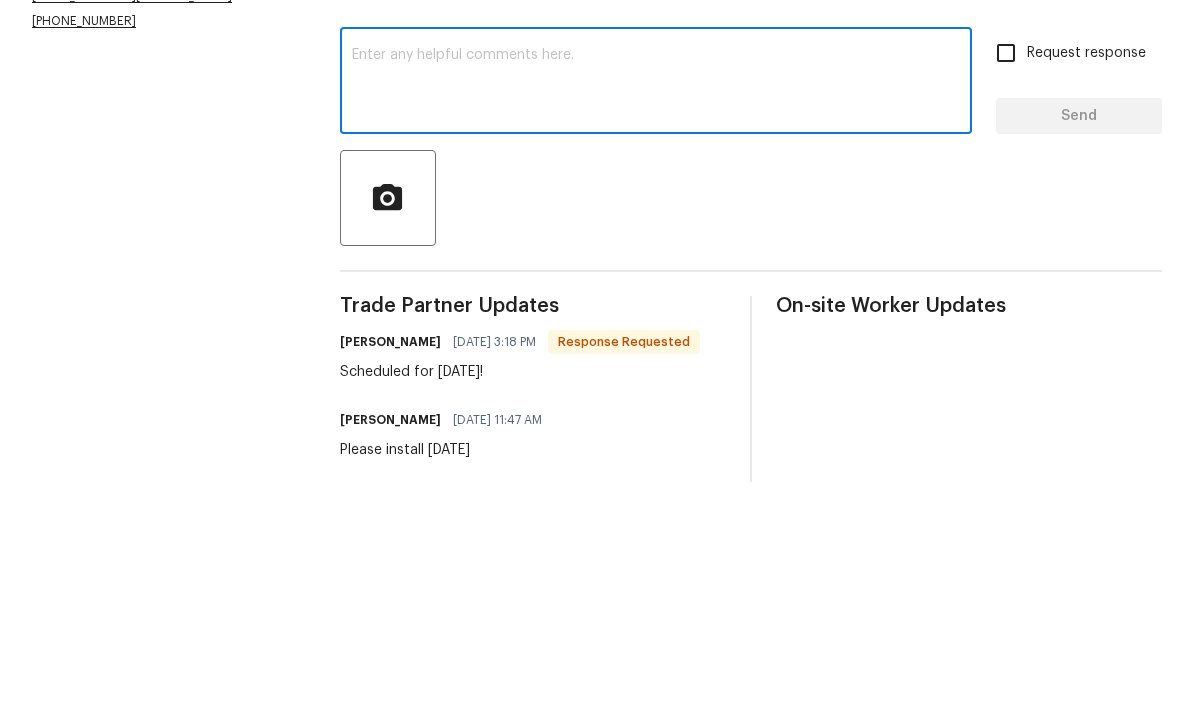 scroll, scrollTop: 80, scrollLeft: 0, axis: vertical 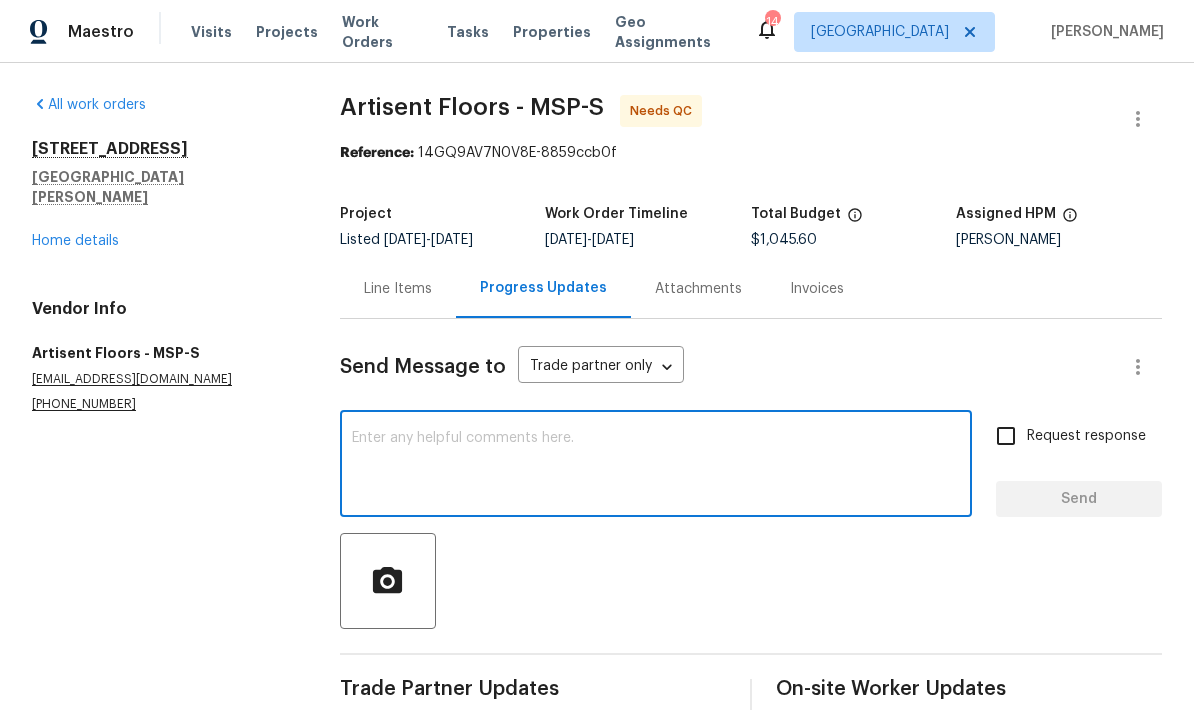 click on "Home details" at bounding box center [75, 241] 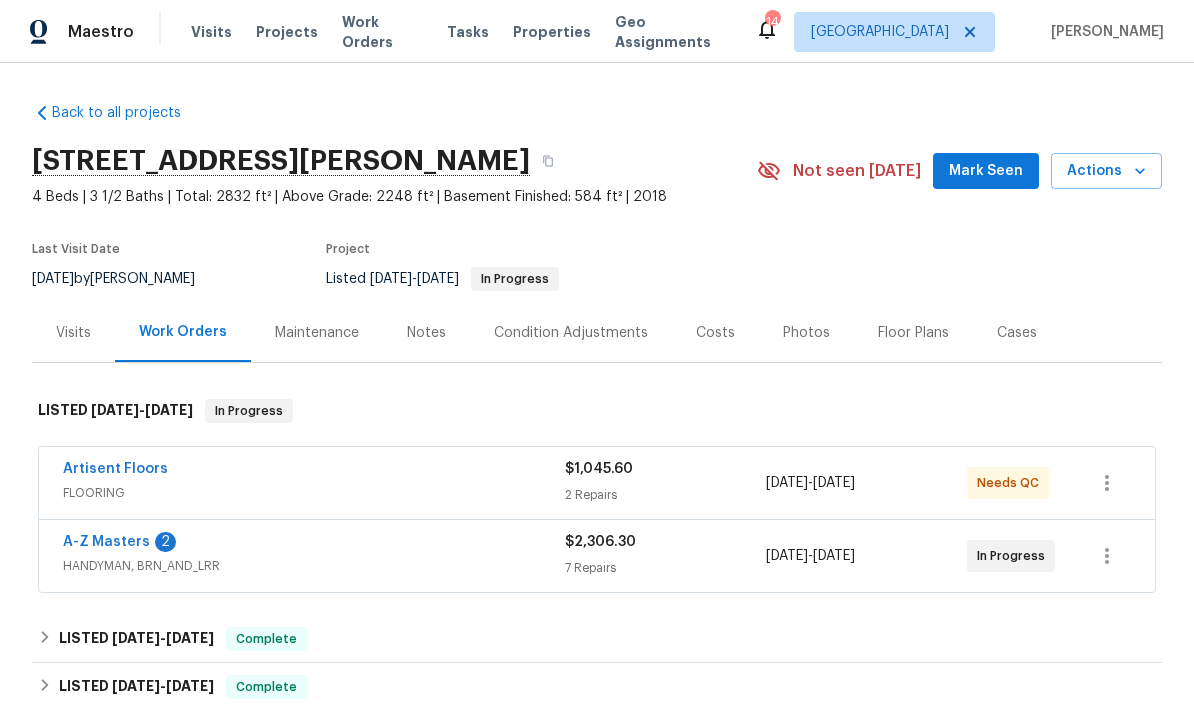 click on "A-Z Masters" at bounding box center [106, 542] 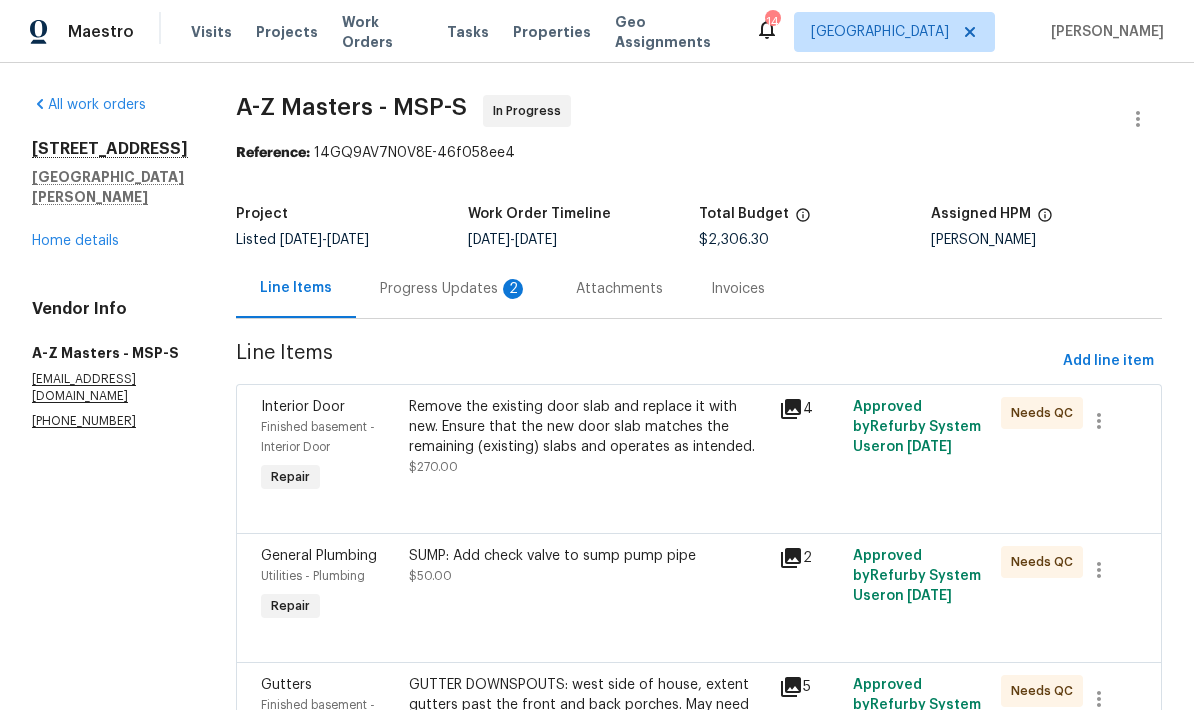 click on "Progress Updates 2" at bounding box center [454, 289] 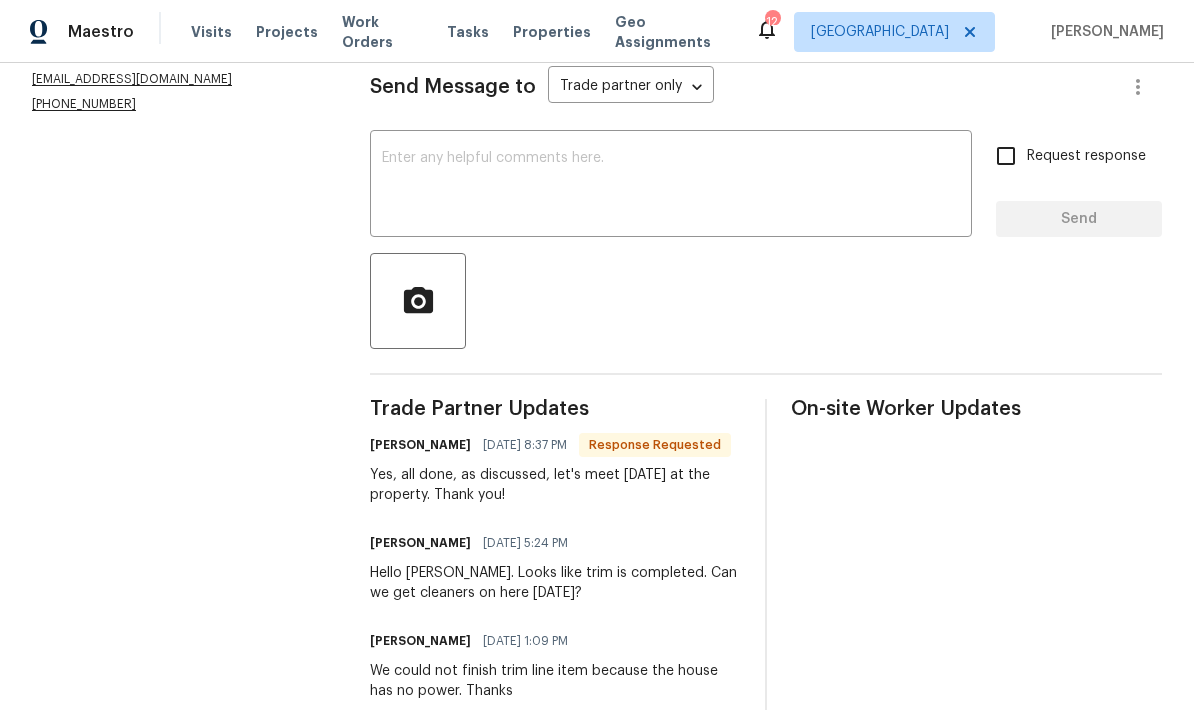scroll, scrollTop: 283, scrollLeft: 0, axis: vertical 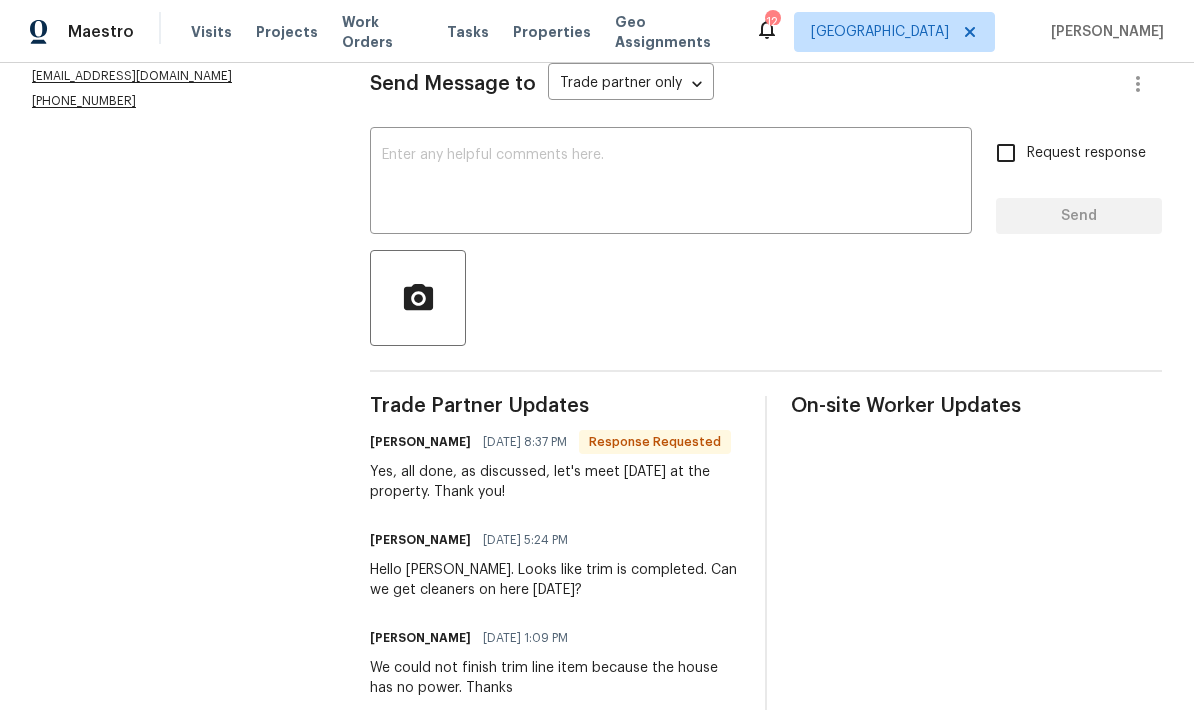 click at bounding box center [671, 183] 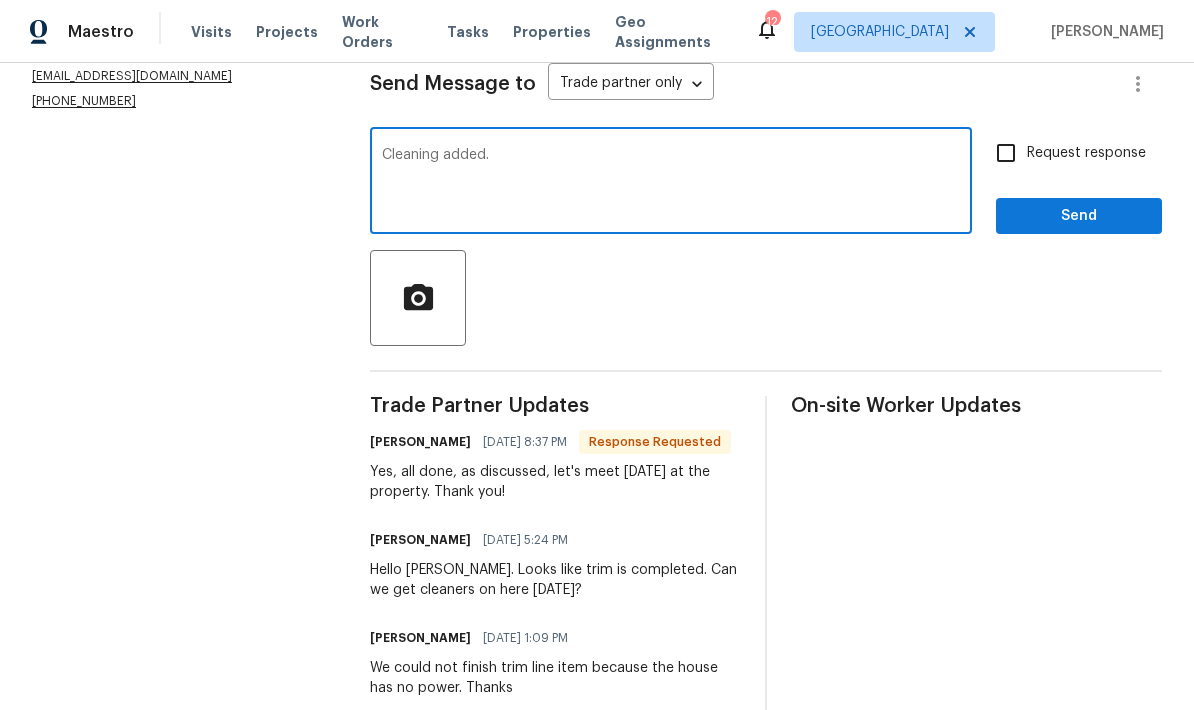 type on "Cleaning added." 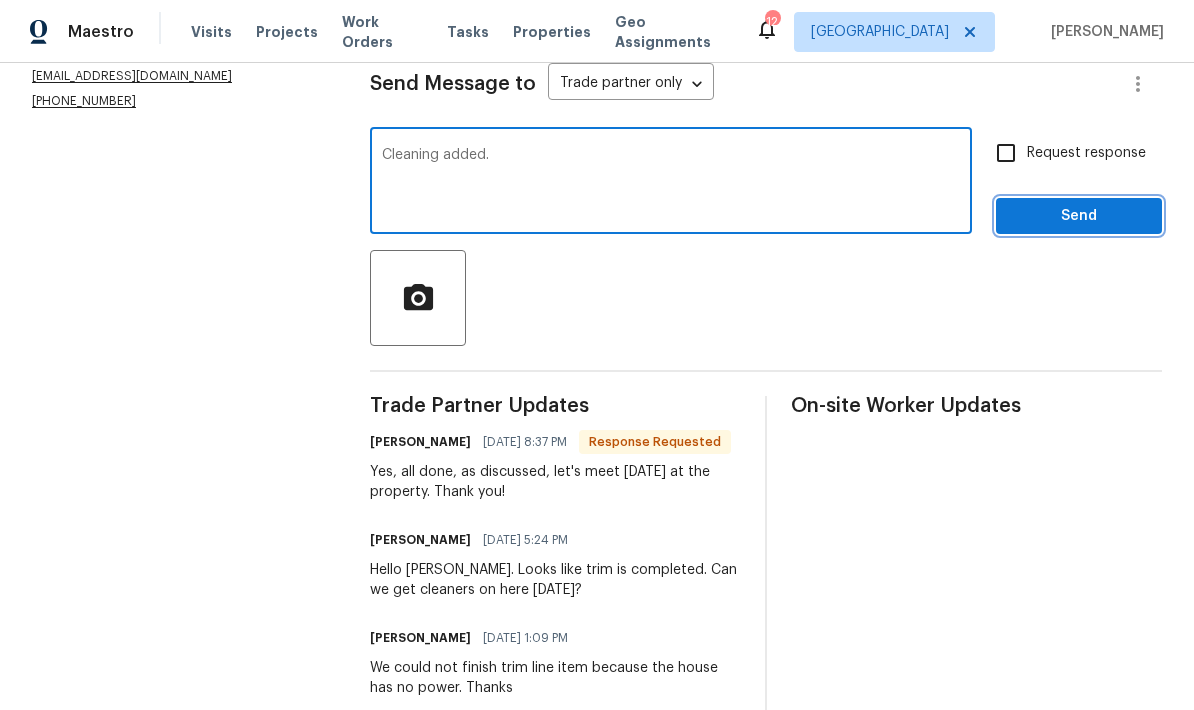 click on "Send" at bounding box center [1079, 216] 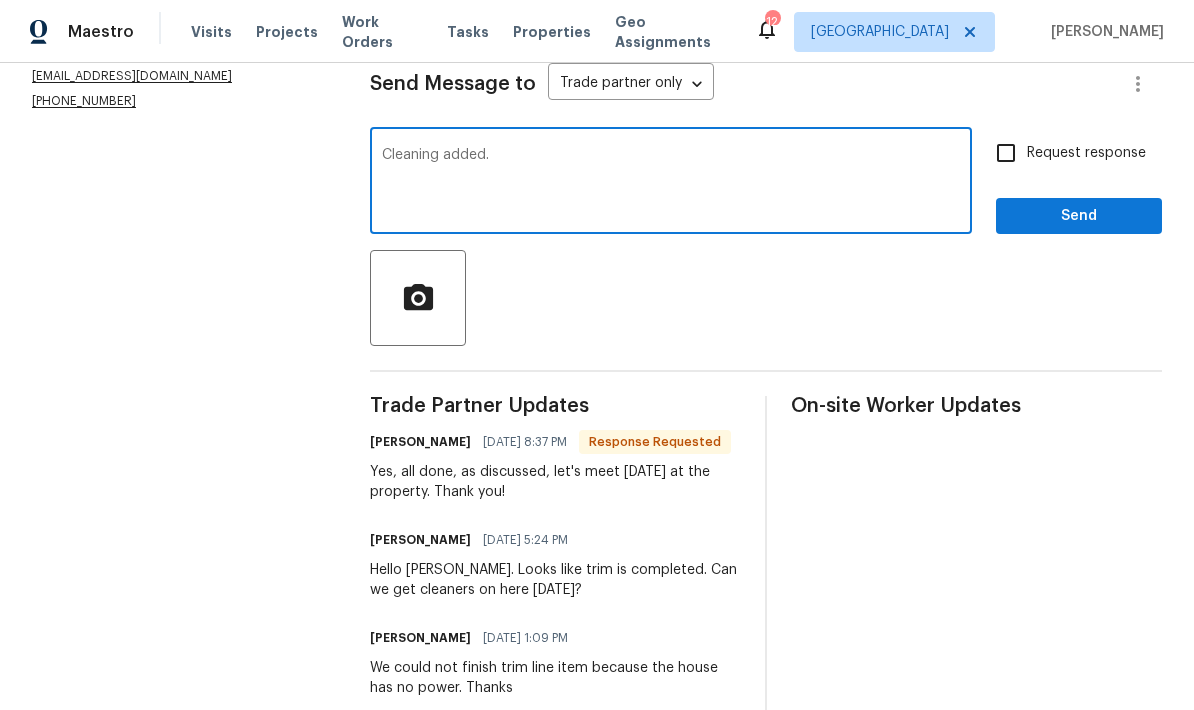 scroll, scrollTop: 0, scrollLeft: 0, axis: both 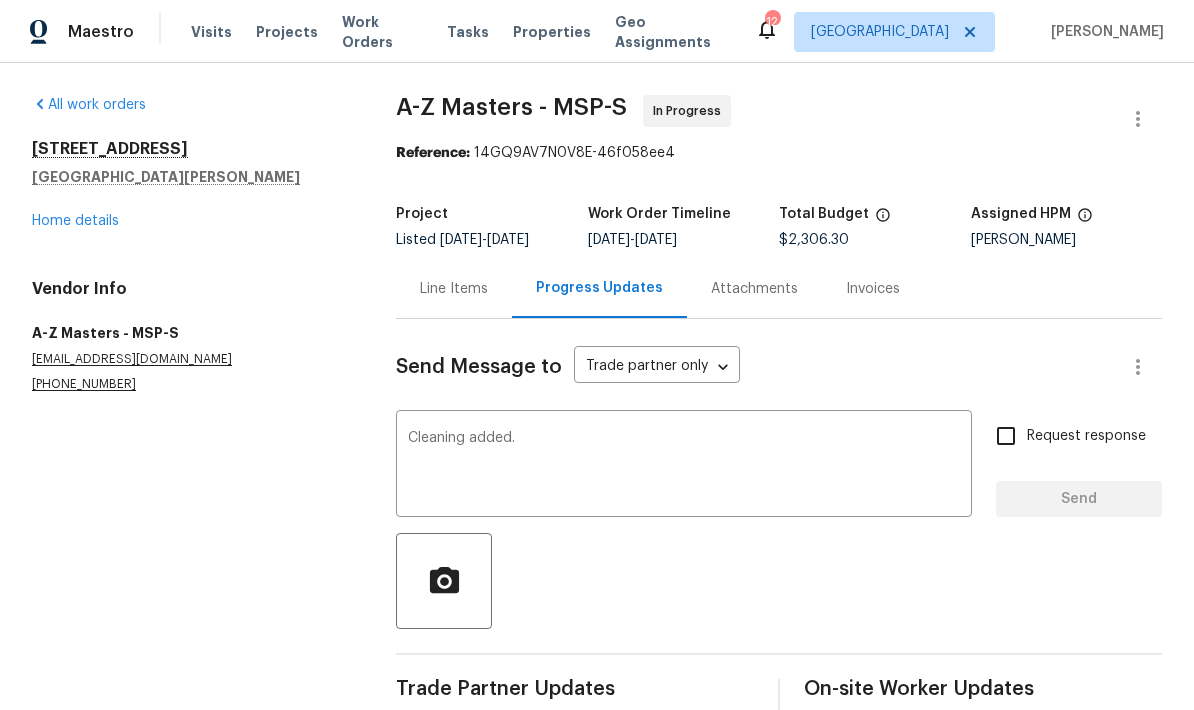 type 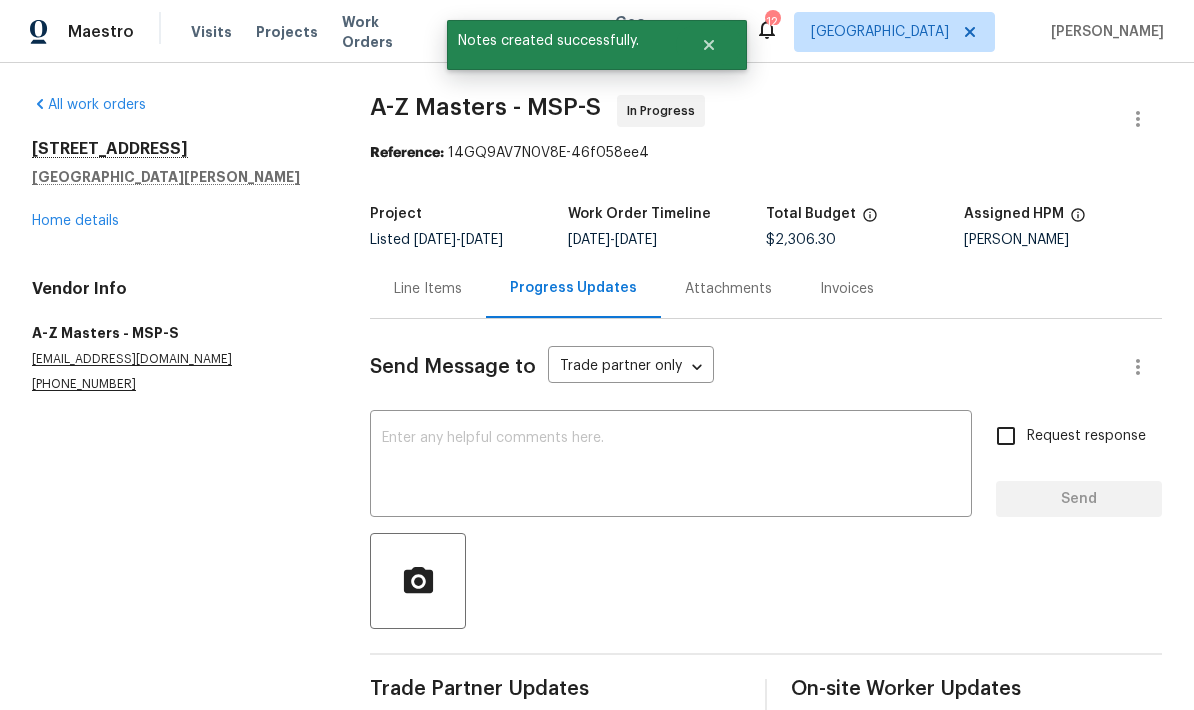 scroll, scrollTop: 0, scrollLeft: 0, axis: both 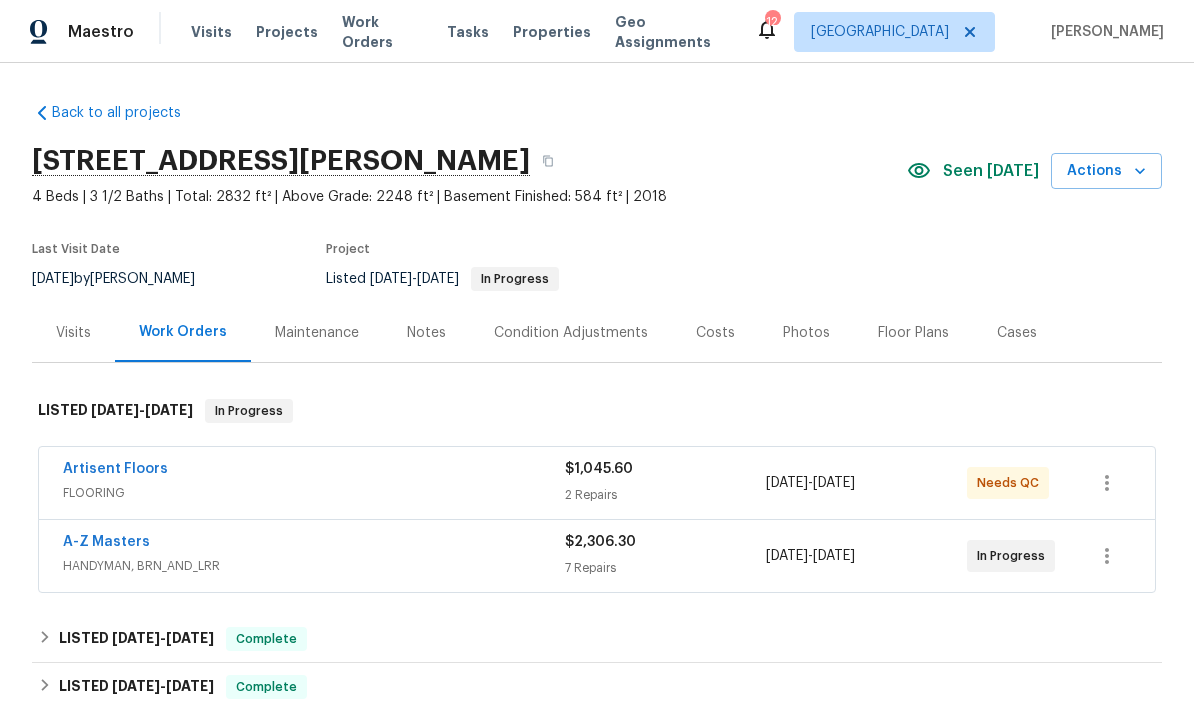 click on "Artisent Floors" at bounding box center (115, 469) 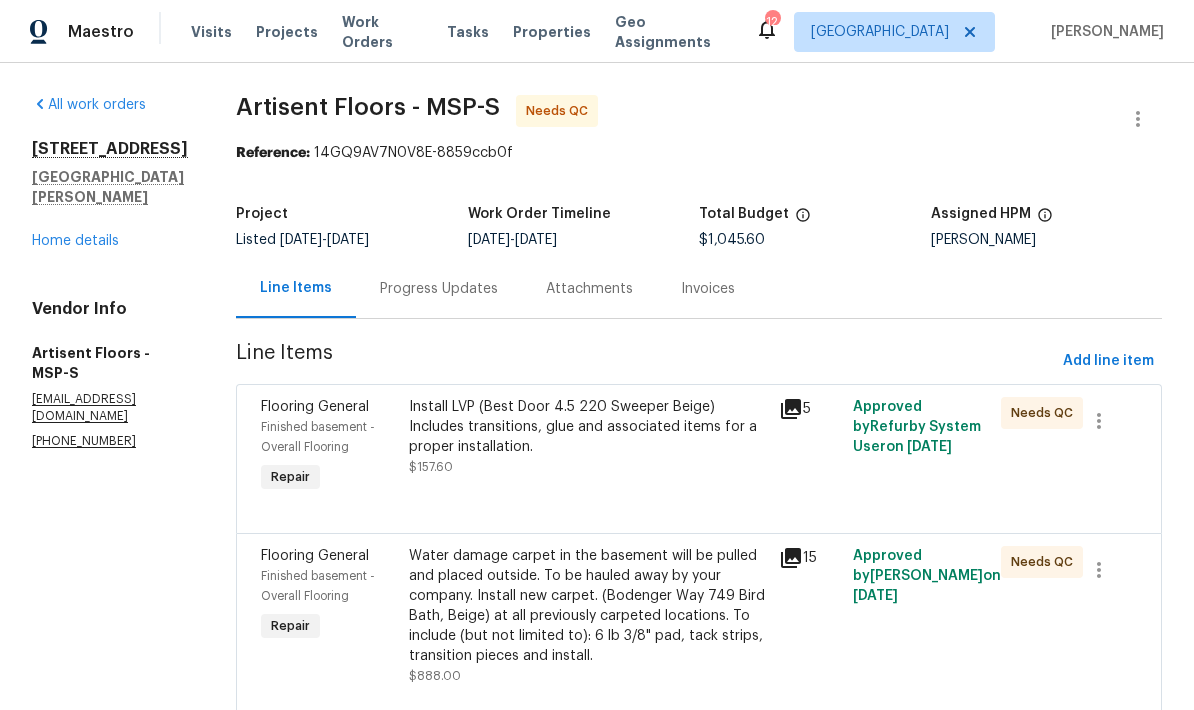 scroll, scrollTop: 72, scrollLeft: 0, axis: vertical 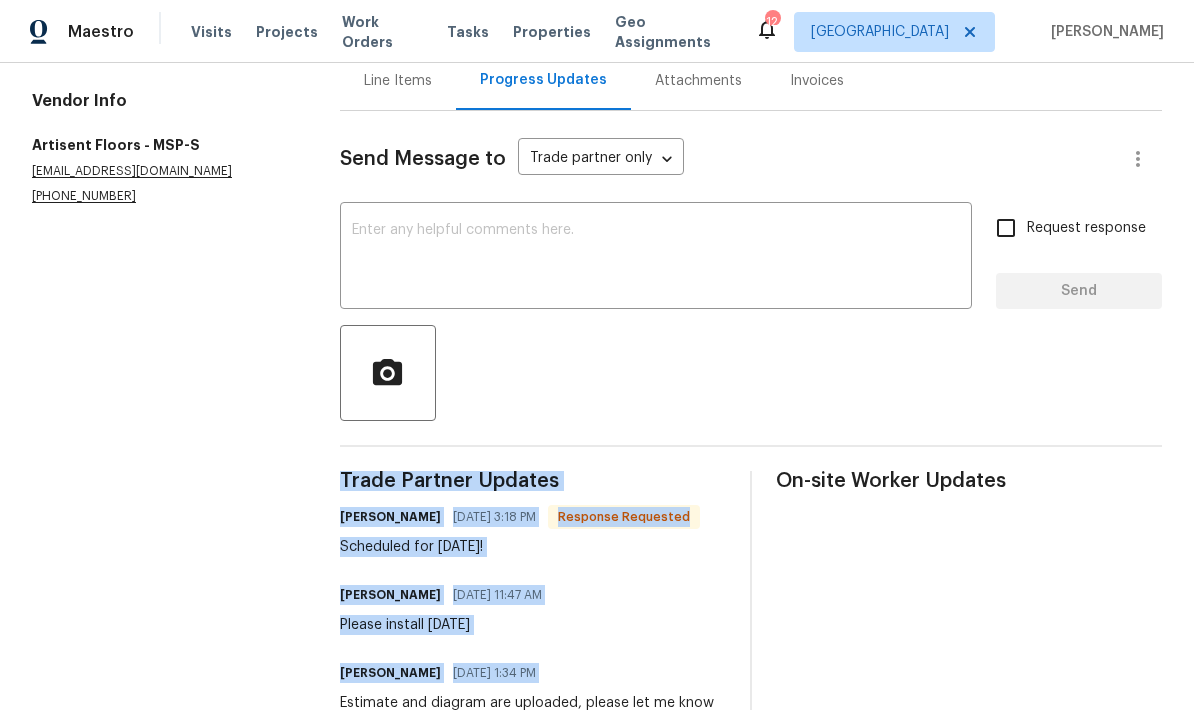 copy on "Trade Partner Updates [PERSON_NAME] [DATE] 3:18 PM Response Requested Scheduled for [DATE]! [PERSON_NAME] [DATE] 11:47 AM Please install [DATE] [PERSON_NAME] [DATE] 1:34 PM" 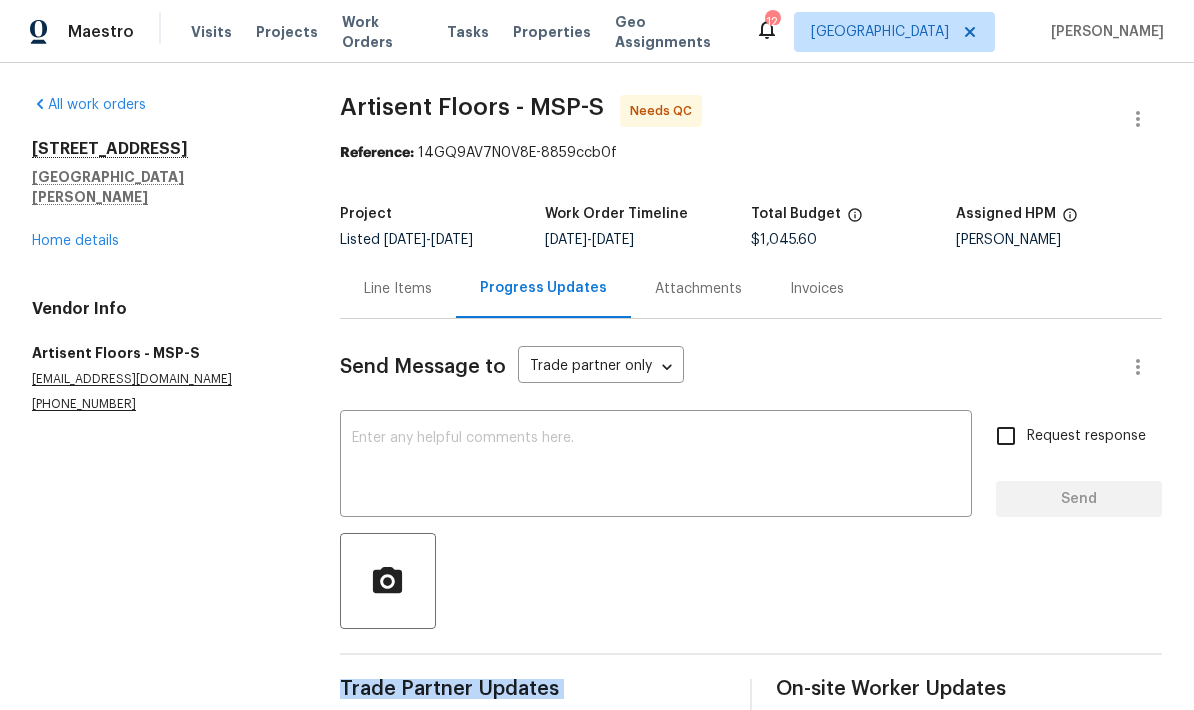 scroll, scrollTop: 0, scrollLeft: 0, axis: both 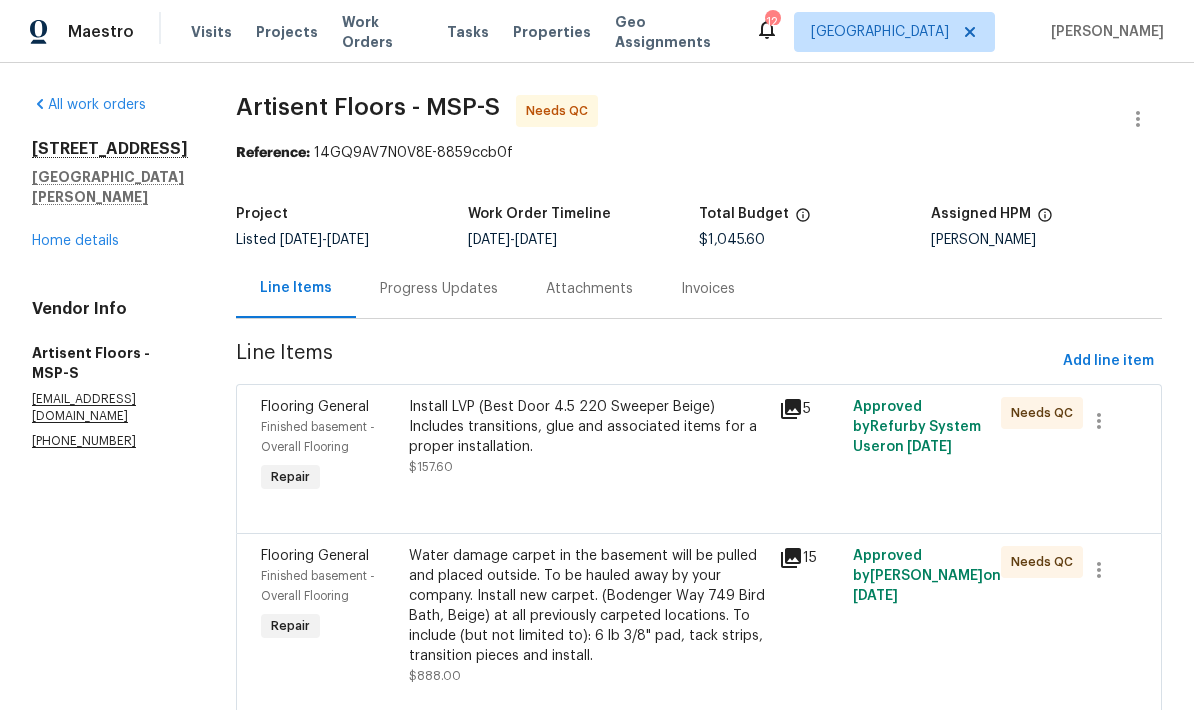 click on "Water damage carpet in the basement will be pulled and placed outside.   To be hauled  away by your company.  Install new carpet. (Bodenger Way 749 Bird Bath, Beige) at all previously carpeted locations. To include (but not limited to): 6 lb 3/8" pad, tack strips, transition pieces and install." at bounding box center [588, 606] 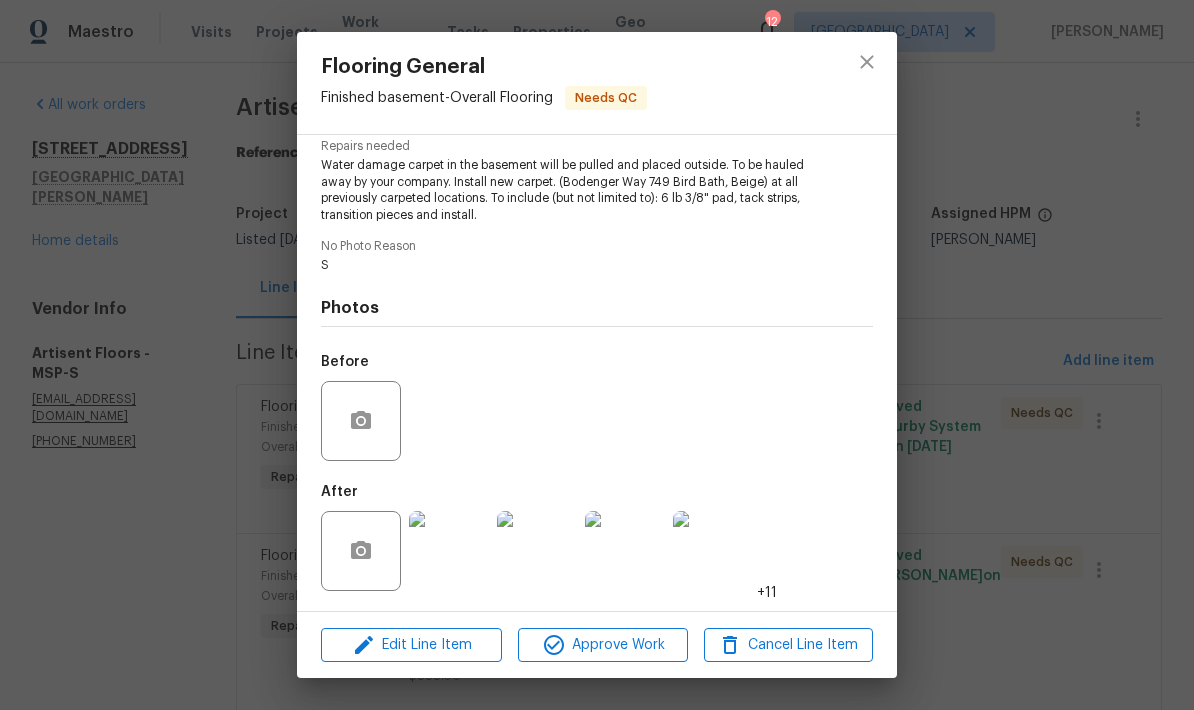 scroll, scrollTop: 214, scrollLeft: 0, axis: vertical 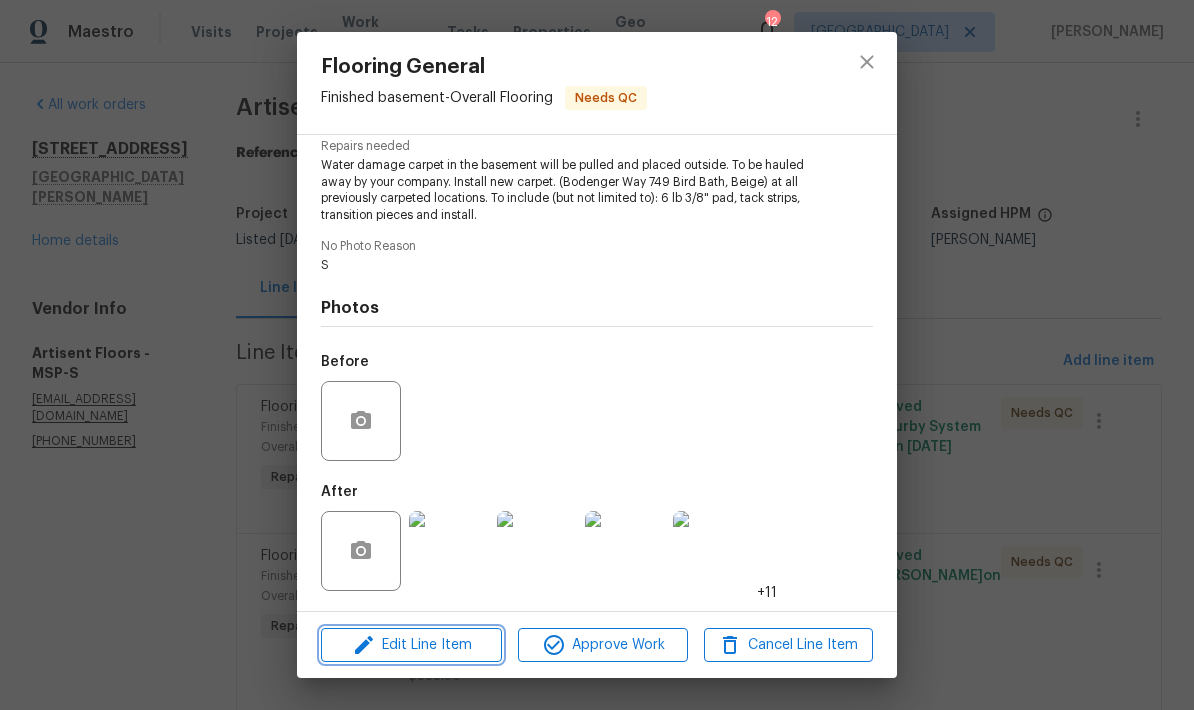 click on "Edit Line Item" at bounding box center [411, 645] 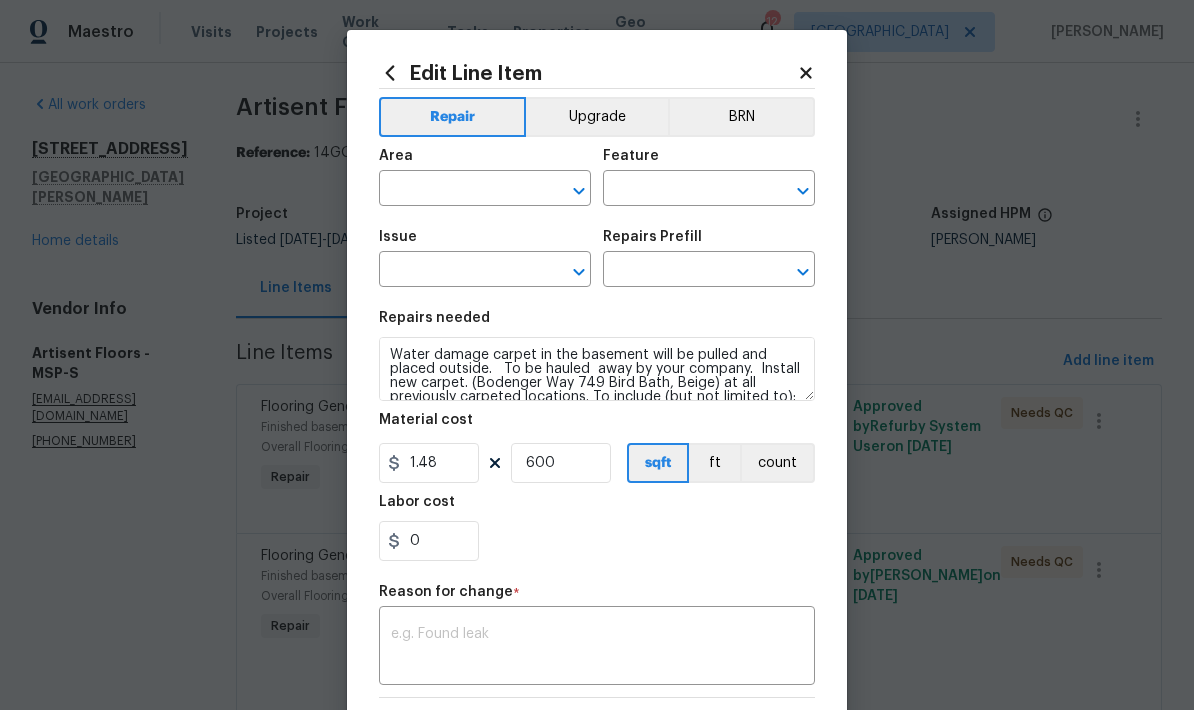 type on "Finished basement" 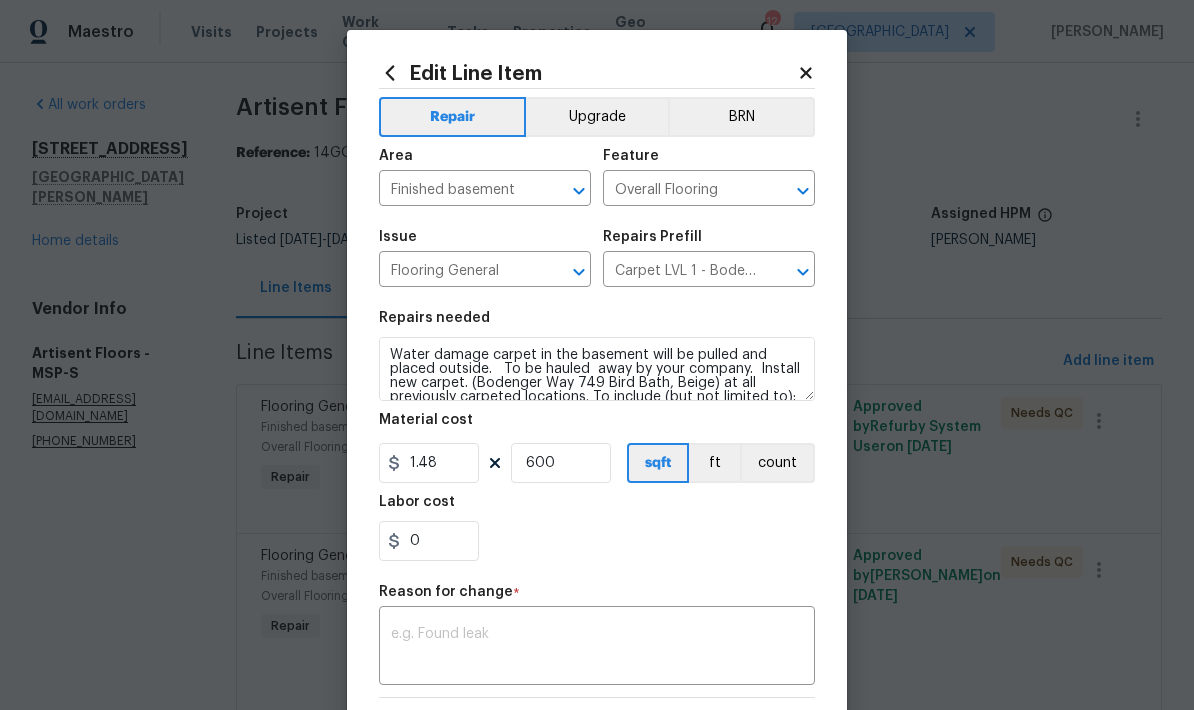 click at bounding box center [597, 648] 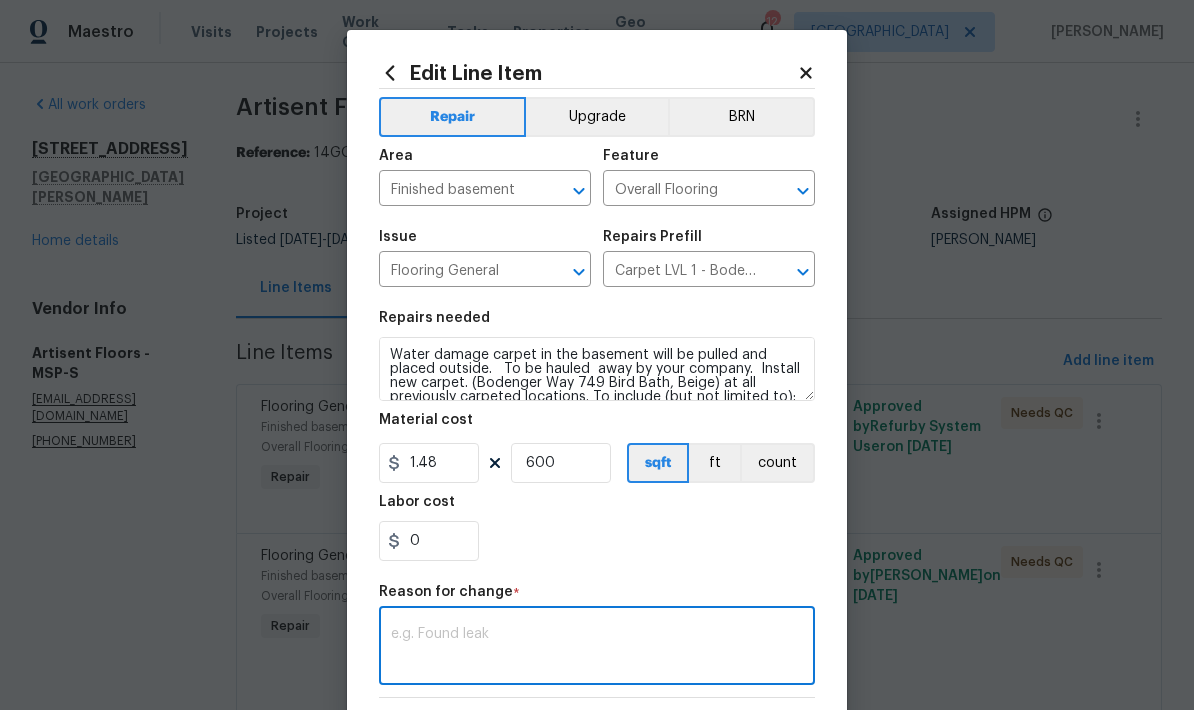 scroll, scrollTop: 72, scrollLeft: 0, axis: vertical 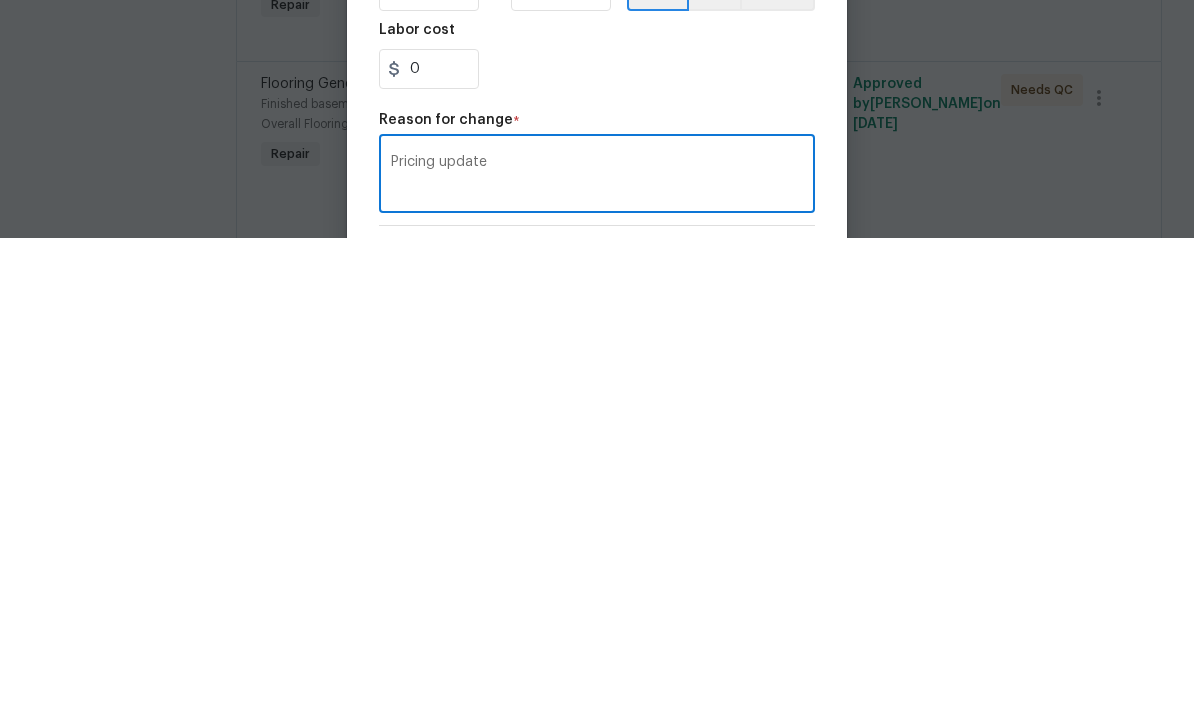 type on "Pricing update" 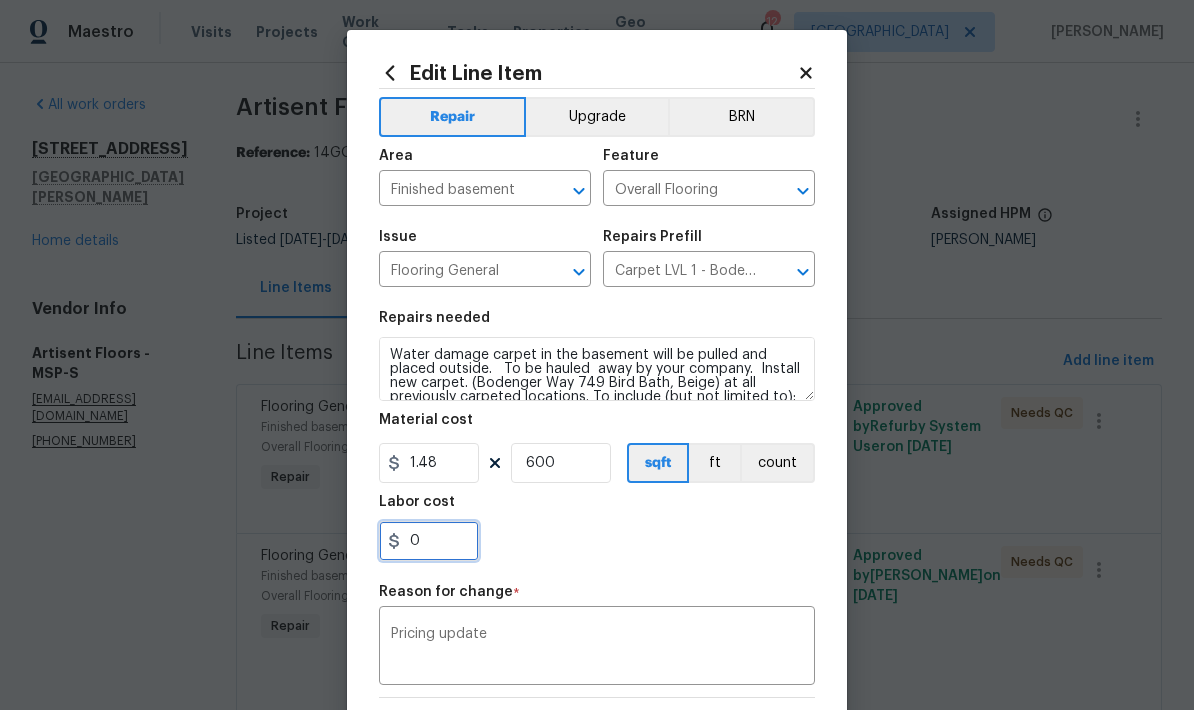 click on "0" at bounding box center [429, 541] 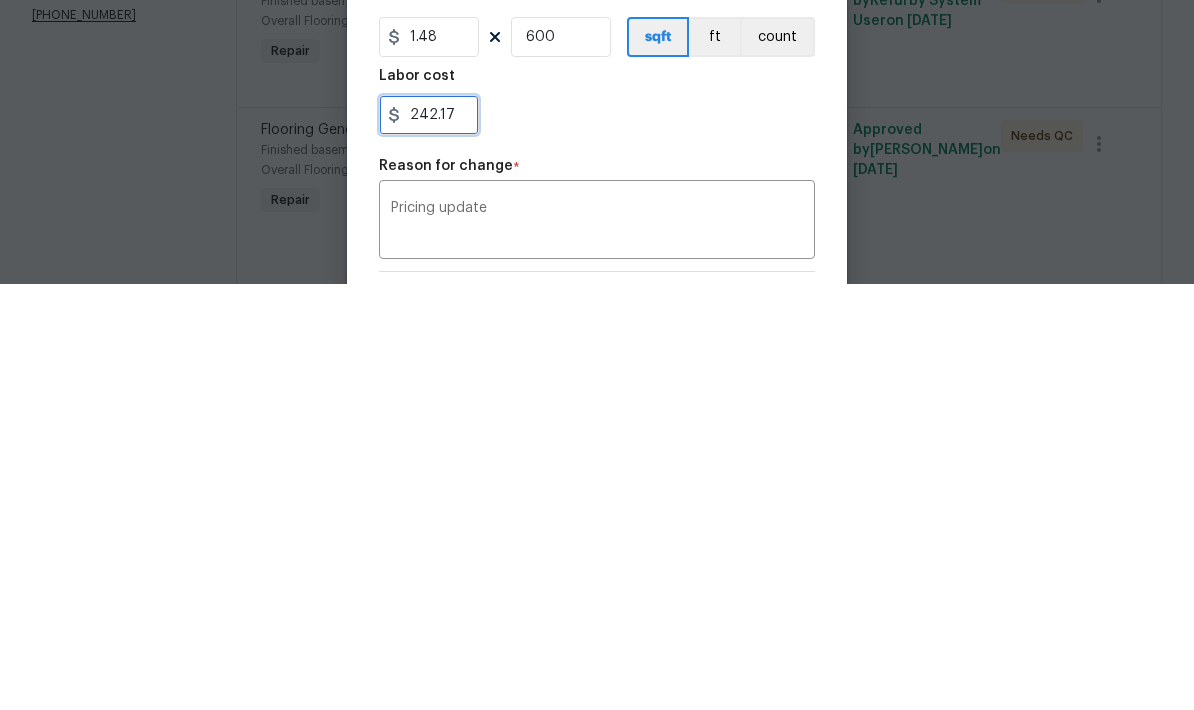 type on "242.17" 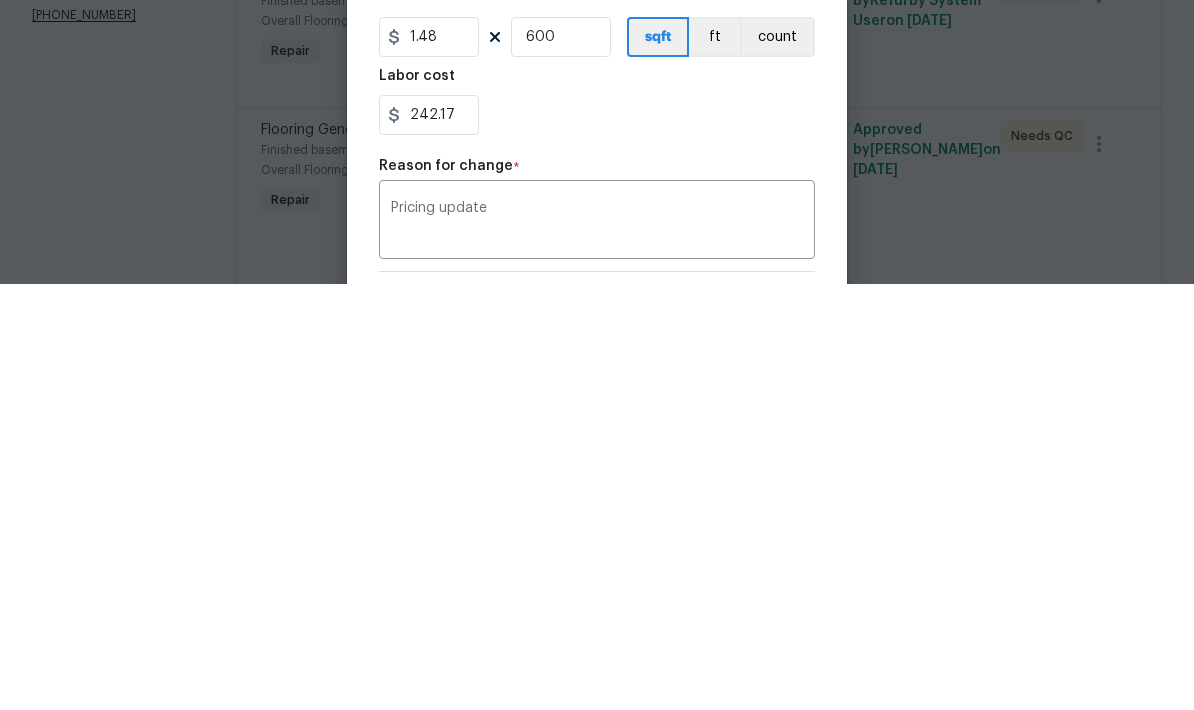 click on "242.17" at bounding box center [597, 541] 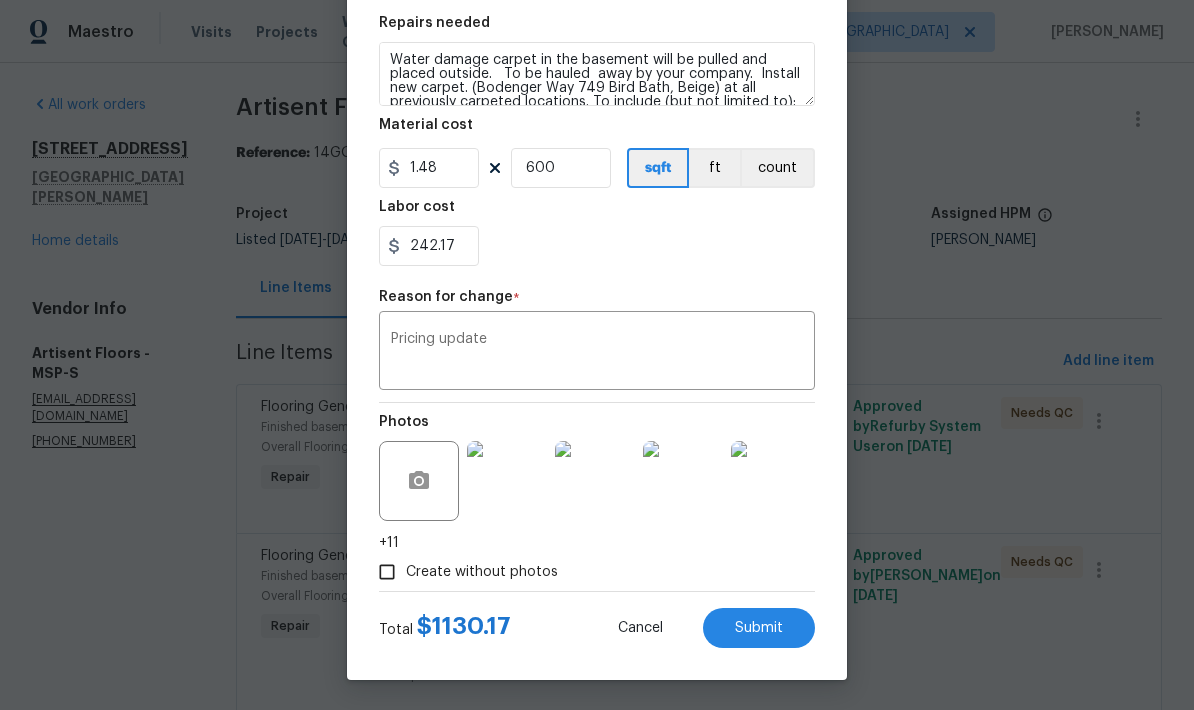 scroll, scrollTop: 299, scrollLeft: 0, axis: vertical 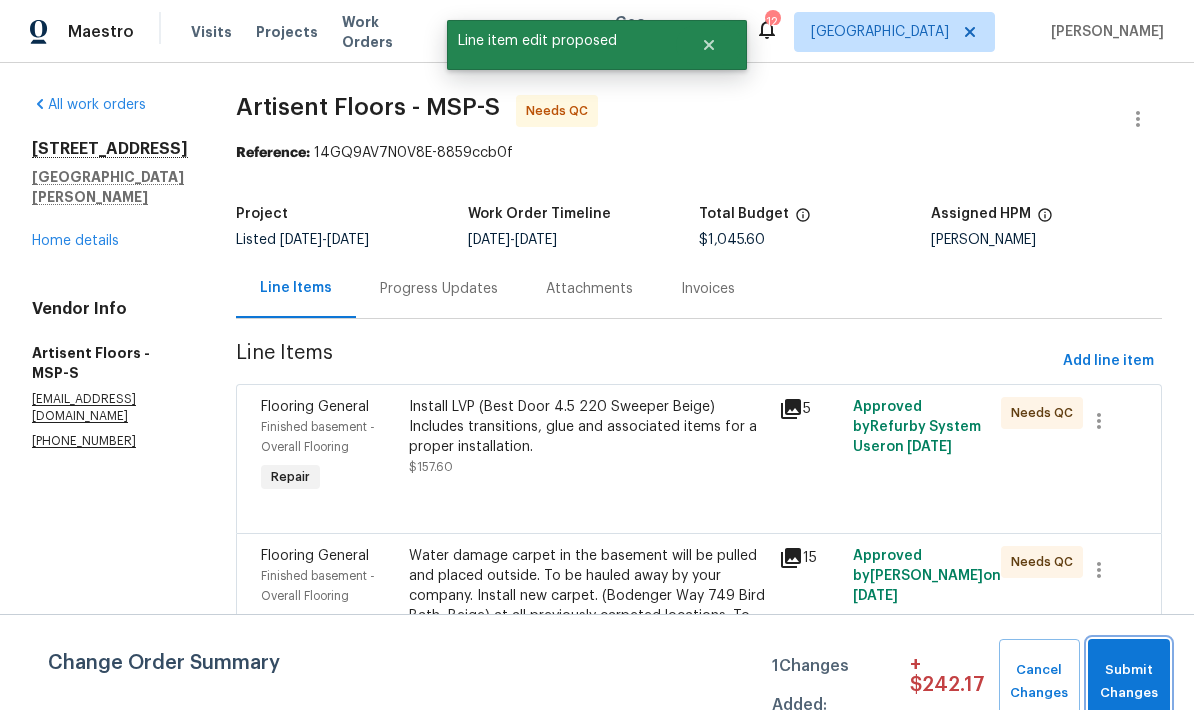 click on "Submit Changes" at bounding box center (1129, 682) 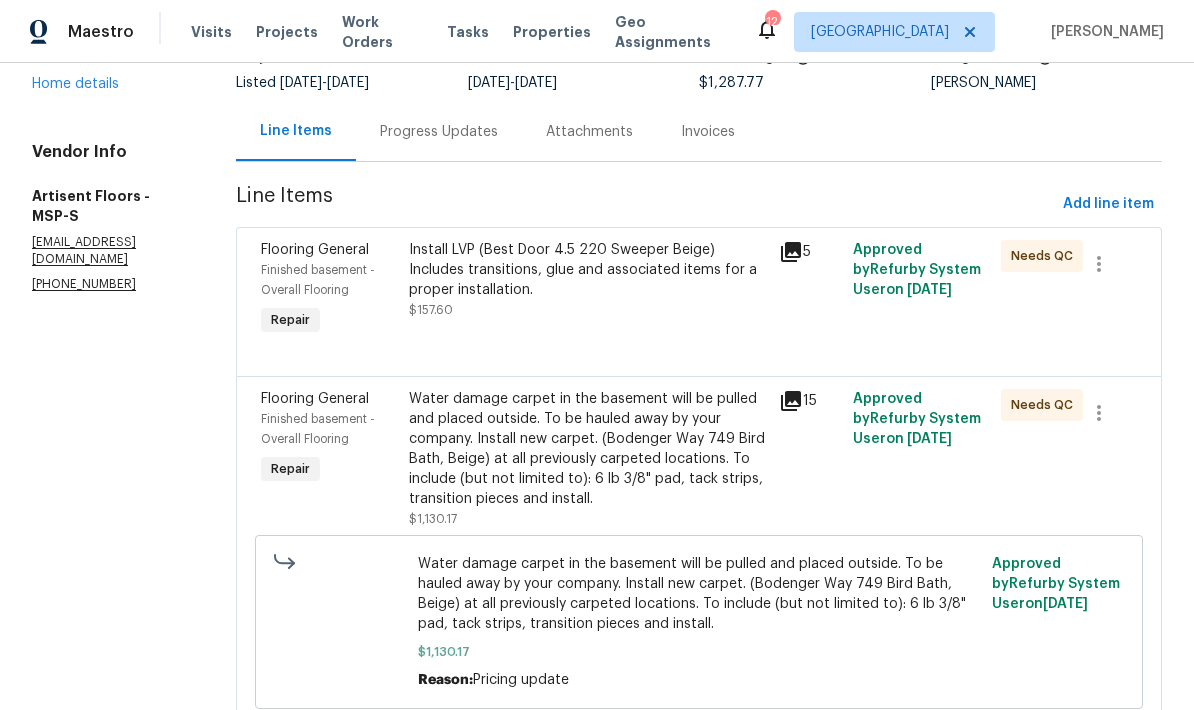 scroll, scrollTop: 155, scrollLeft: 0, axis: vertical 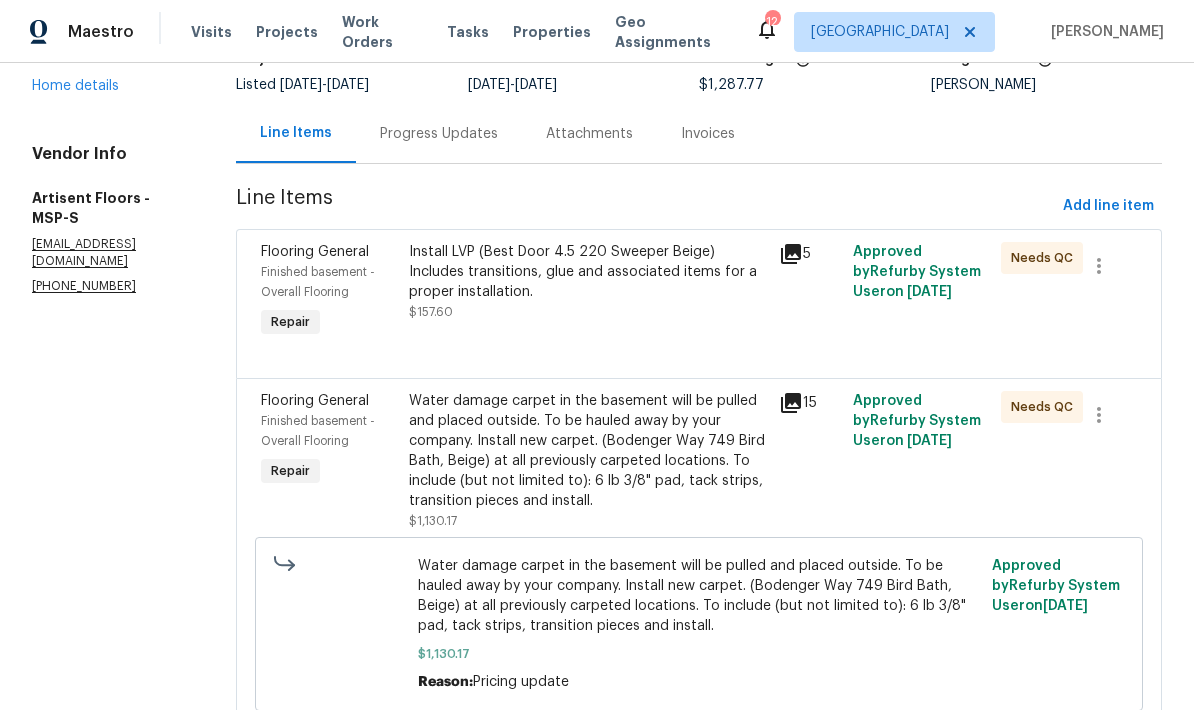 click on "Install LVP (Best Door 4.5 220 Sweeper Beige) Includes transitions, glue and associated items for a proper installation." at bounding box center [588, 272] 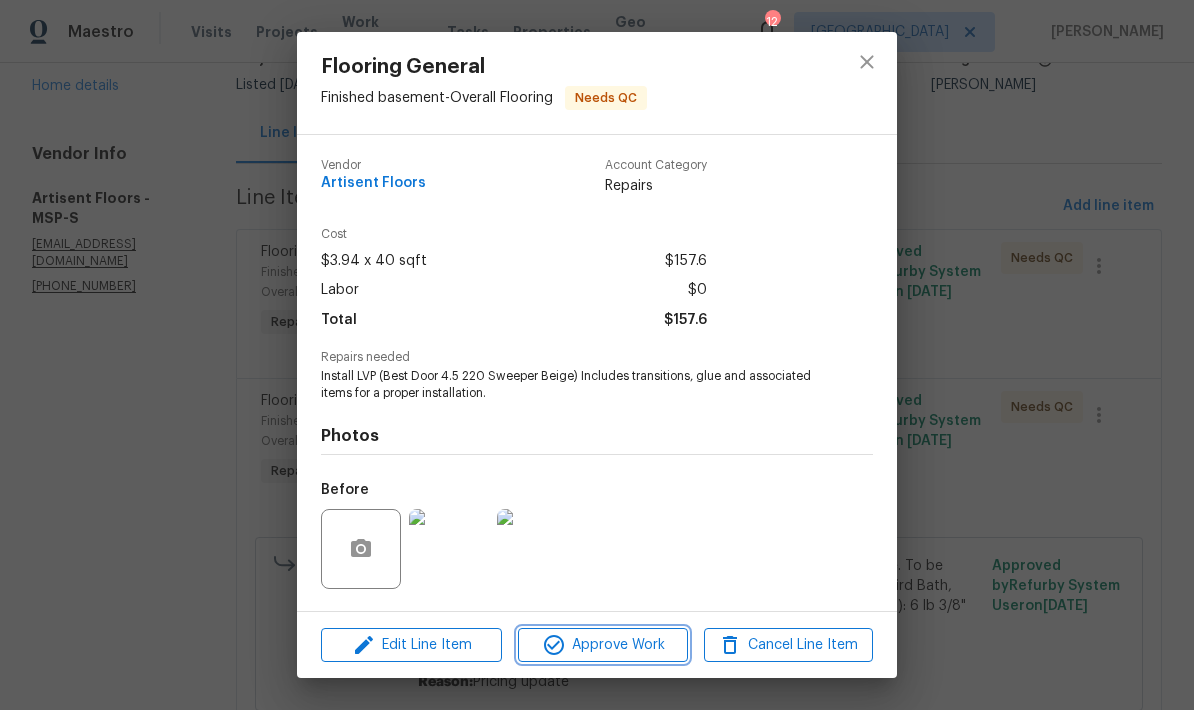 click on "Approve Work" at bounding box center (602, 645) 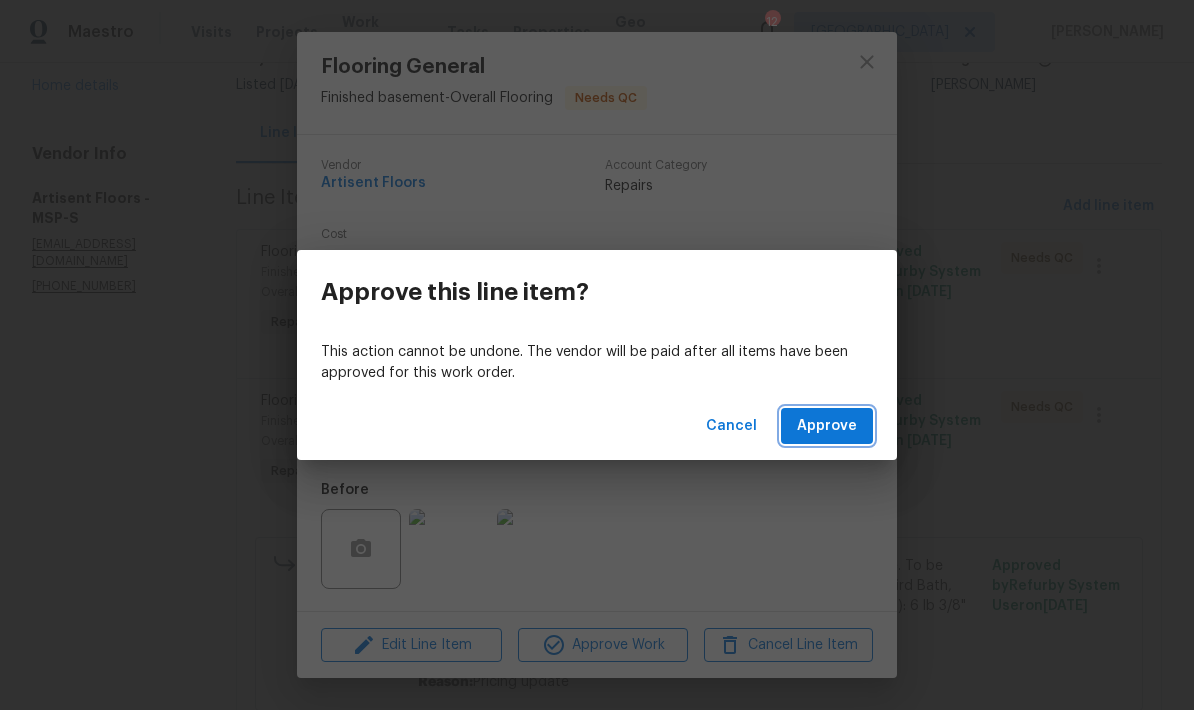 click on "Approve" at bounding box center [827, 426] 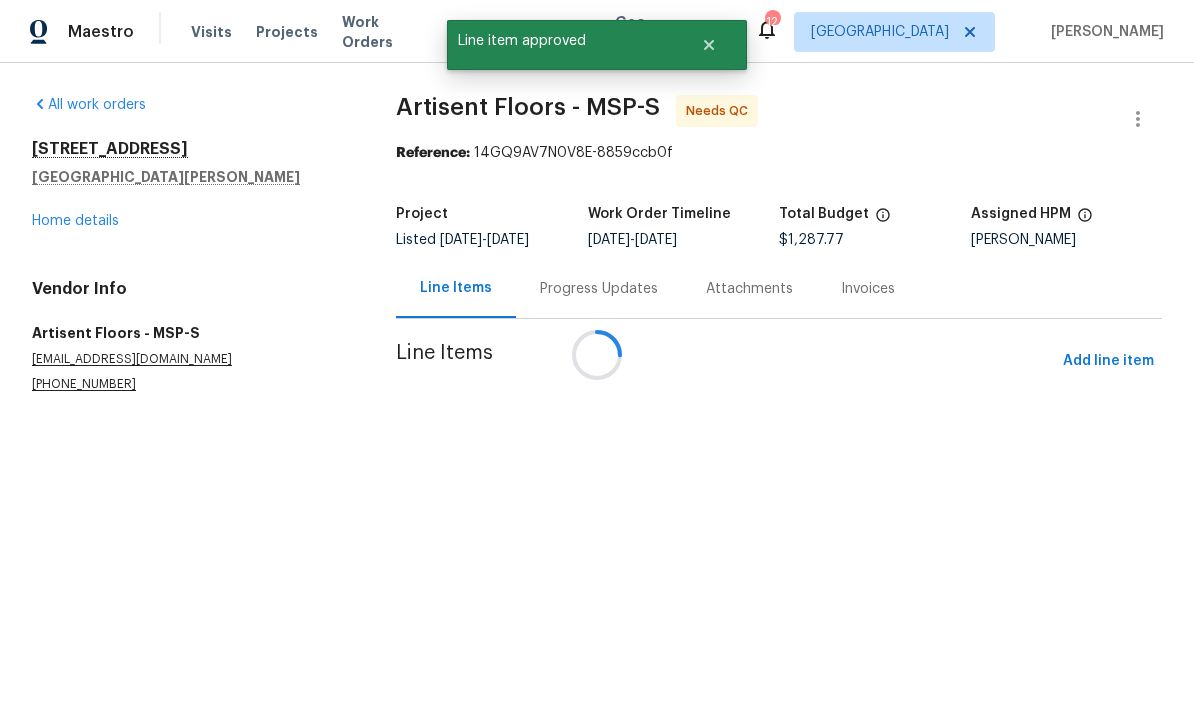 scroll, scrollTop: 0, scrollLeft: 0, axis: both 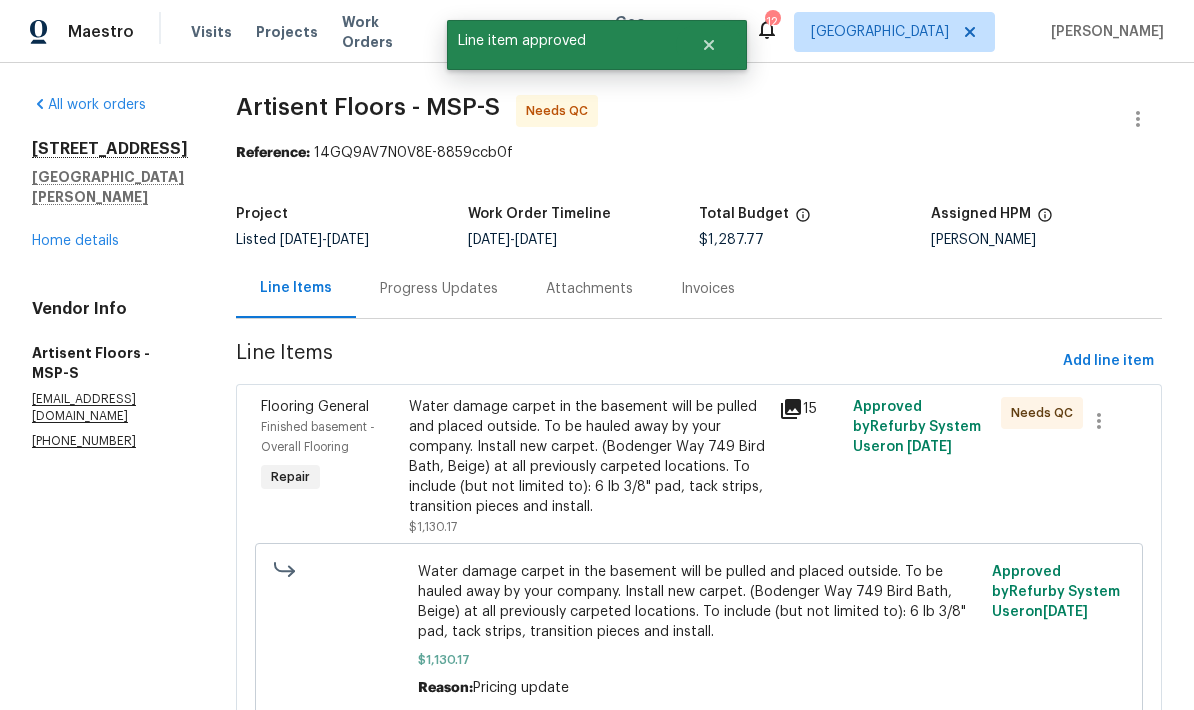 click on "Water damage carpet in the basement will be pulled and placed outside.   To be hauled  away by your company.  Install new carpet. (Bodenger Way 749 Bird Bath, Beige) at all previously carpeted locations. To include (but not limited to): 6 lb 3/8" pad, tack strips, transition pieces and install." at bounding box center [588, 457] 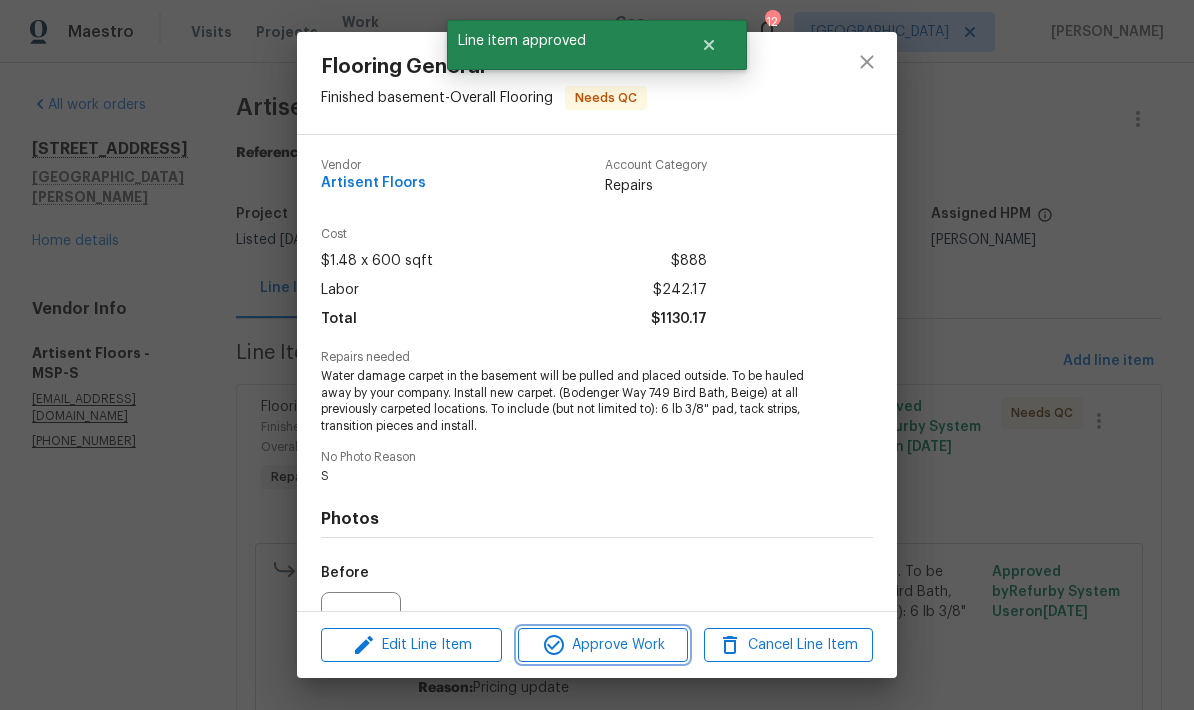 click on "Approve Work" at bounding box center (602, 645) 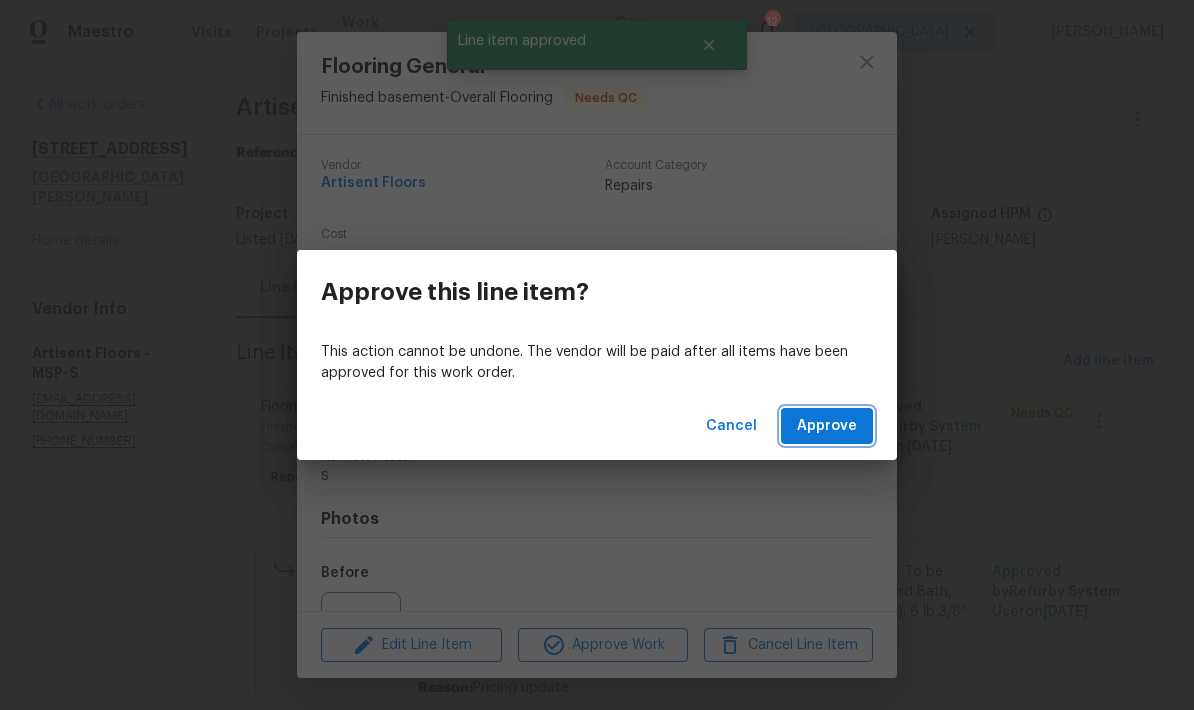 click on "Approve" at bounding box center [827, 426] 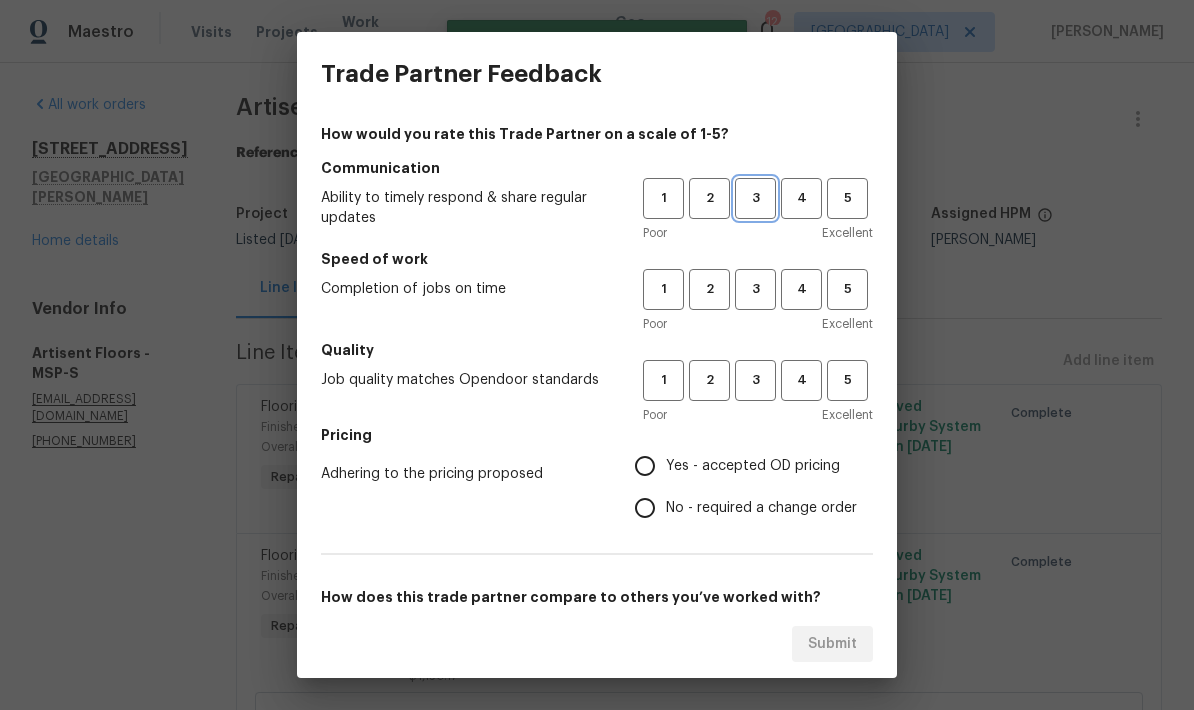 click on "3" at bounding box center (755, 198) 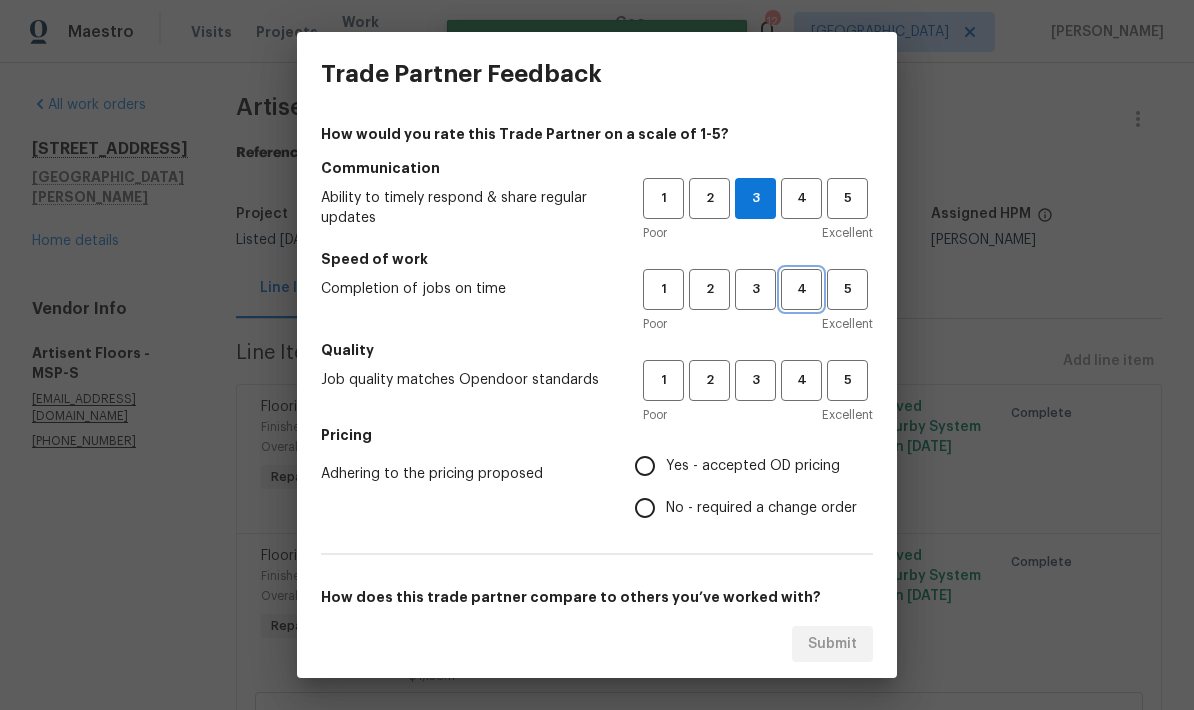click on "4" at bounding box center (801, 289) 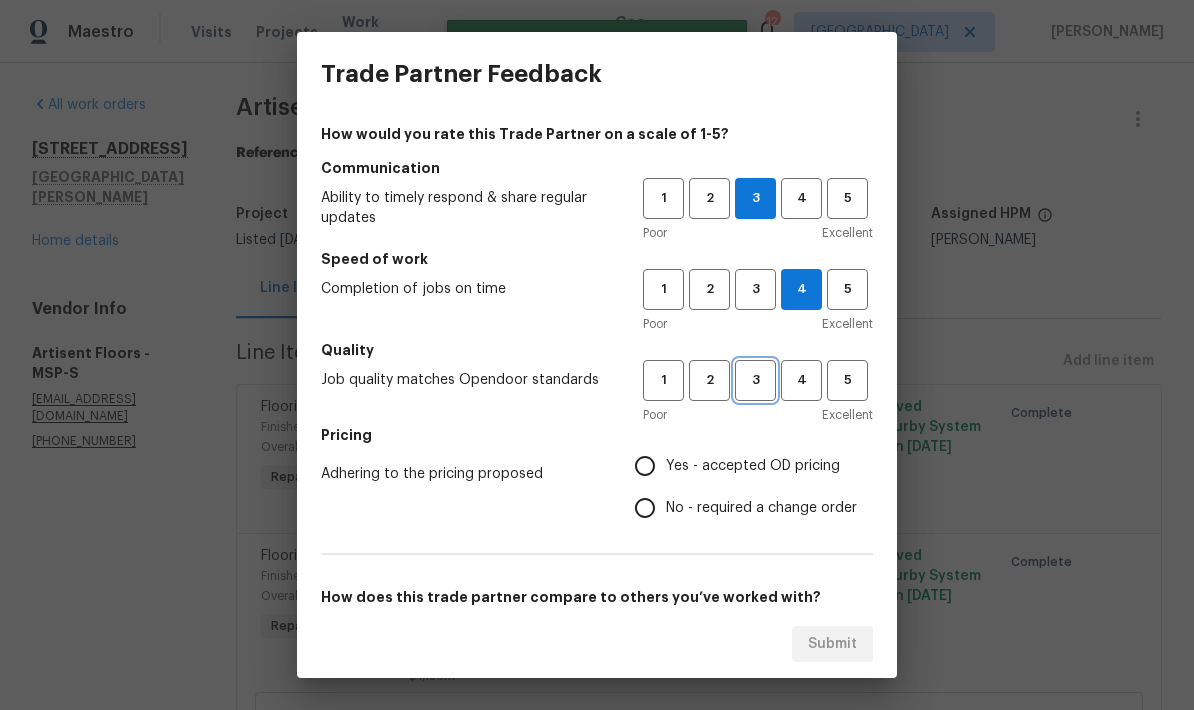click on "3" at bounding box center [755, 380] 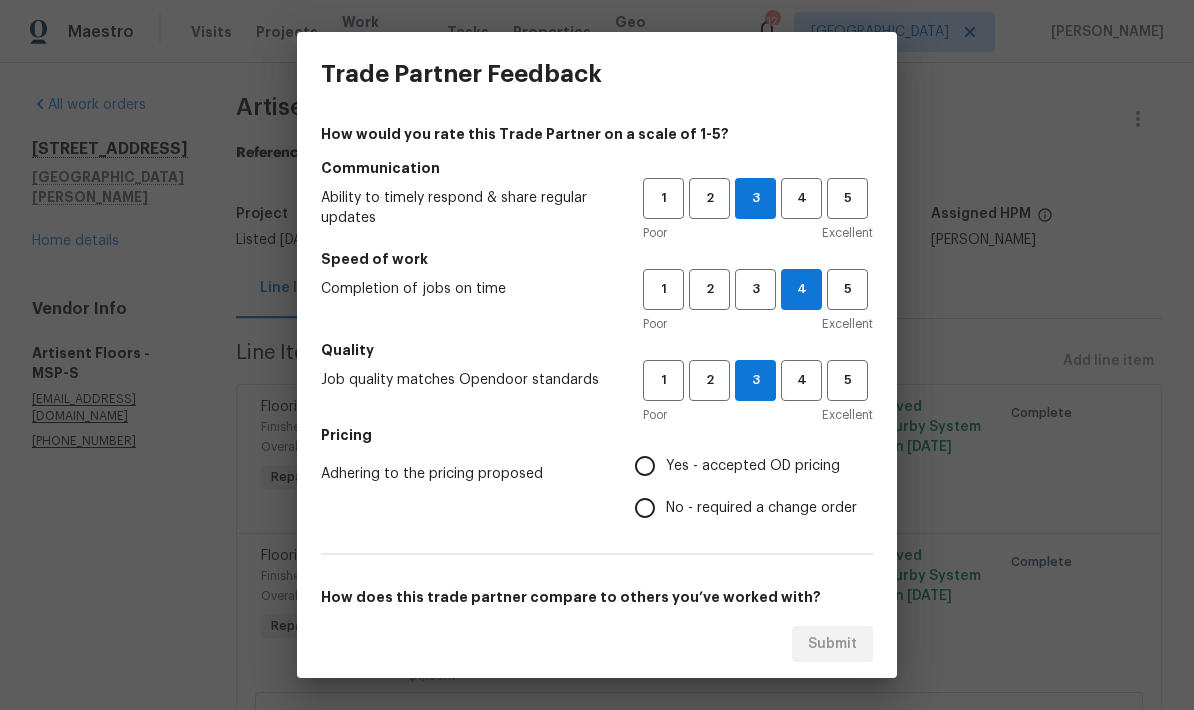 click on "Yes - accepted OD pricing" at bounding box center [645, 466] 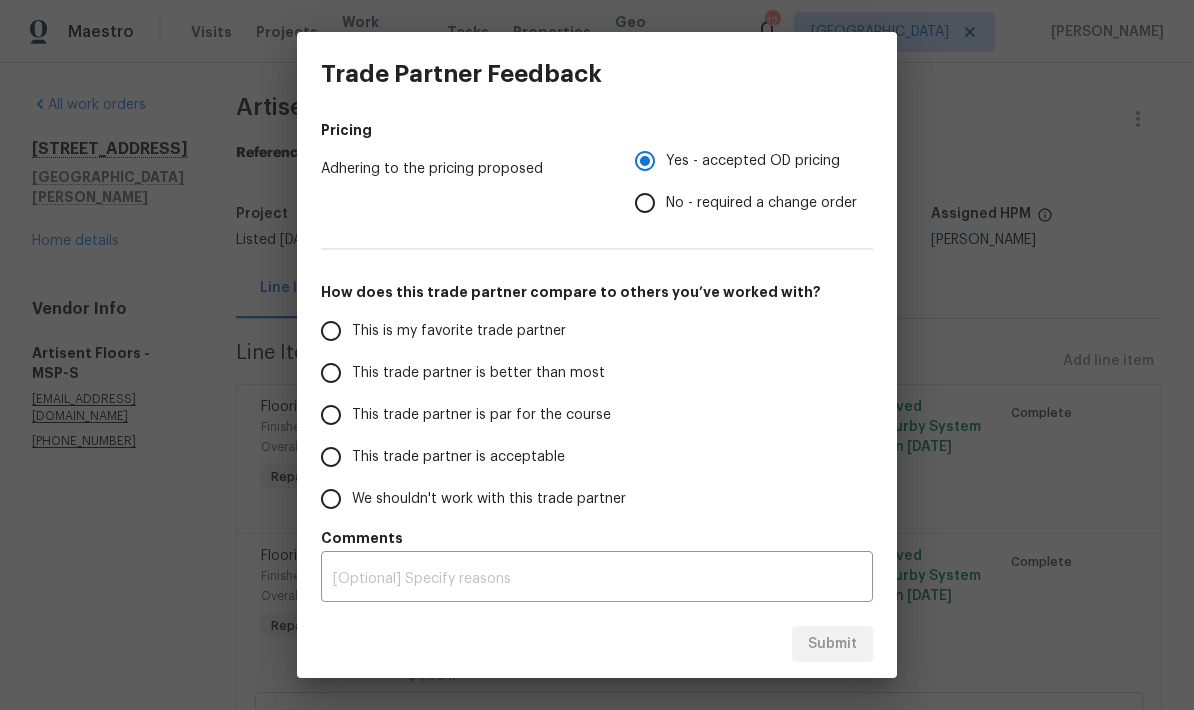 scroll, scrollTop: 305, scrollLeft: 0, axis: vertical 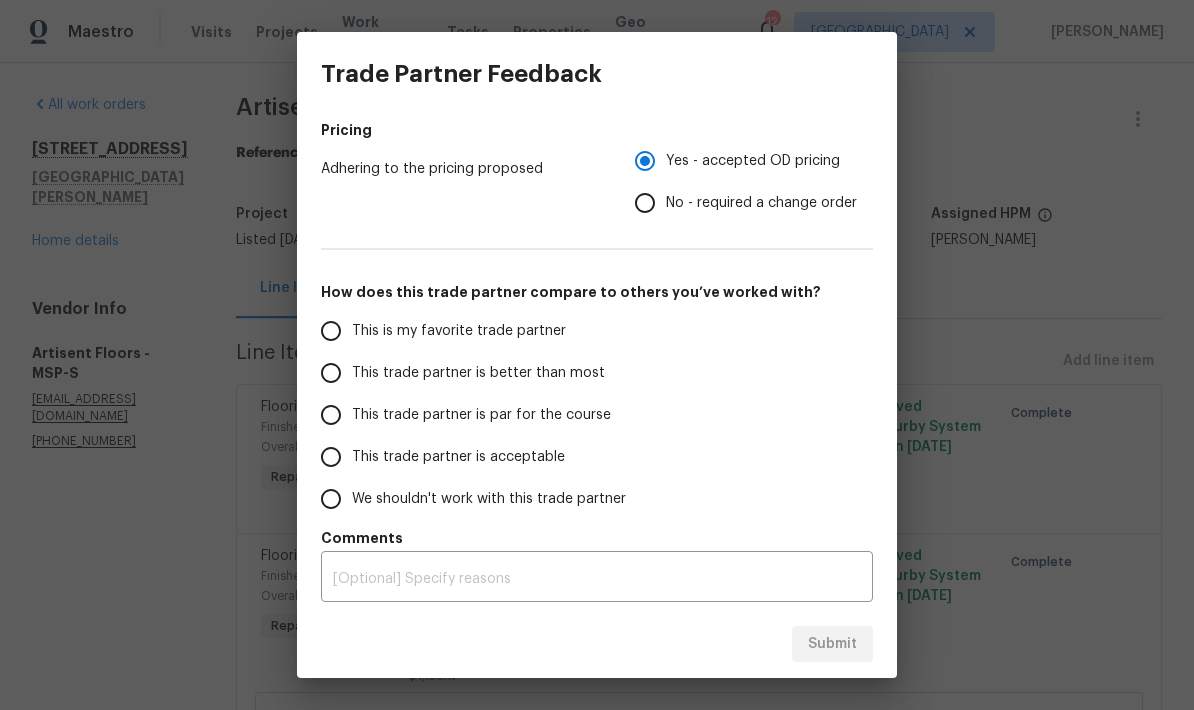 click on "This trade partner is par for the course" at bounding box center [331, 415] 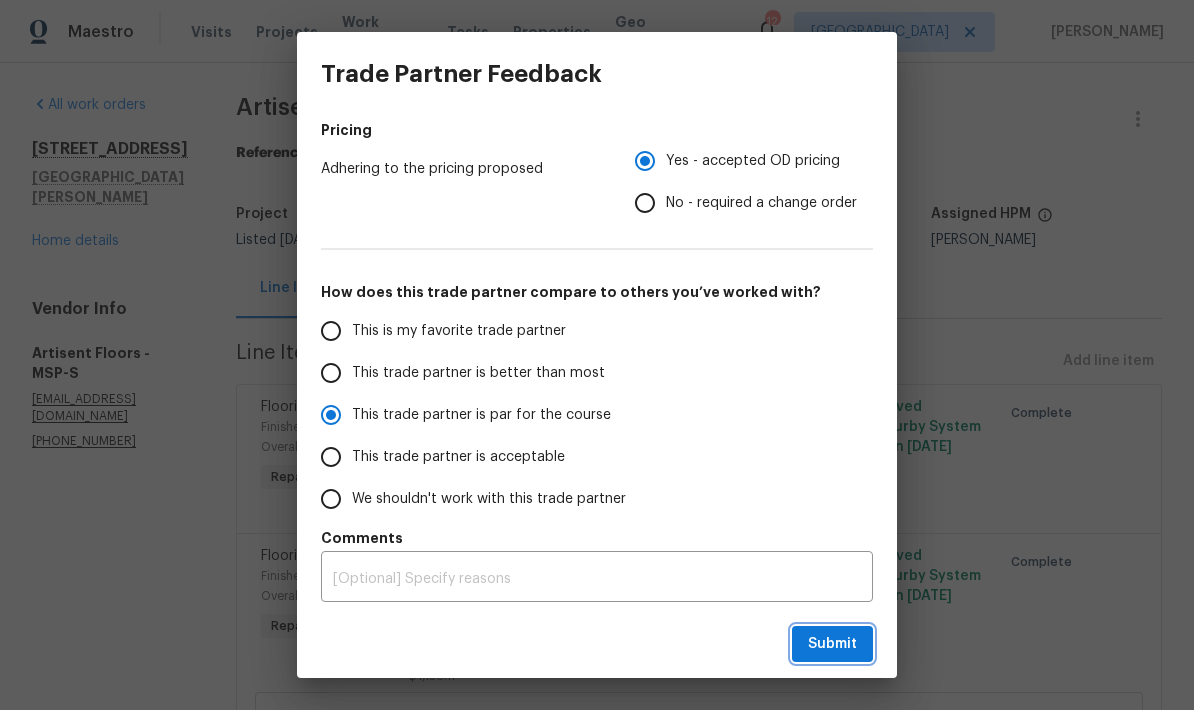 click on "Submit" at bounding box center [832, 644] 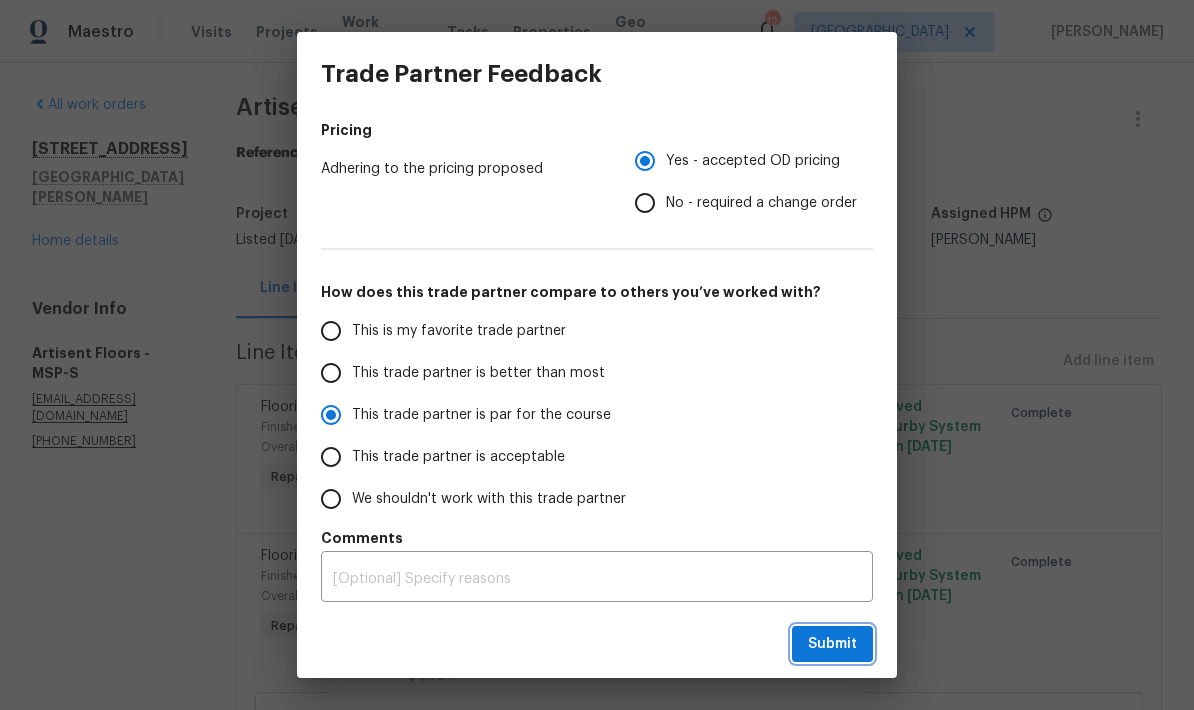 radio on "true" 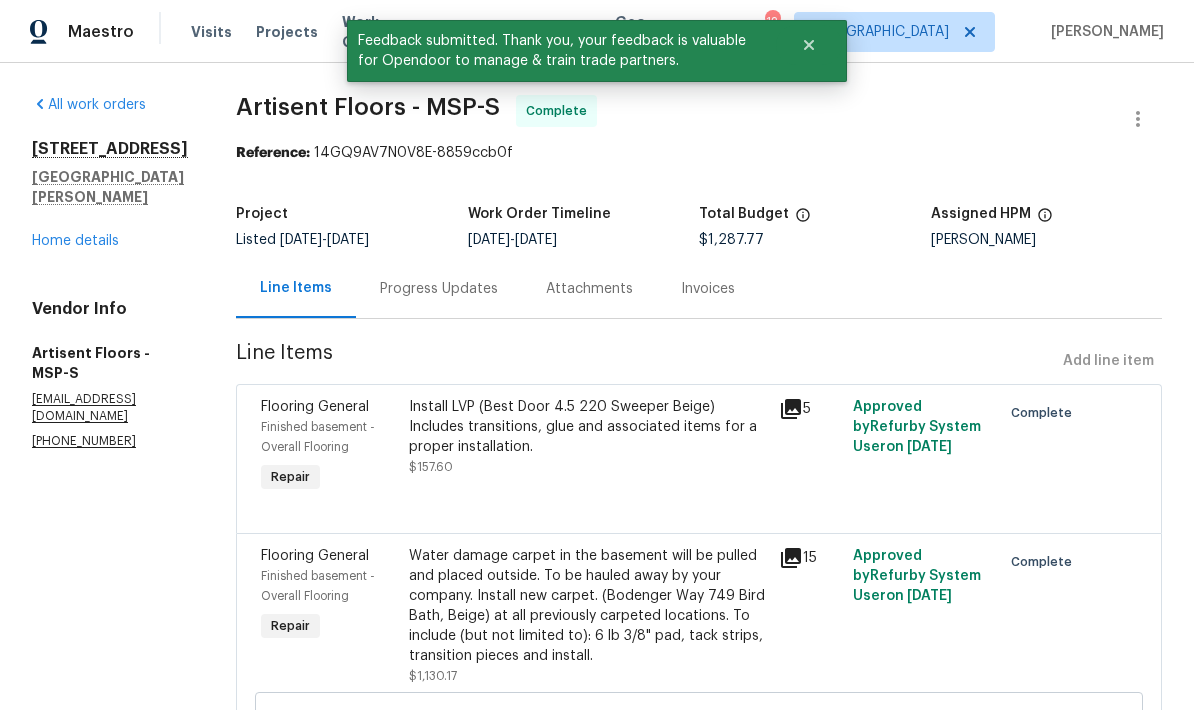 click on "All work orders [STREET_ADDRESS][PERSON_NAME] Home details Vendor Info Artisent Floors - MSP-S [EMAIL_ADDRESS][DOMAIN_NAME] [PHONE_NUMBER]" at bounding box center (110, 272) 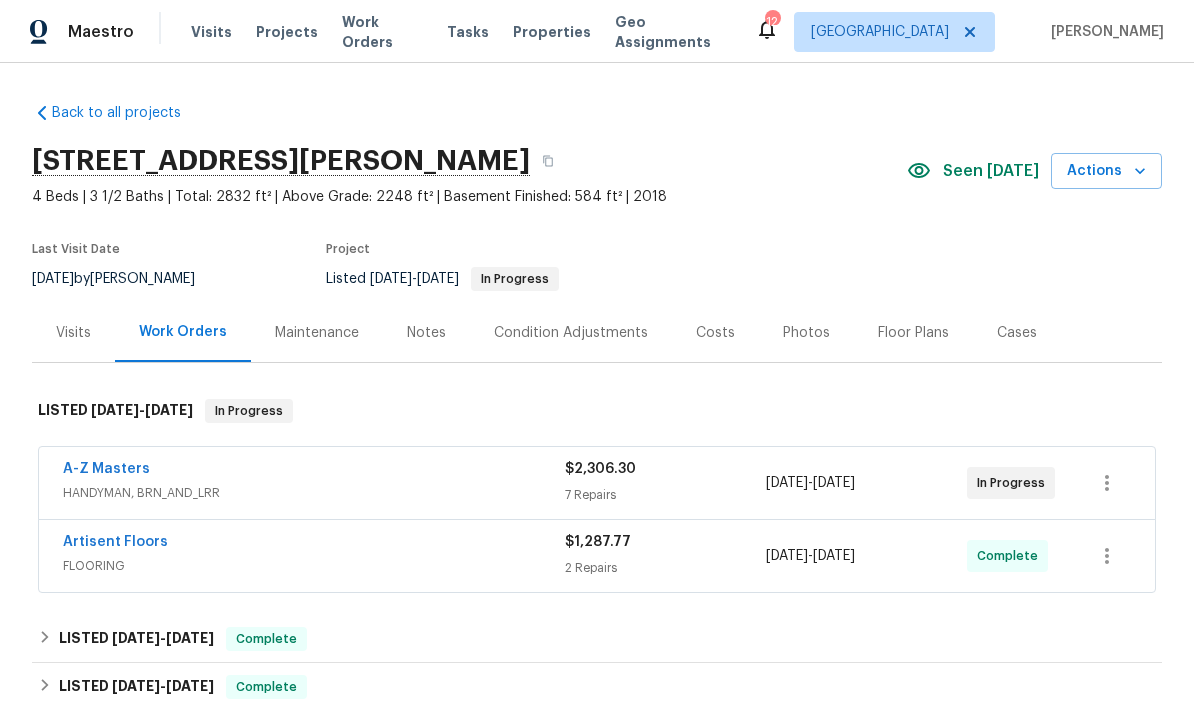 scroll, scrollTop: 0, scrollLeft: 0, axis: both 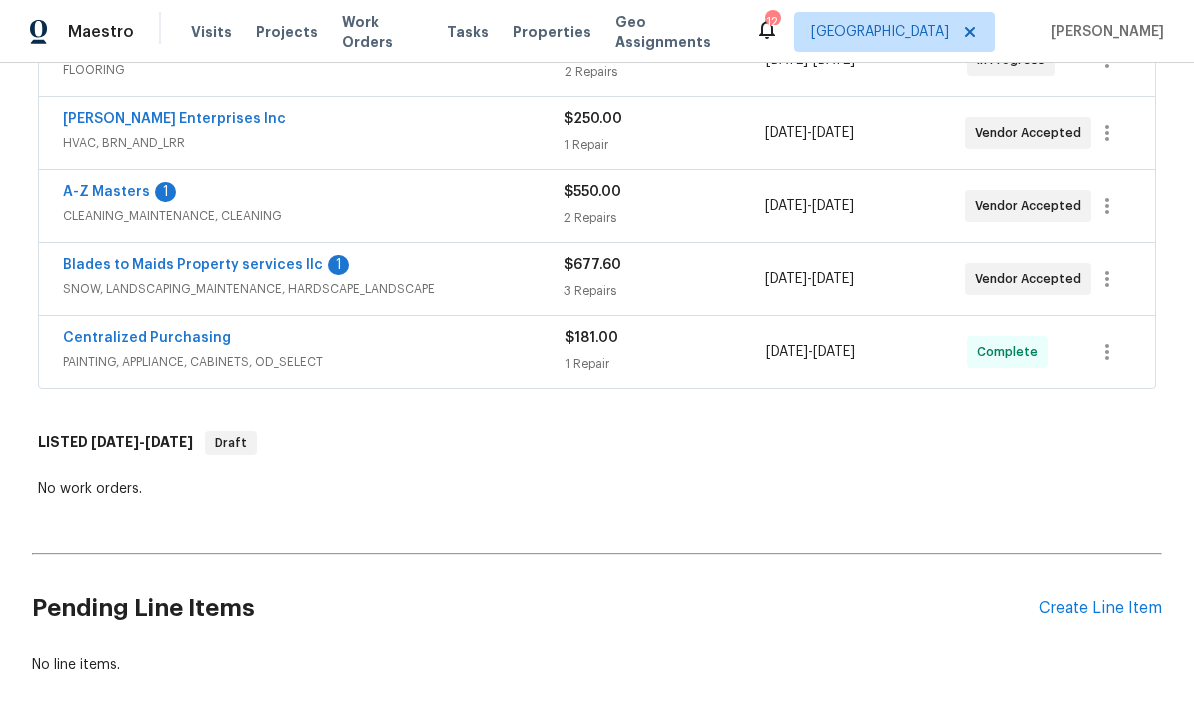 click on "No work orders." at bounding box center [597, 489] 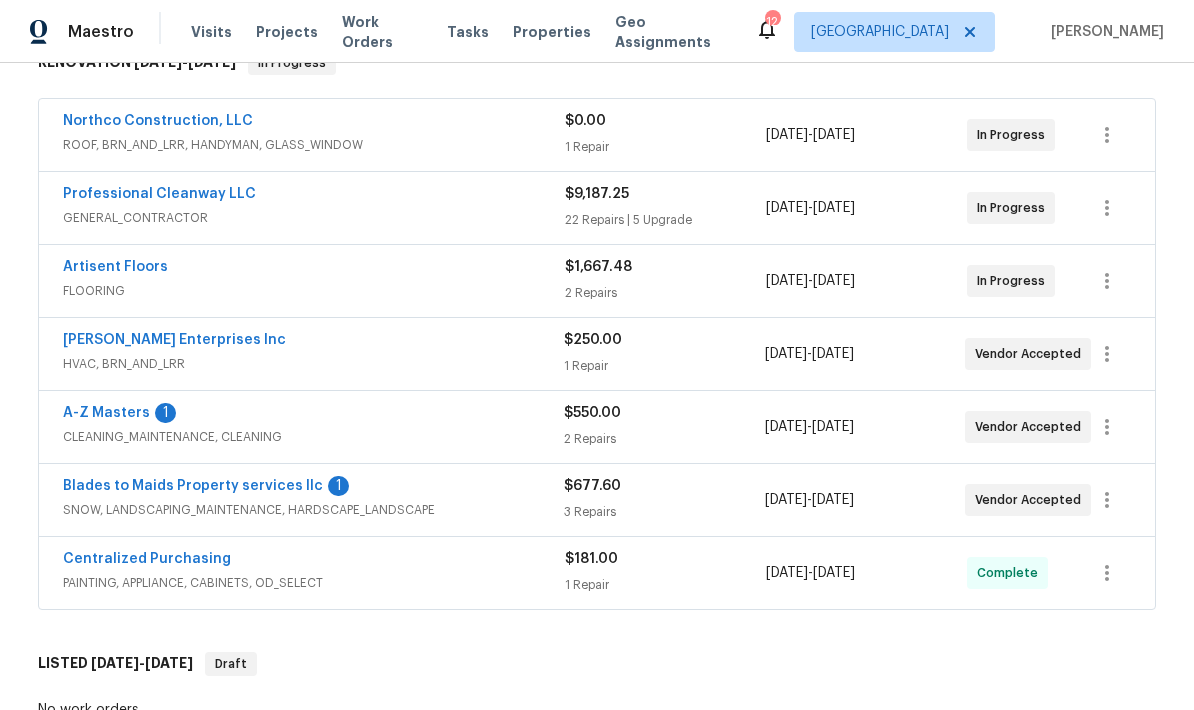 scroll, scrollTop: 369, scrollLeft: 0, axis: vertical 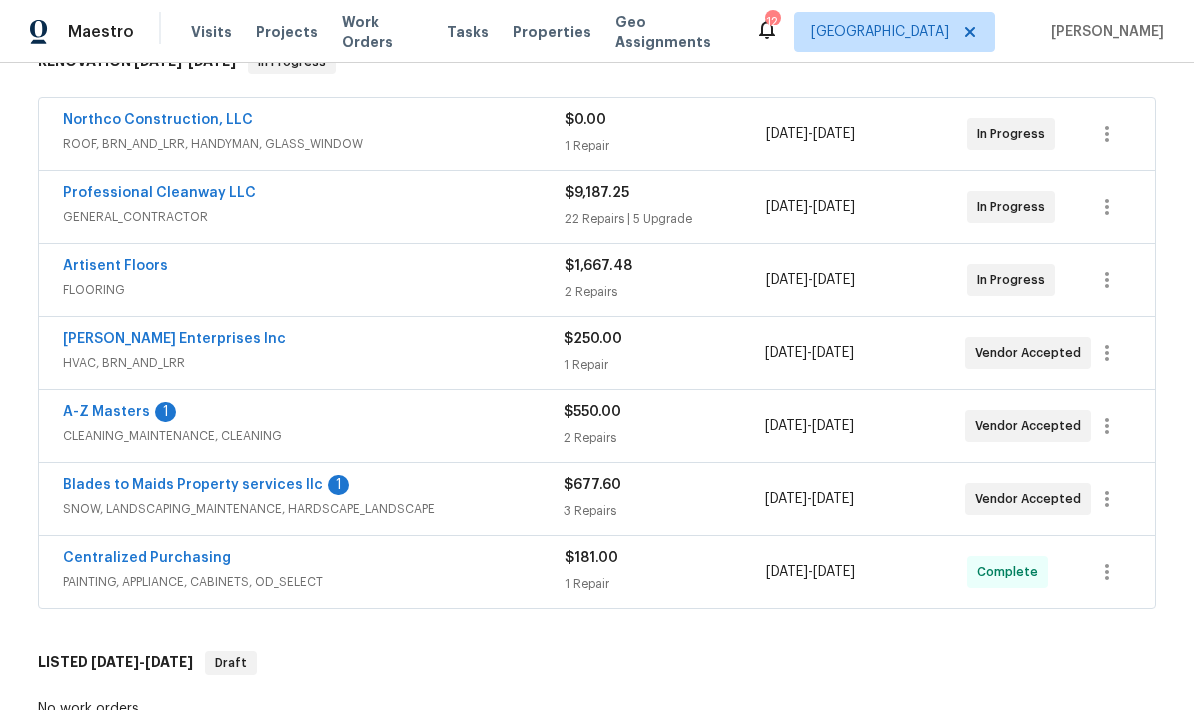 click on "Deschene Enterprises Inc" at bounding box center [174, 339] 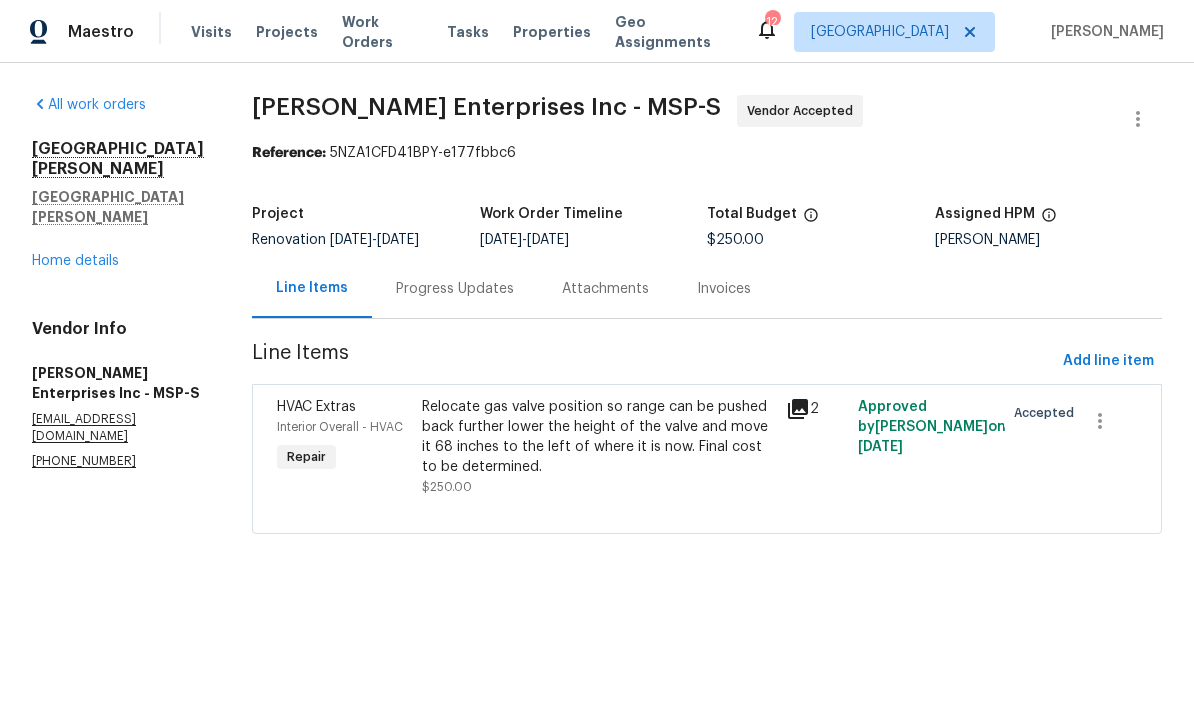 click on "Progress Updates" at bounding box center (455, 288) 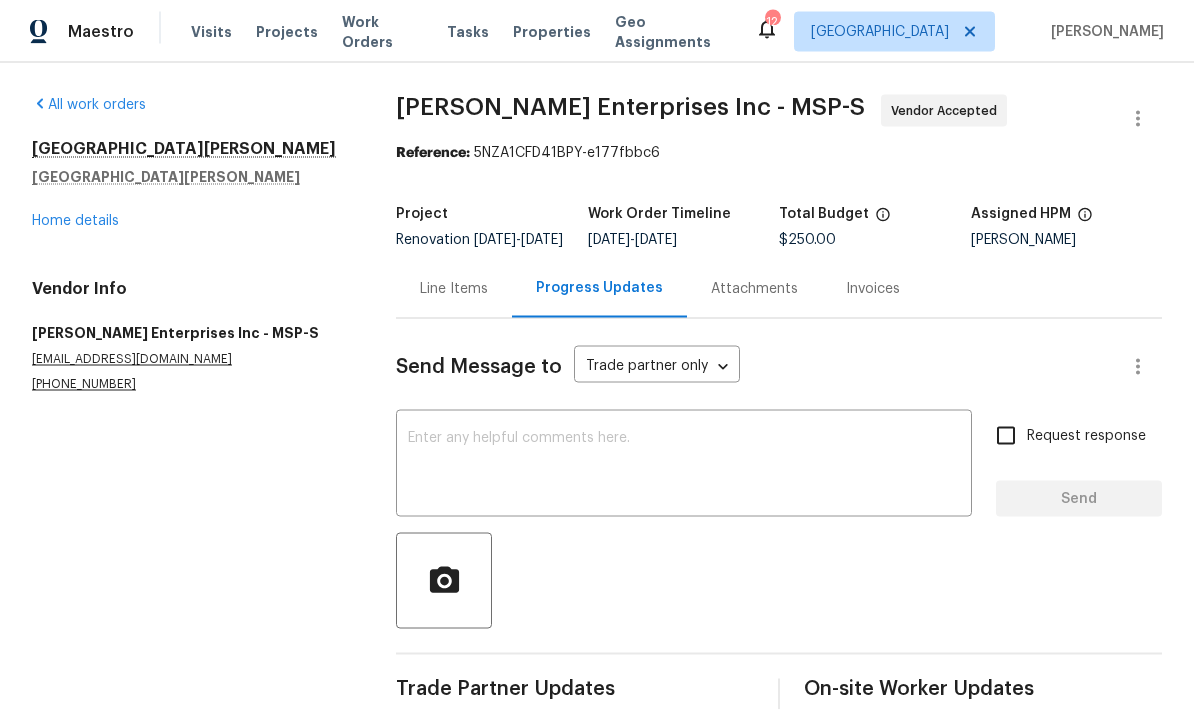 scroll, scrollTop: 48, scrollLeft: 0, axis: vertical 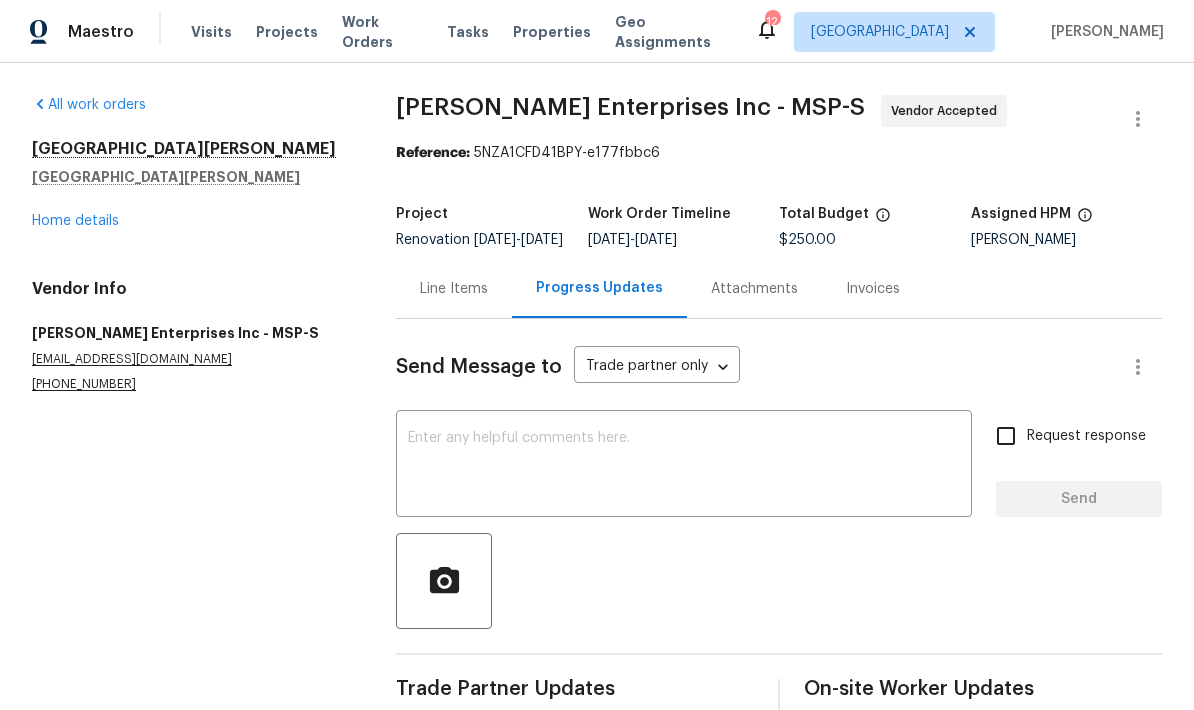click at bounding box center [684, 466] 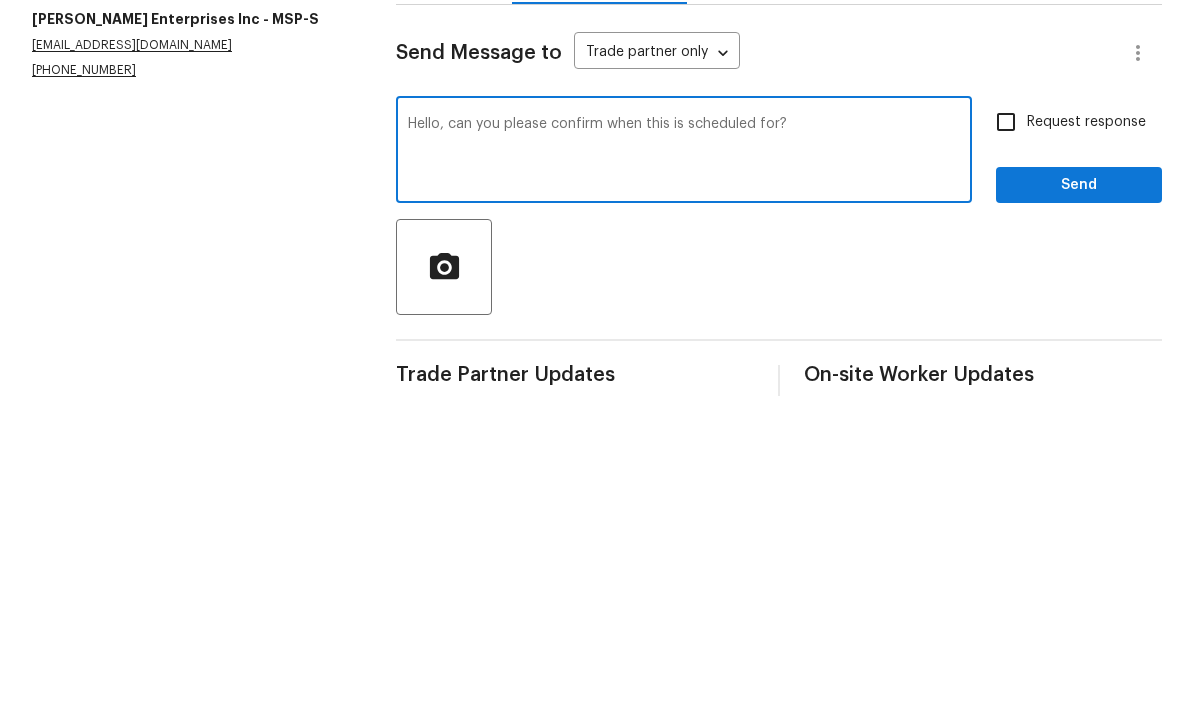 type on "Hello, can you please confirm when this is scheduled for?" 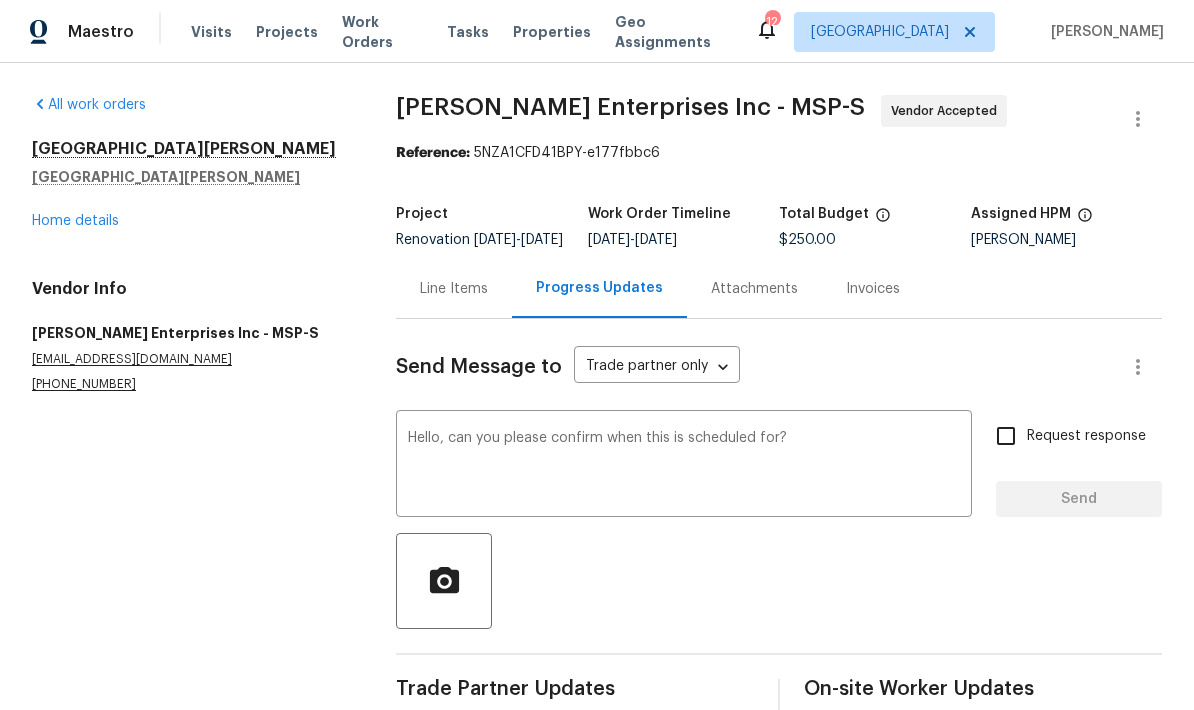 type 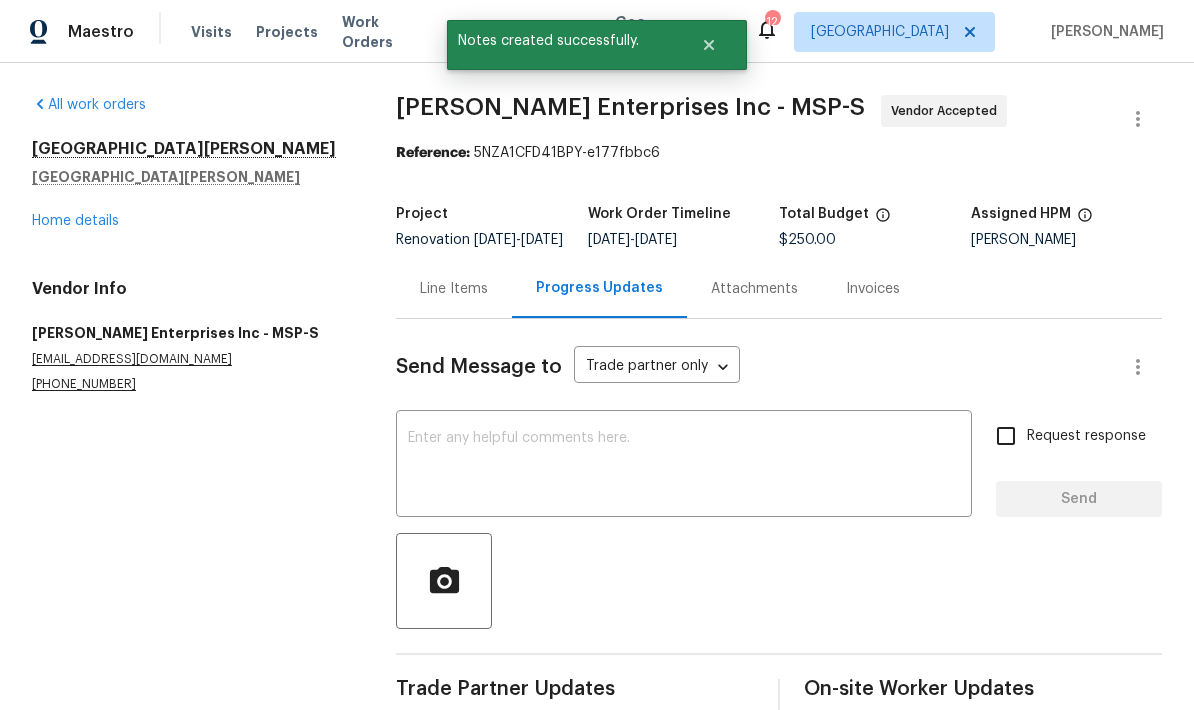 click on "Home details" at bounding box center [75, 221] 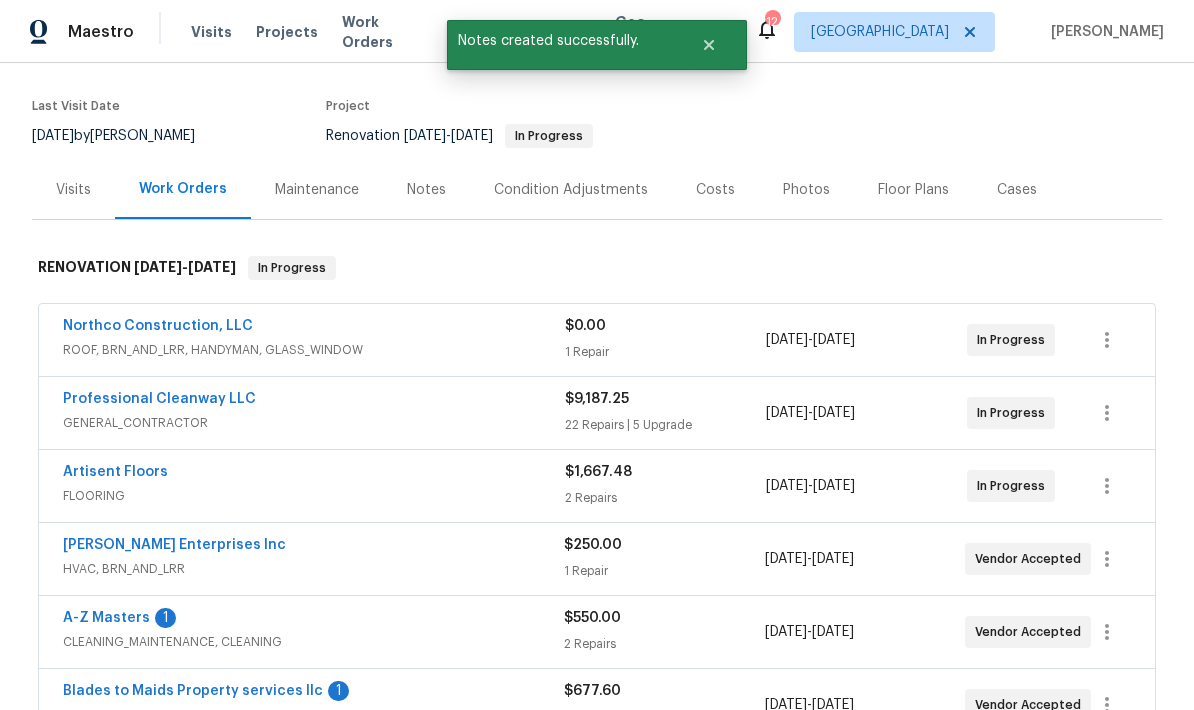 scroll, scrollTop: 171, scrollLeft: 0, axis: vertical 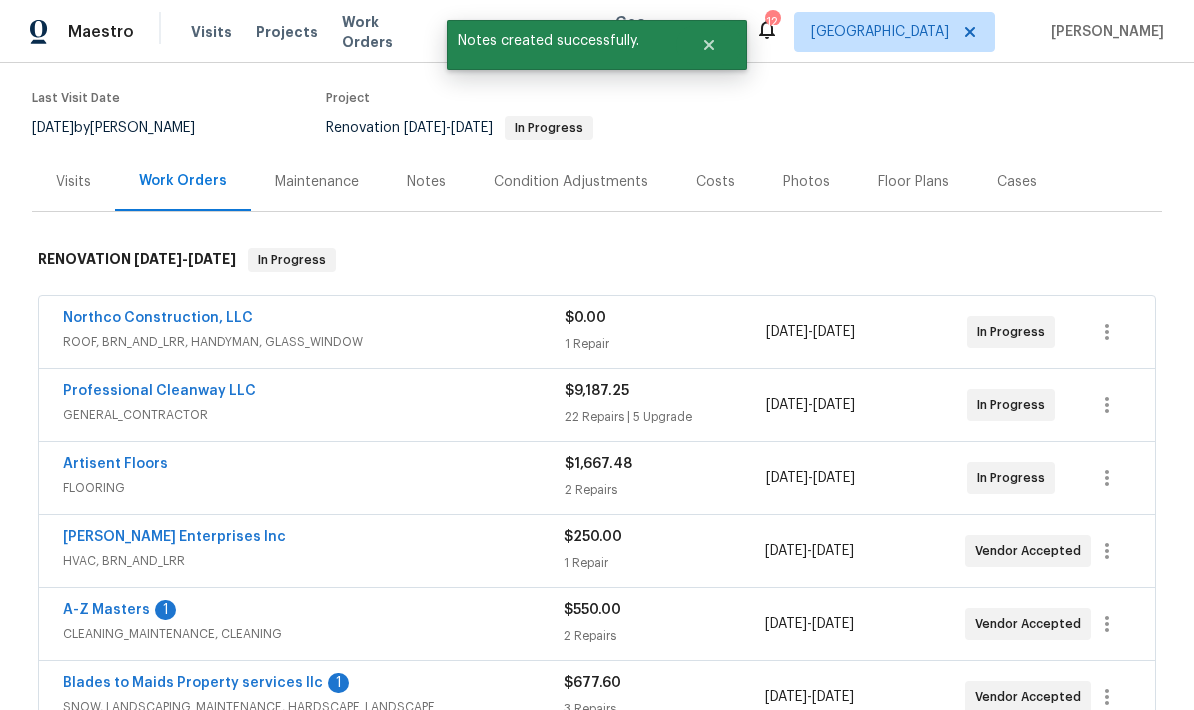 click on "Professional Cleanway LLC" at bounding box center [159, 391] 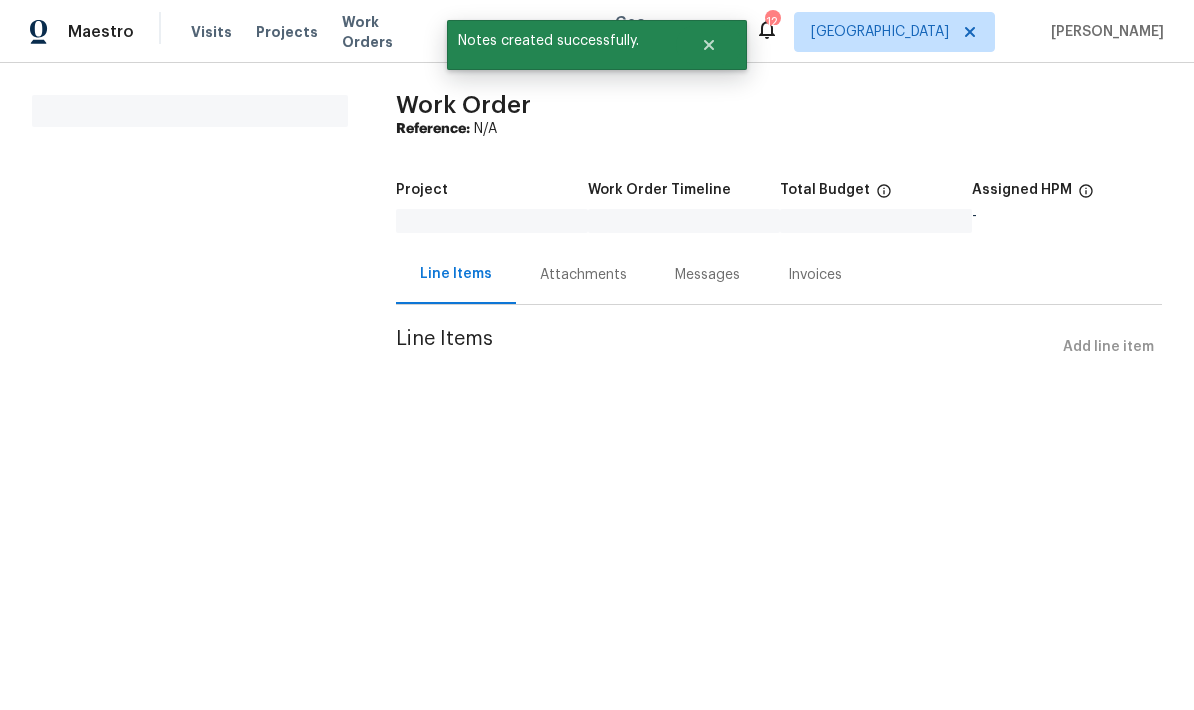 scroll, scrollTop: 0, scrollLeft: 0, axis: both 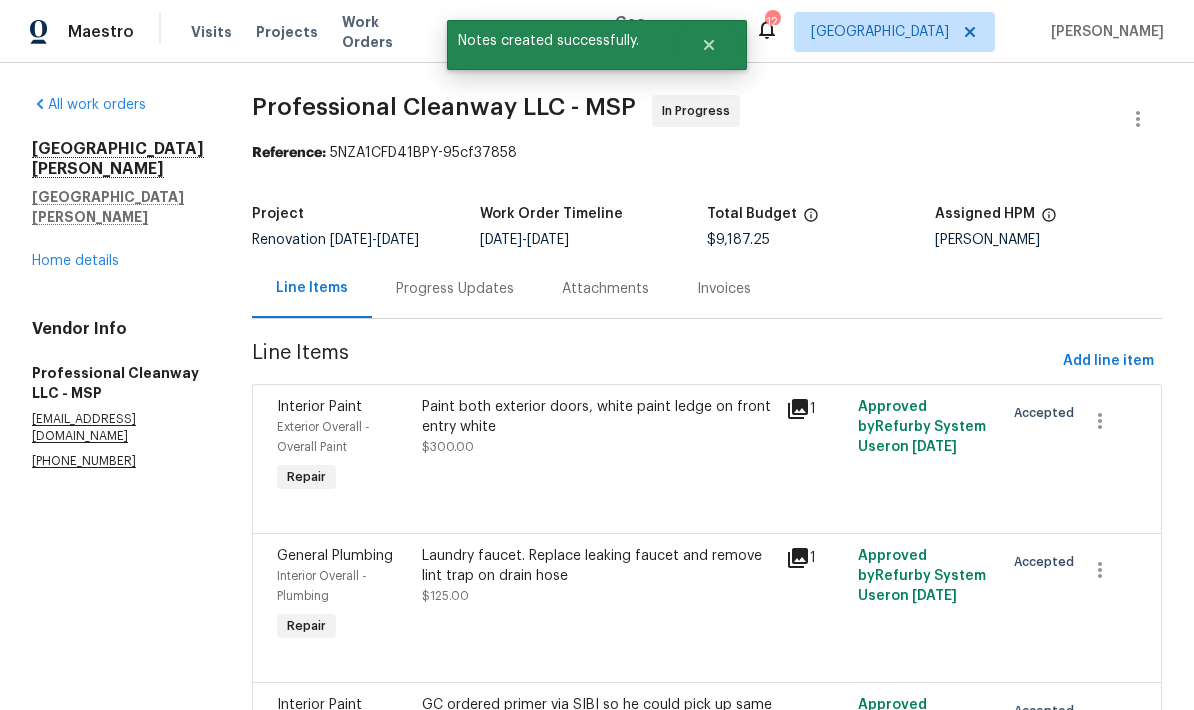 click on "Progress Updates" at bounding box center [455, 288] 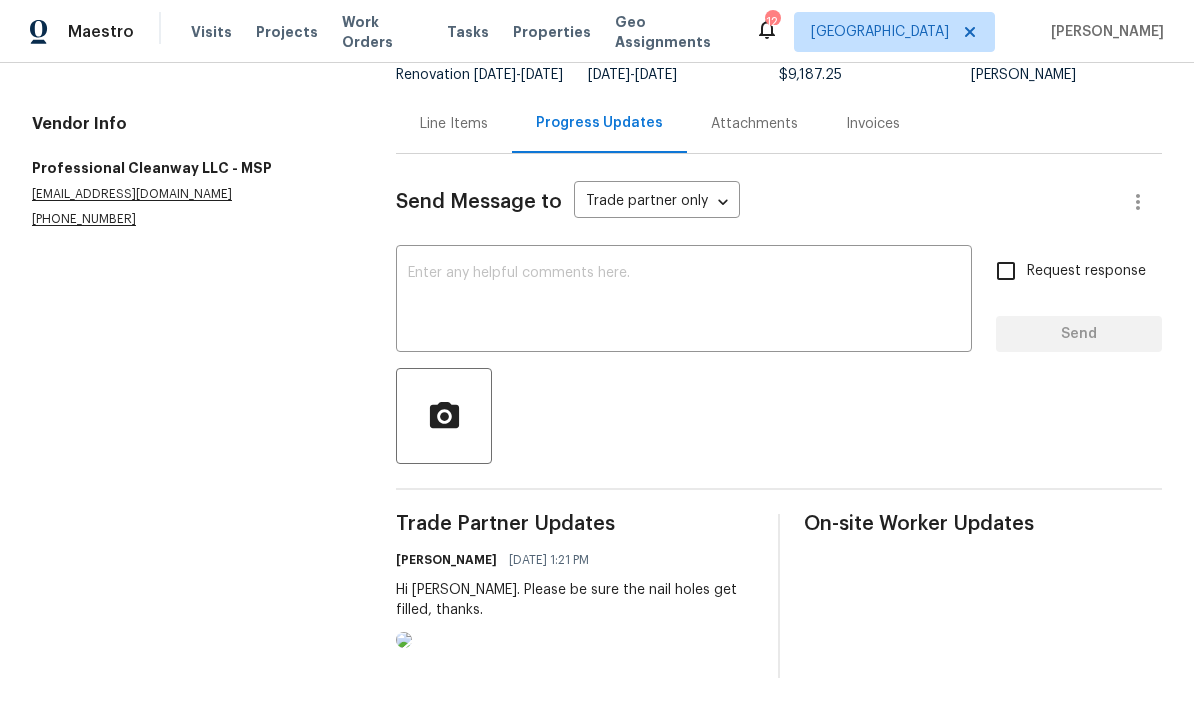 scroll, scrollTop: 164, scrollLeft: 0, axis: vertical 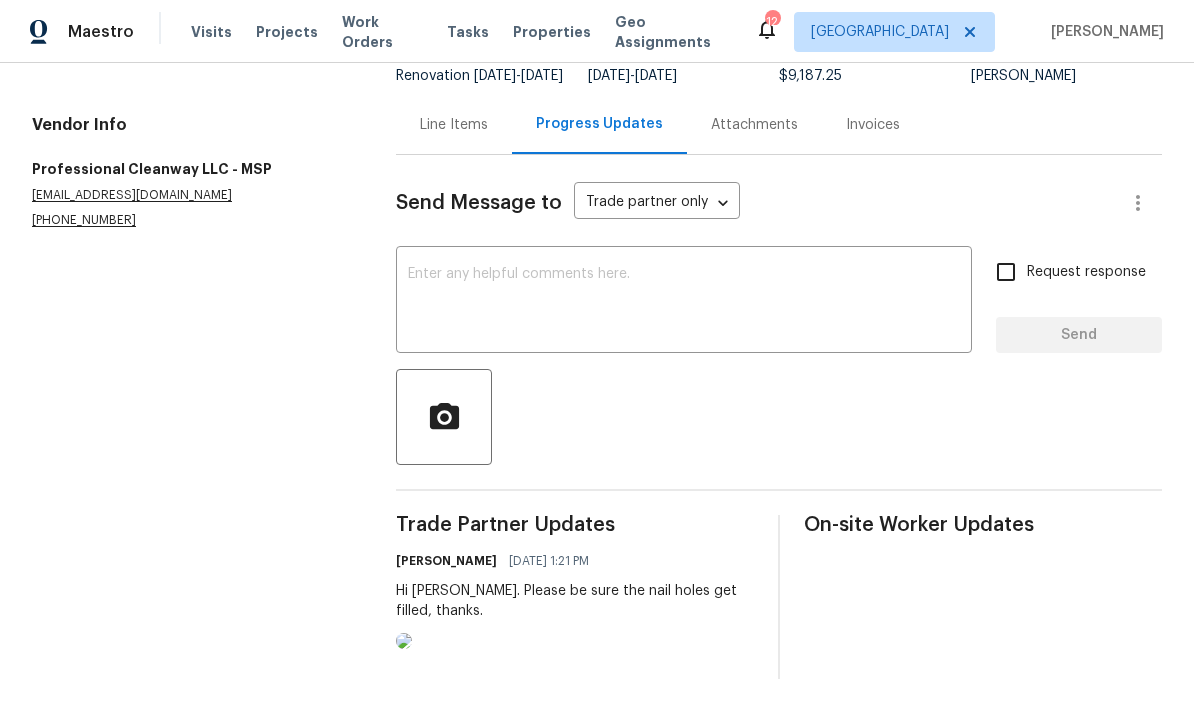 click on "x ​" at bounding box center [684, 302] 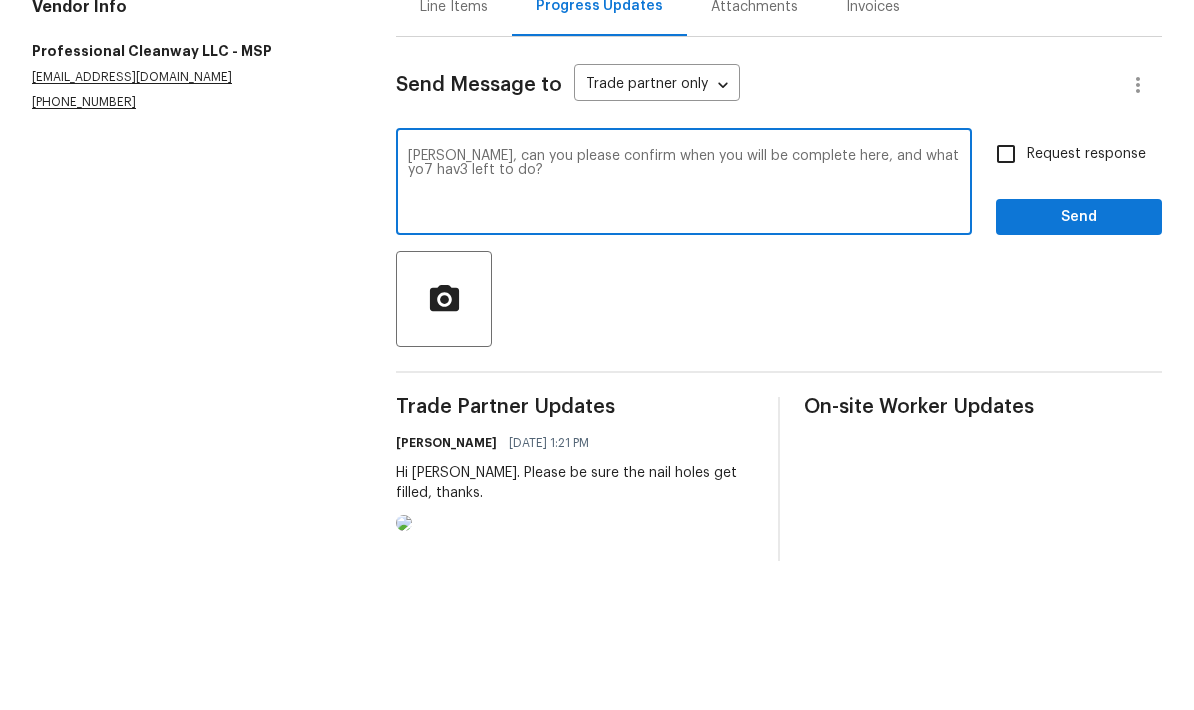 click on "Nico, can you please confirm when you will be complete here, and what yo7 hav3 left to do?" at bounding box center [684, 302] 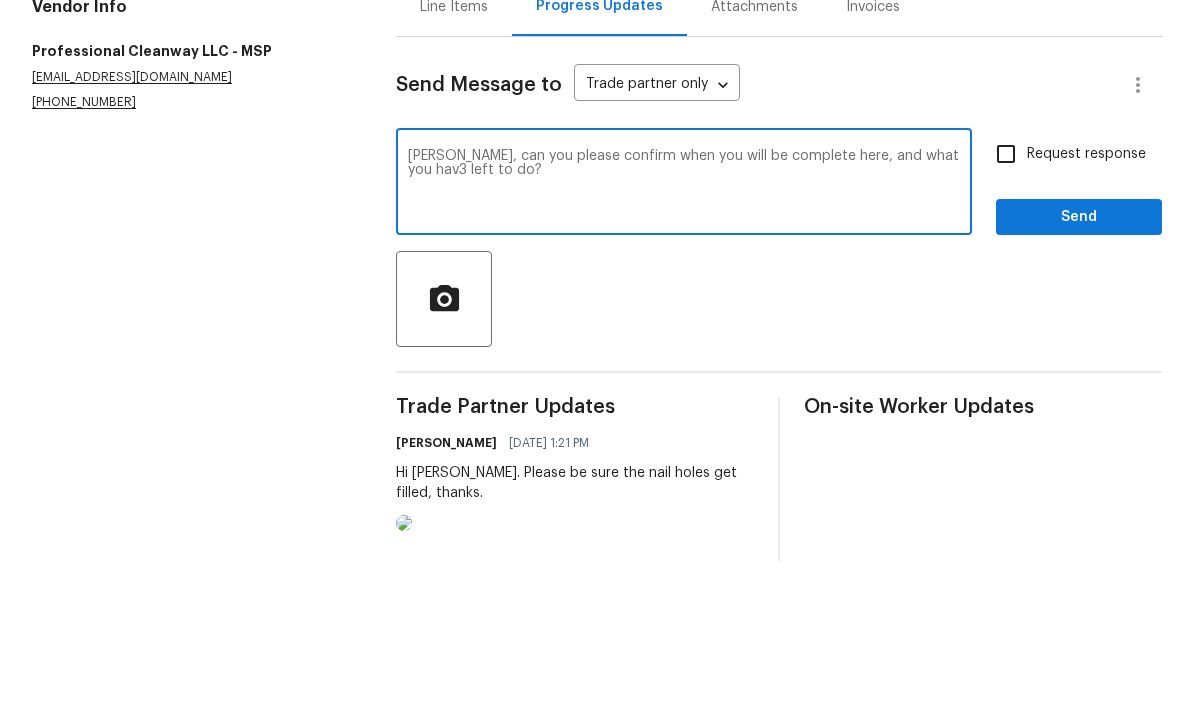 click on "Nico, can you please confirm when you will be complete here, and what you hav3 left to do?" at bounding box center (684, 302) 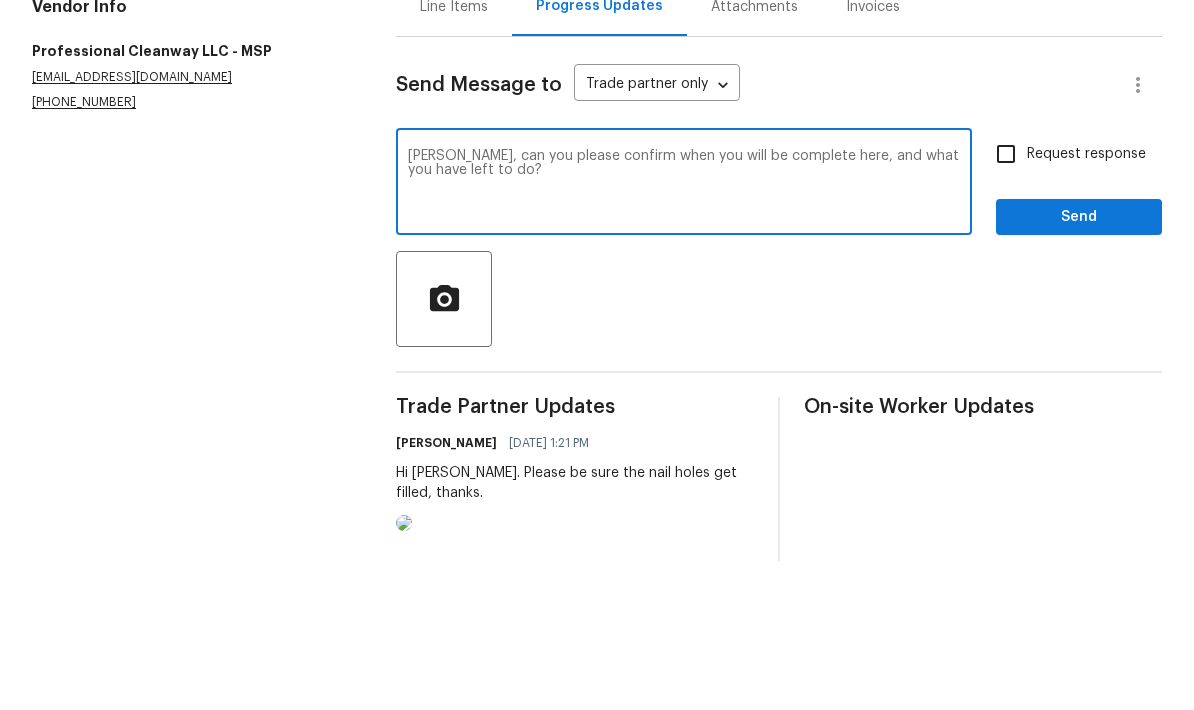 type on "Nico, can you please confirm when you will be complete here, and what you have left to do?" 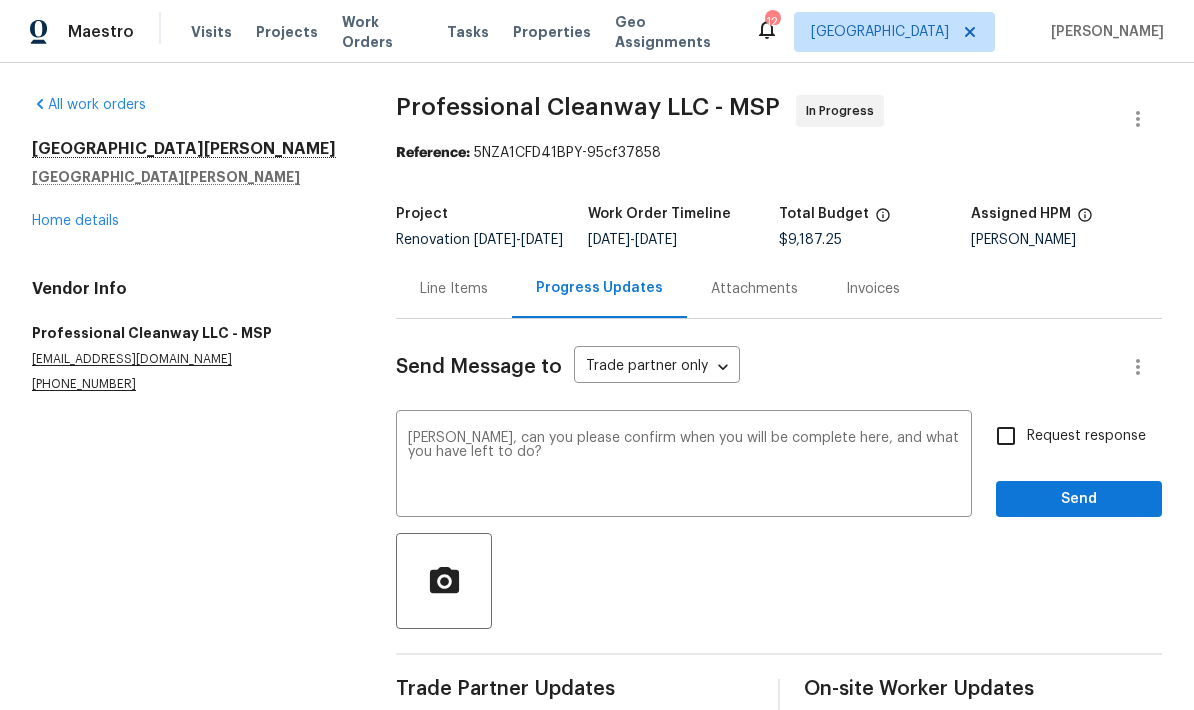 scroll, scrollTop: 0, scrollLeft: 0, axis: both 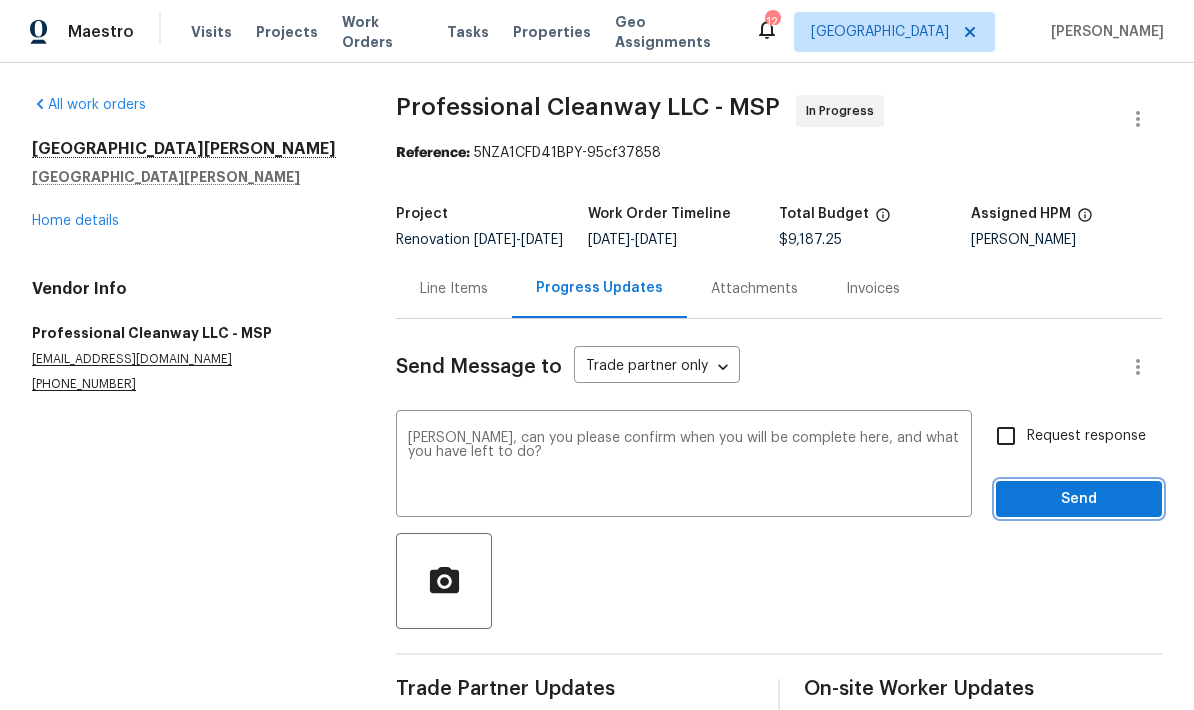 click on "Send" at bounding box center (1079, 499) 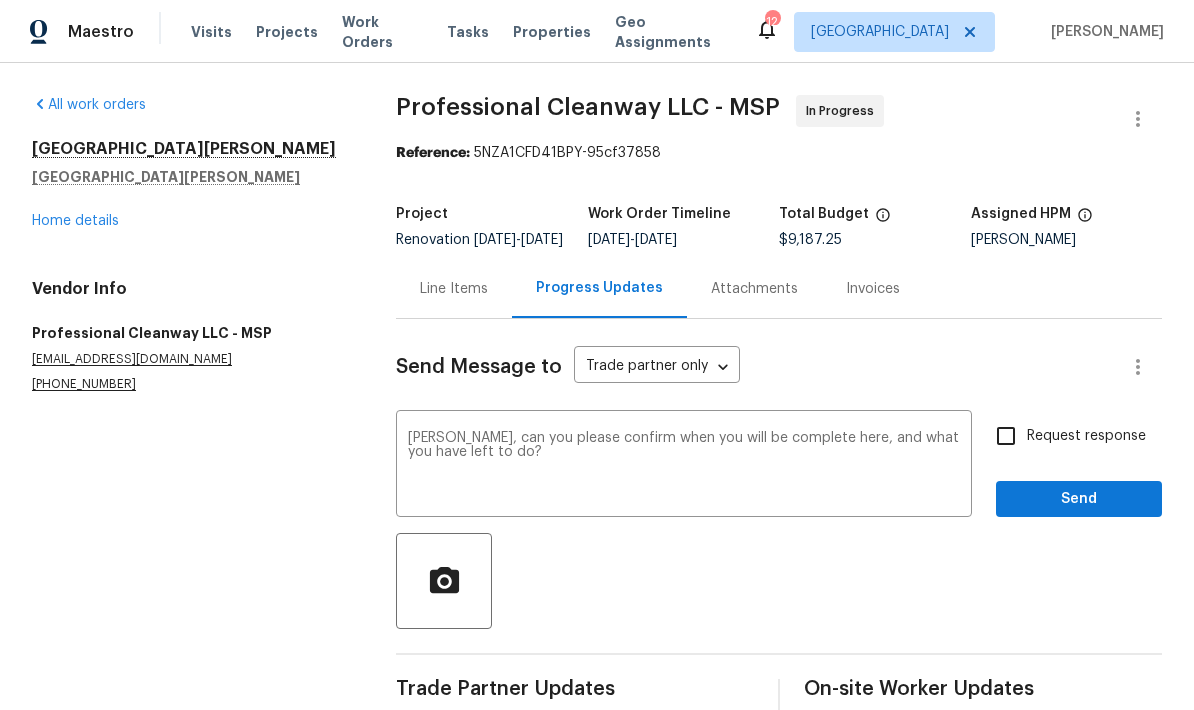 scroll, scrollTop: 52, scrollLeft: 0, axis: vertical 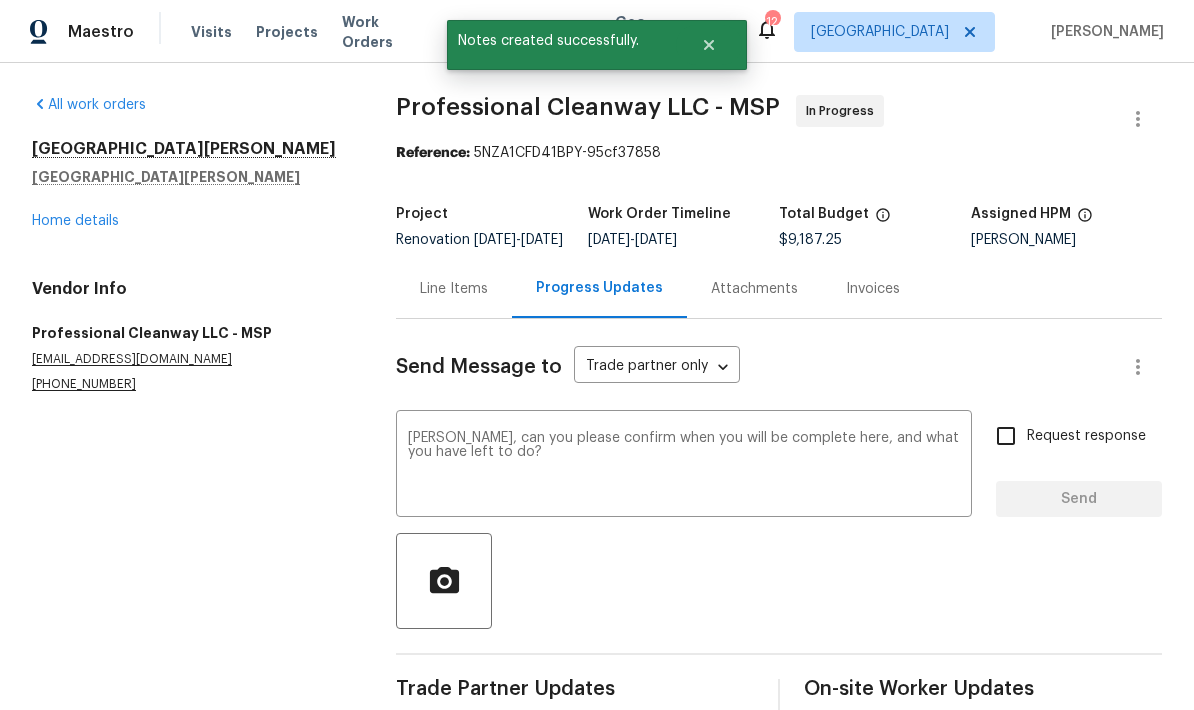 type 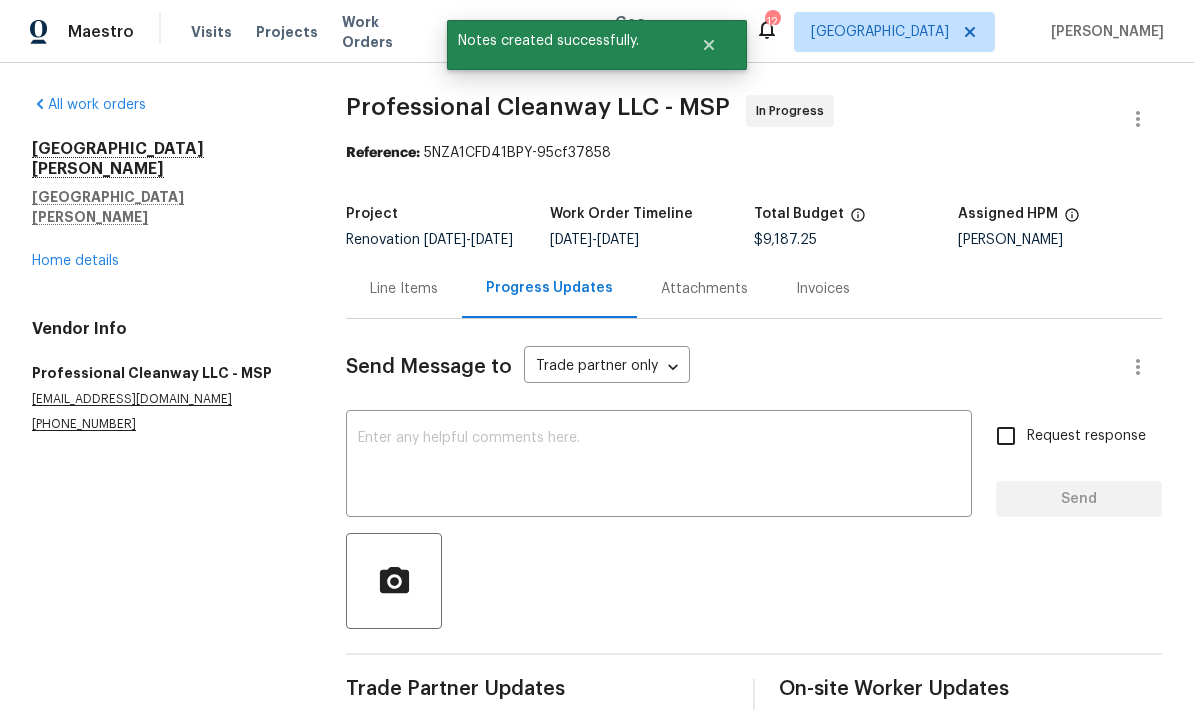 click on "1521 Ames Ave St. Paul, MN 55106 Home details" at bounding box center (165, 205) 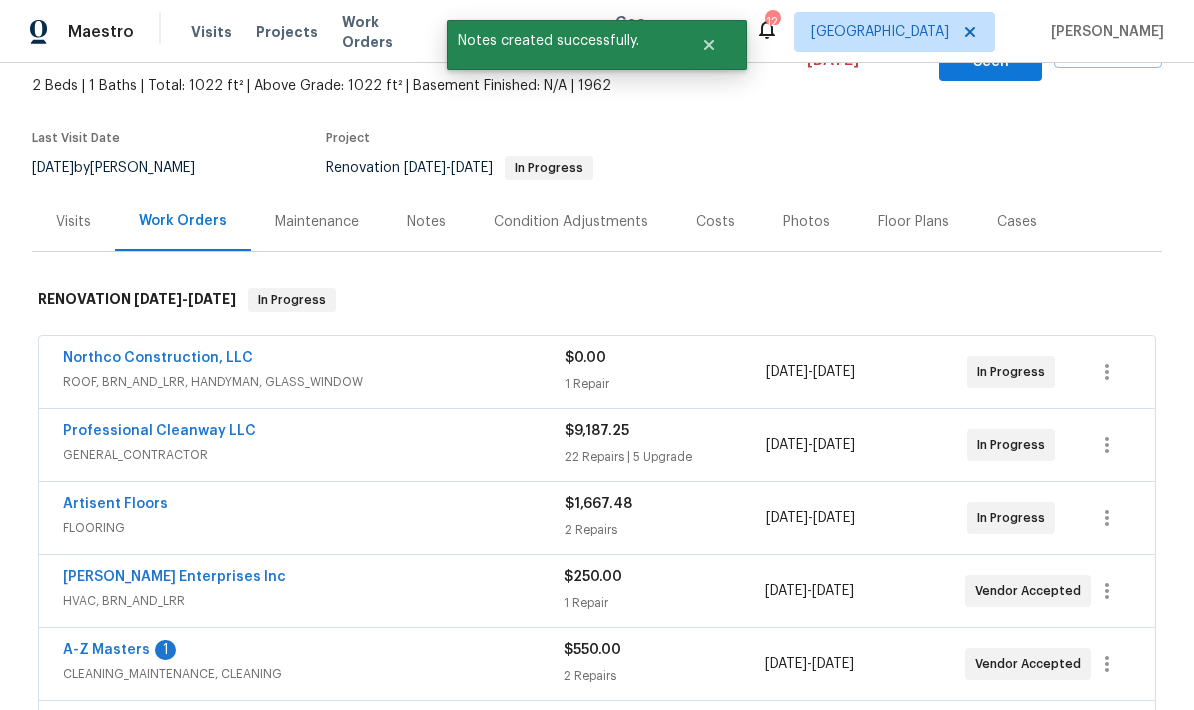 scroll, scrollTop: 160, scrollLeft: 0, axis: vertical 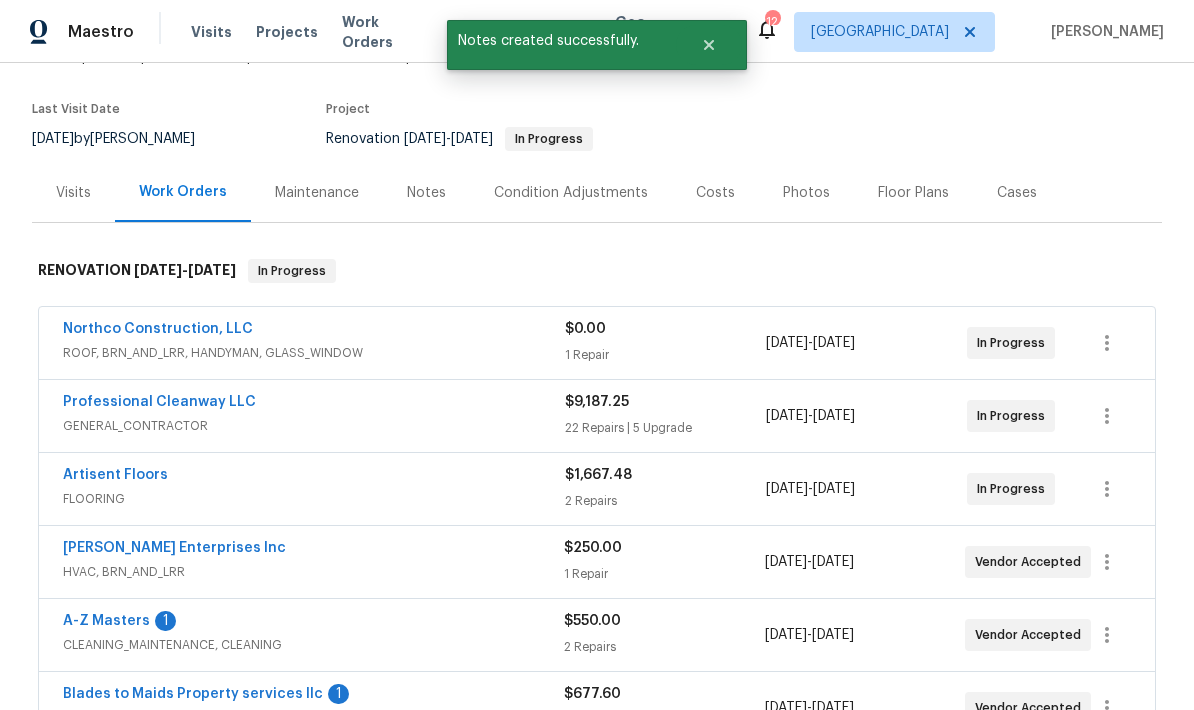 click on "Northco Construction, LLC" at bounding box center [158, 329] 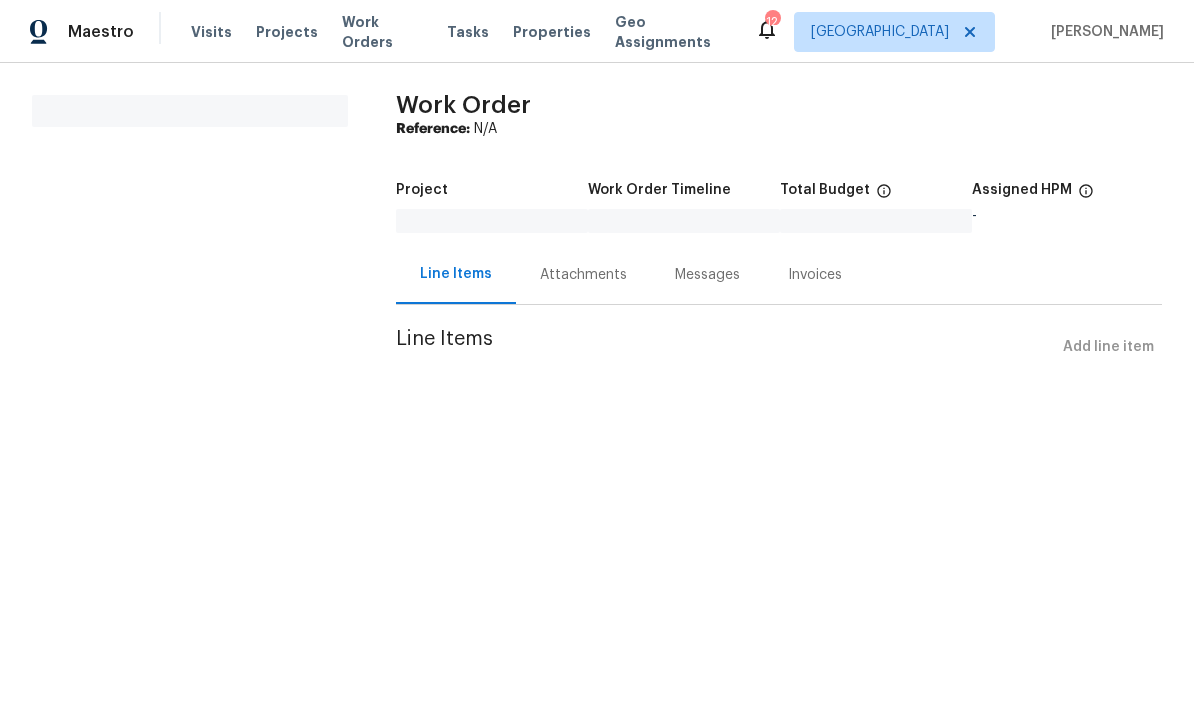 scroll, scrollTop: 0, scrollLeft: 0, axis: both 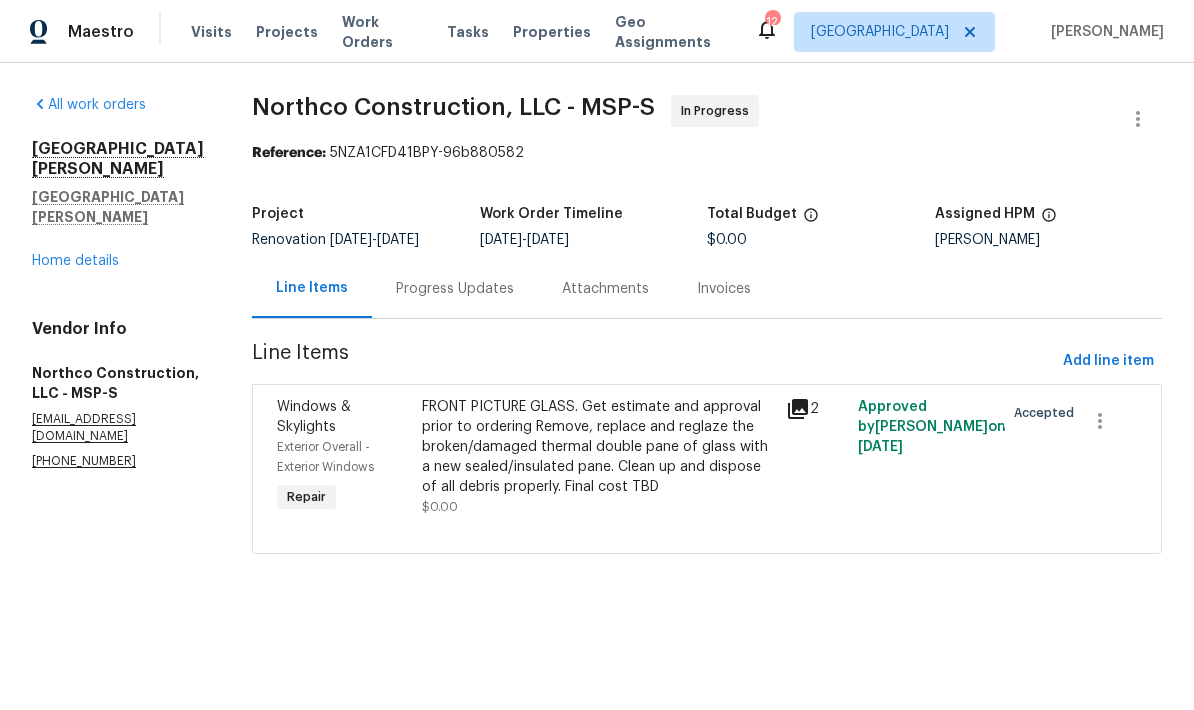 click on "Progress Updates" at bounding box center [455, 289] 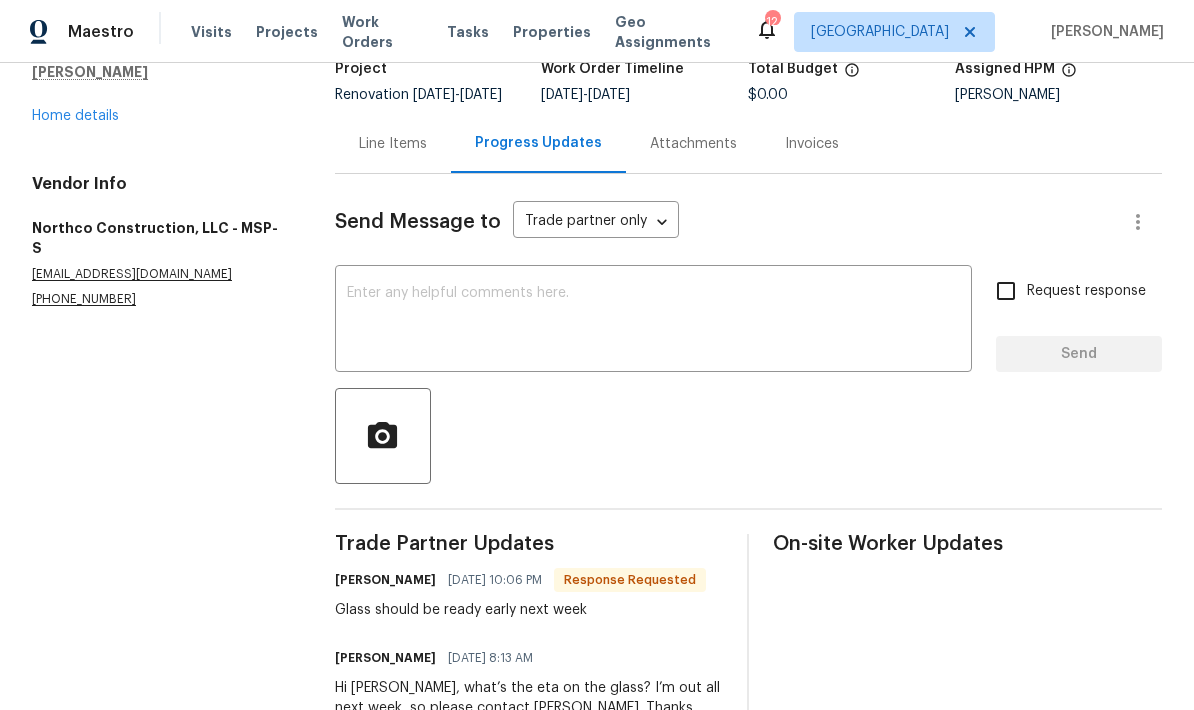 scroll, scrollTop: 144, scrollLeft: 0, axis: vertical 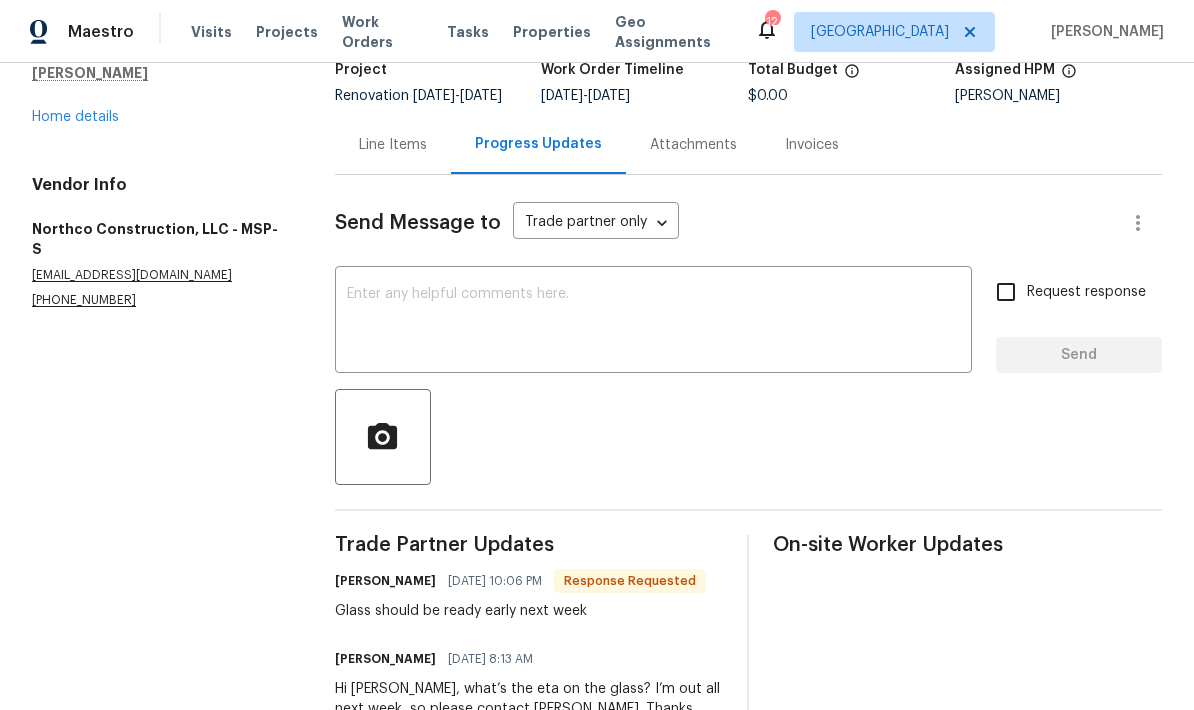click at bounding box center [653, 322] 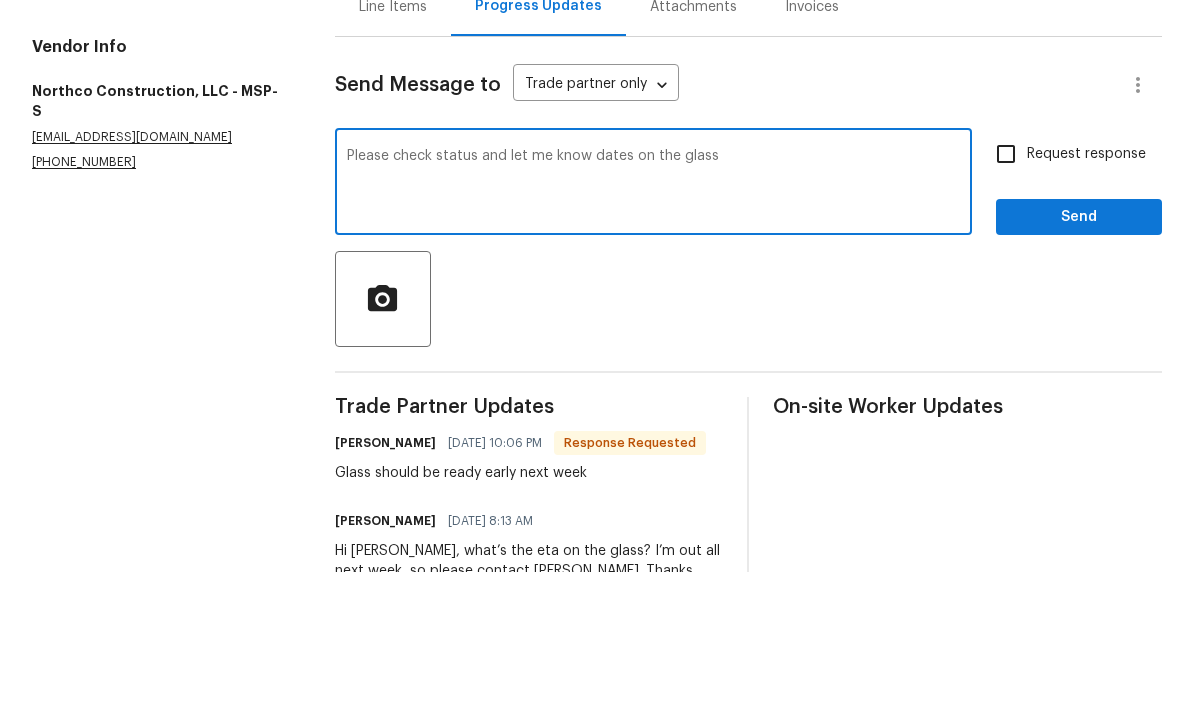 type on "Please check status and let me know dates on the glass" 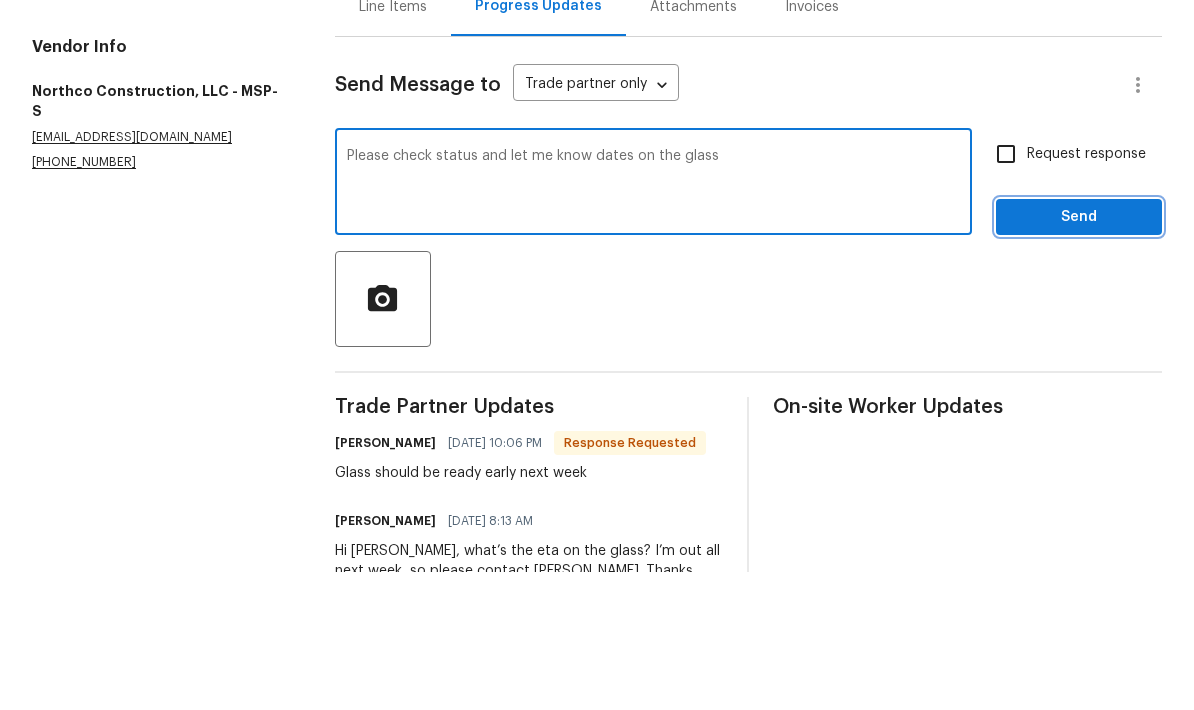 click on "Send" at bounding box center (1079, 355) 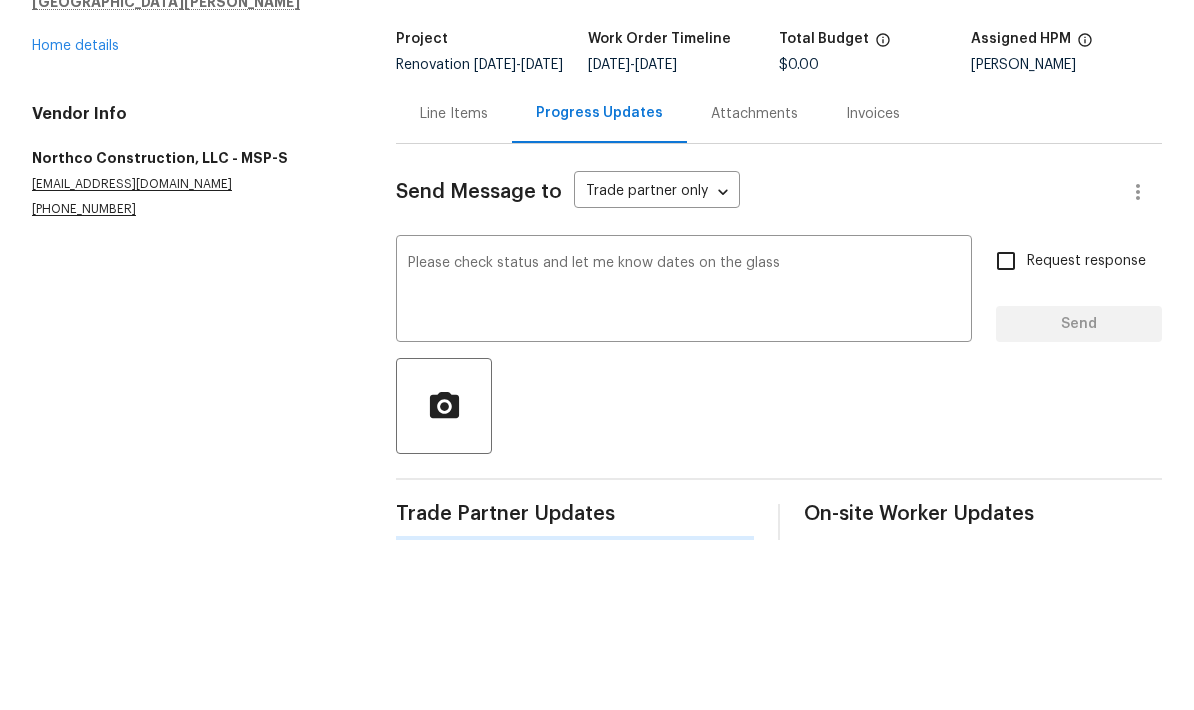 scroll, scrollTop: 0, scrollLeft: 0, axis: both 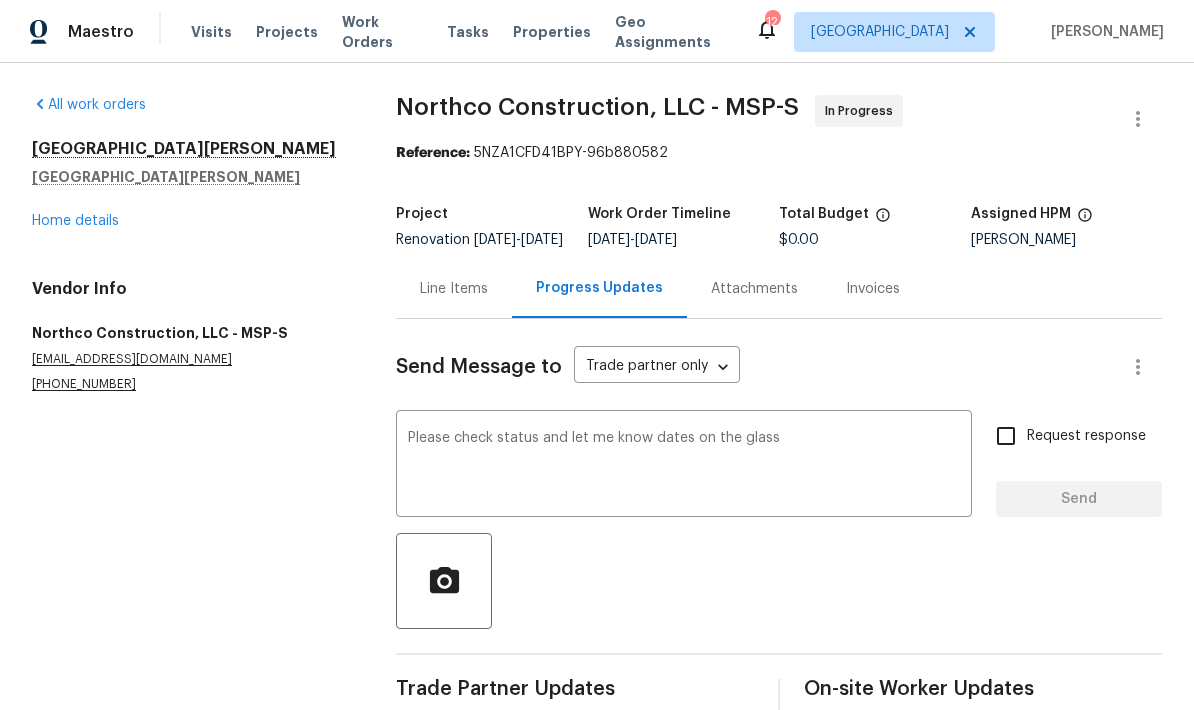 type 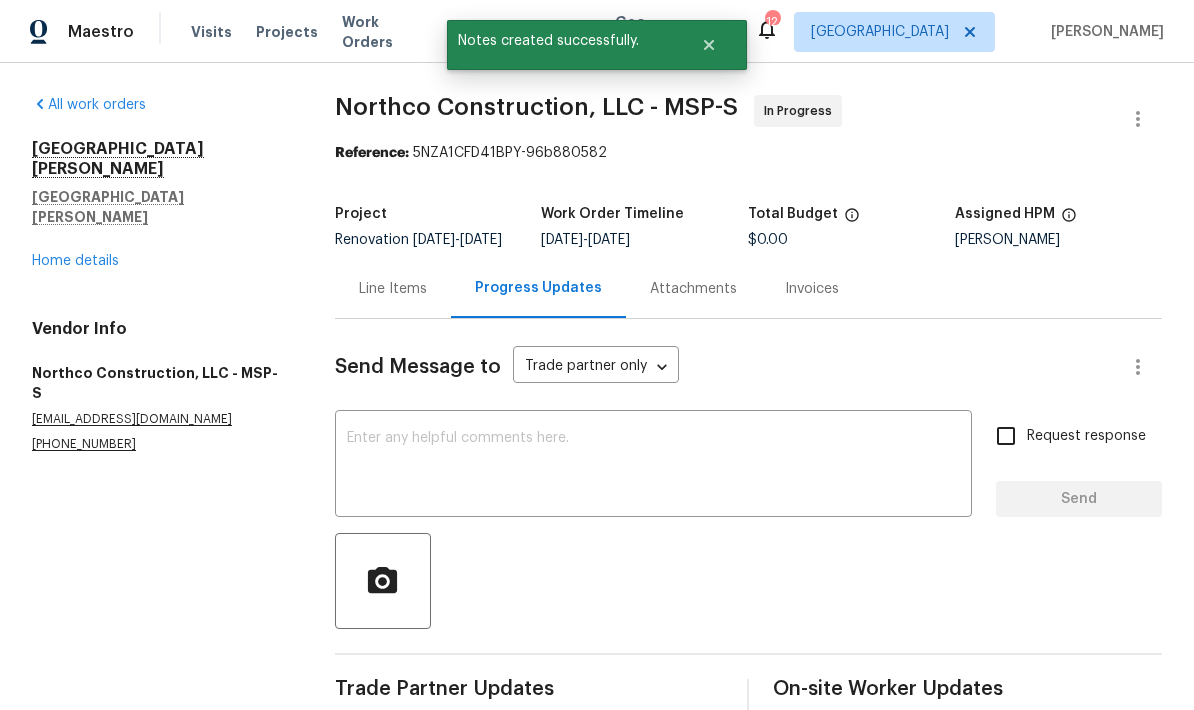 click on "Home details" at bounding box center [75, 261] 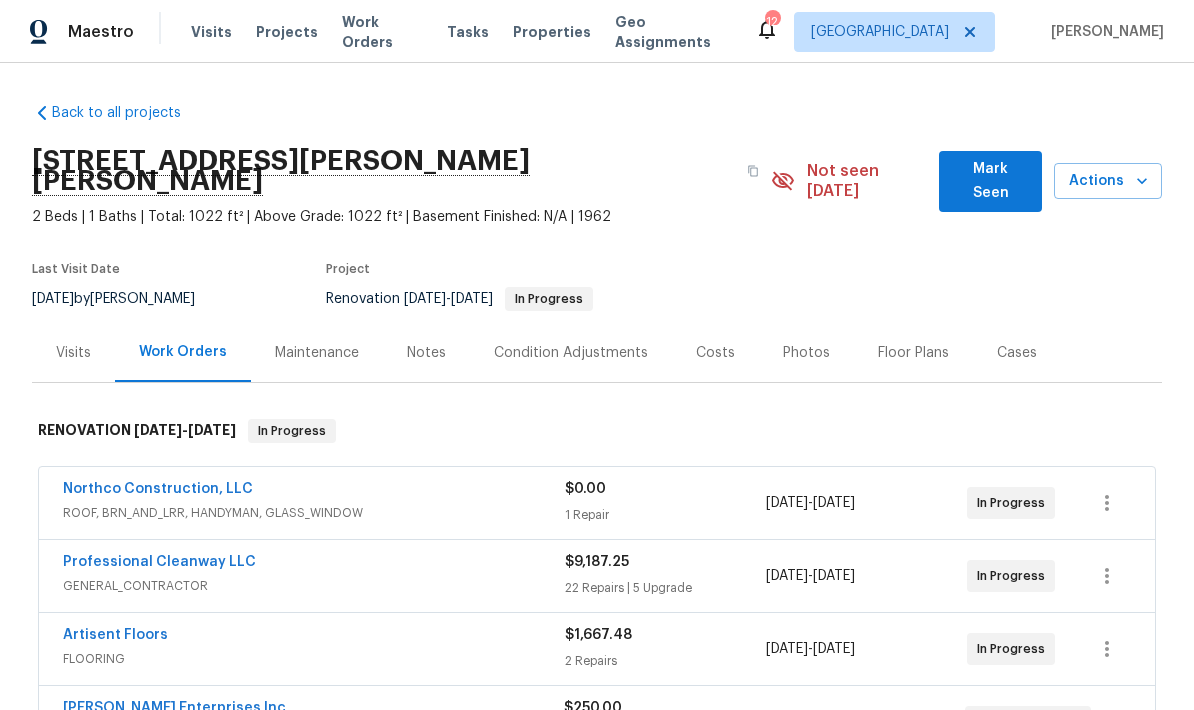 scroll, scrollTop: 0, scrollLeft: 0, axis: both 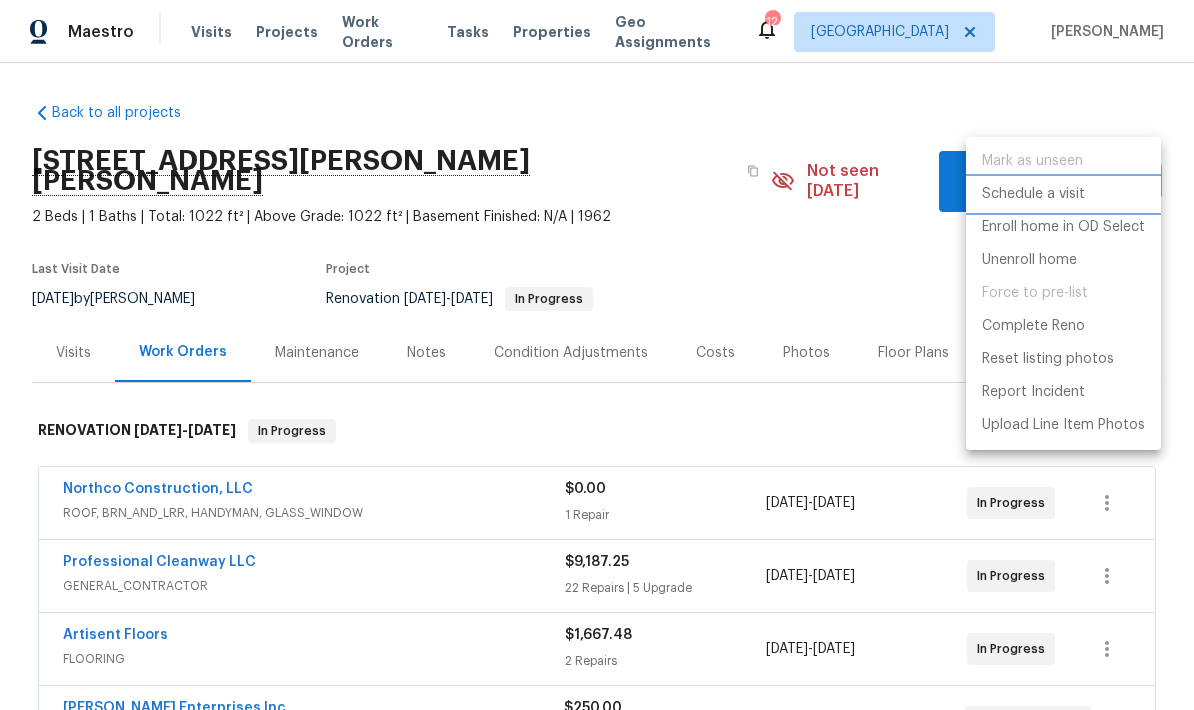 click on "Schedule a visit" at bounding box center [1033, 194] 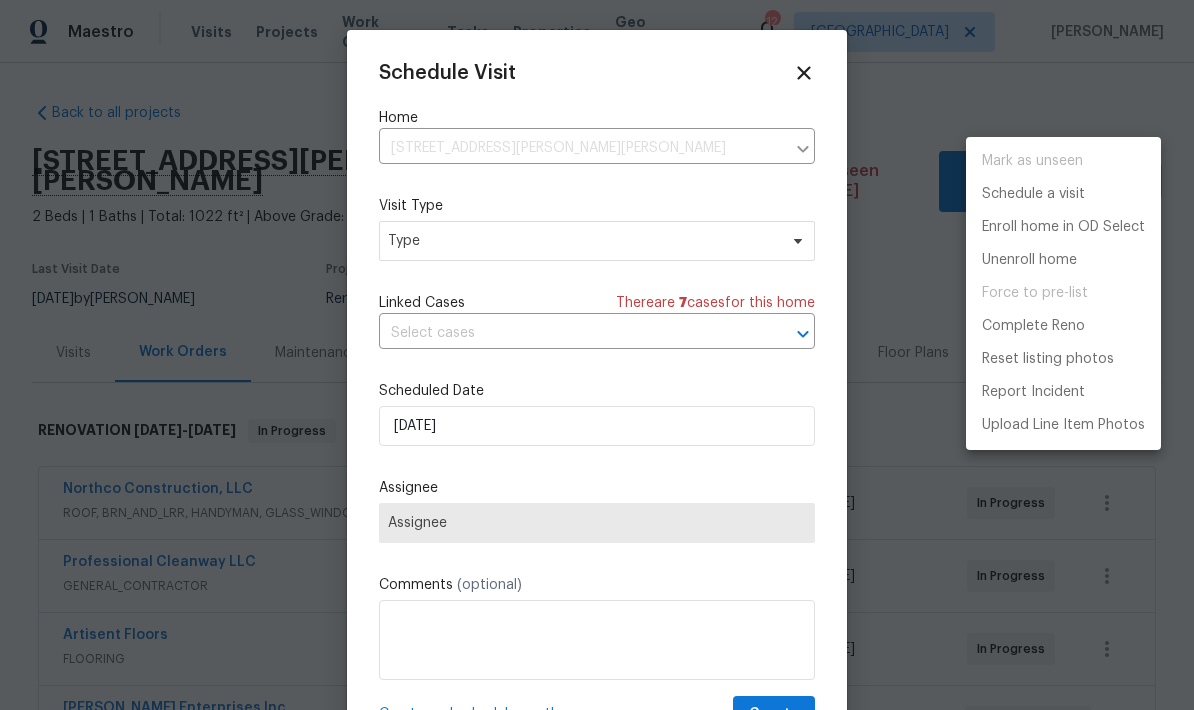 click at bounding box center [597, 355] 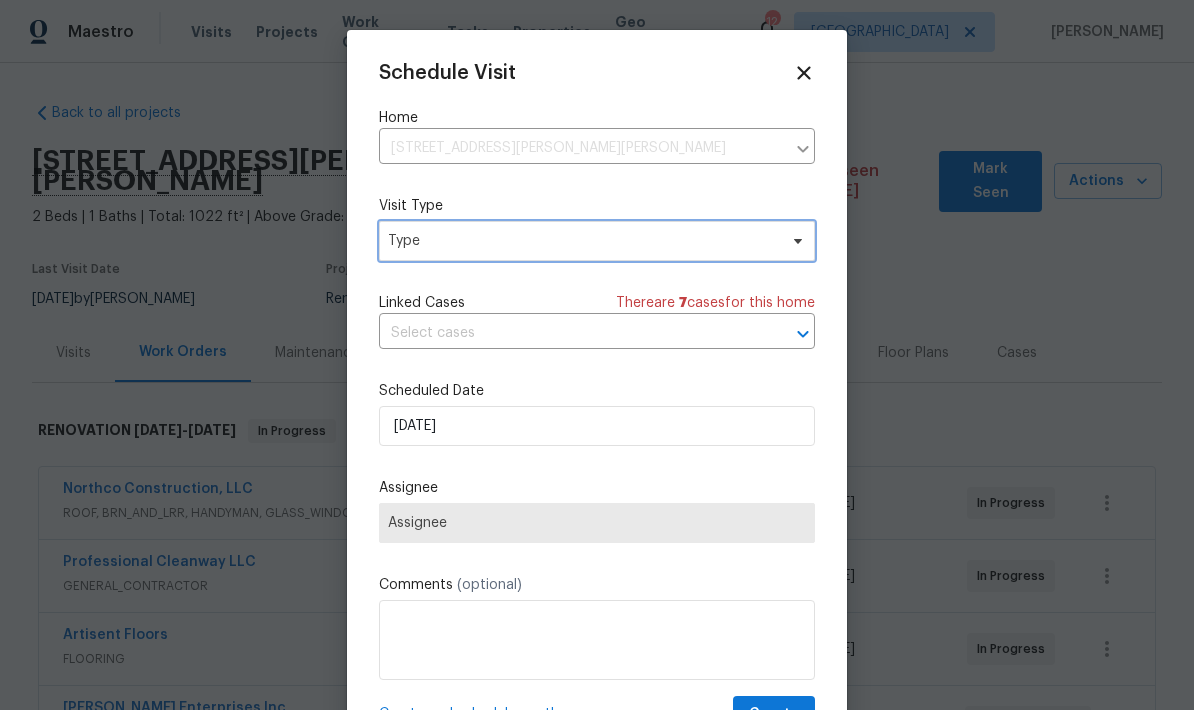 click at bounding box center (795, 241) 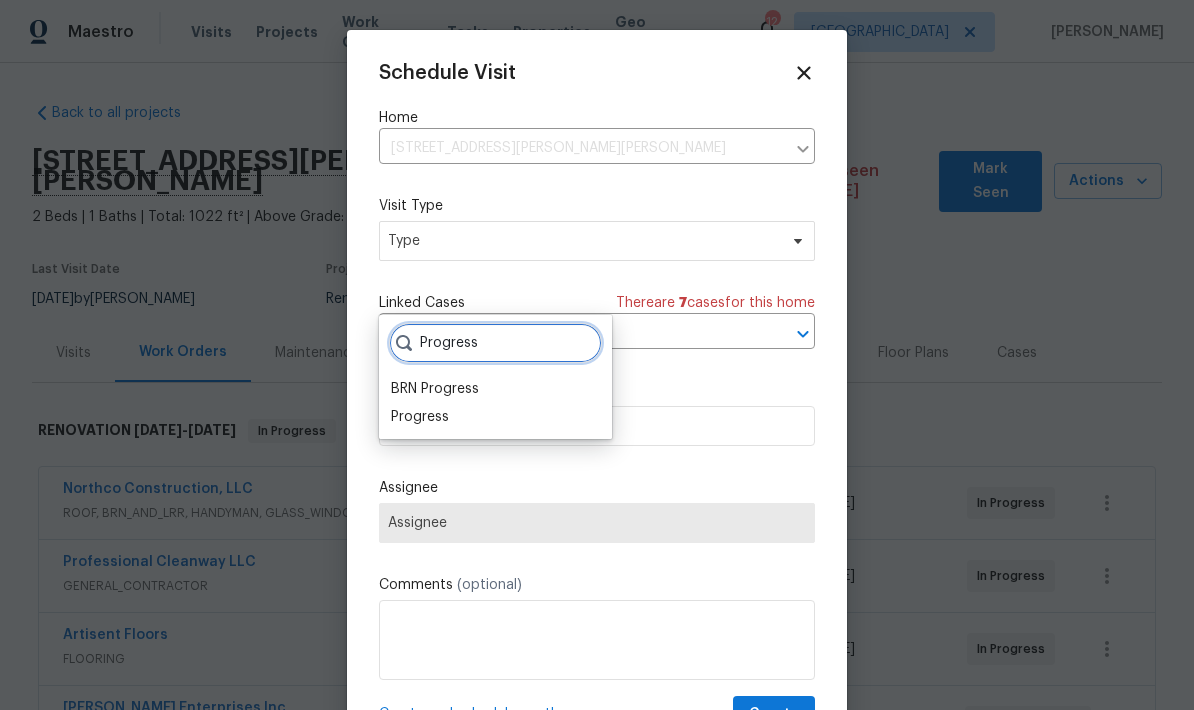 type on "Progress" 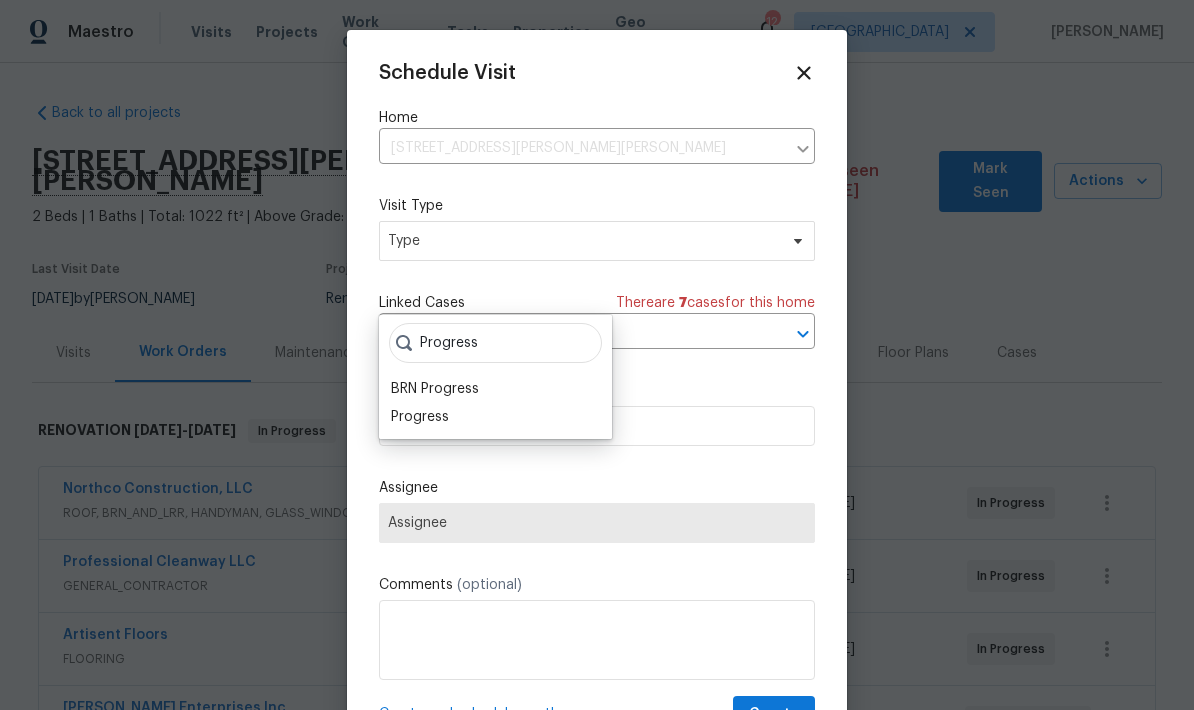 click on "Progress" at bounding box center (495, 417) 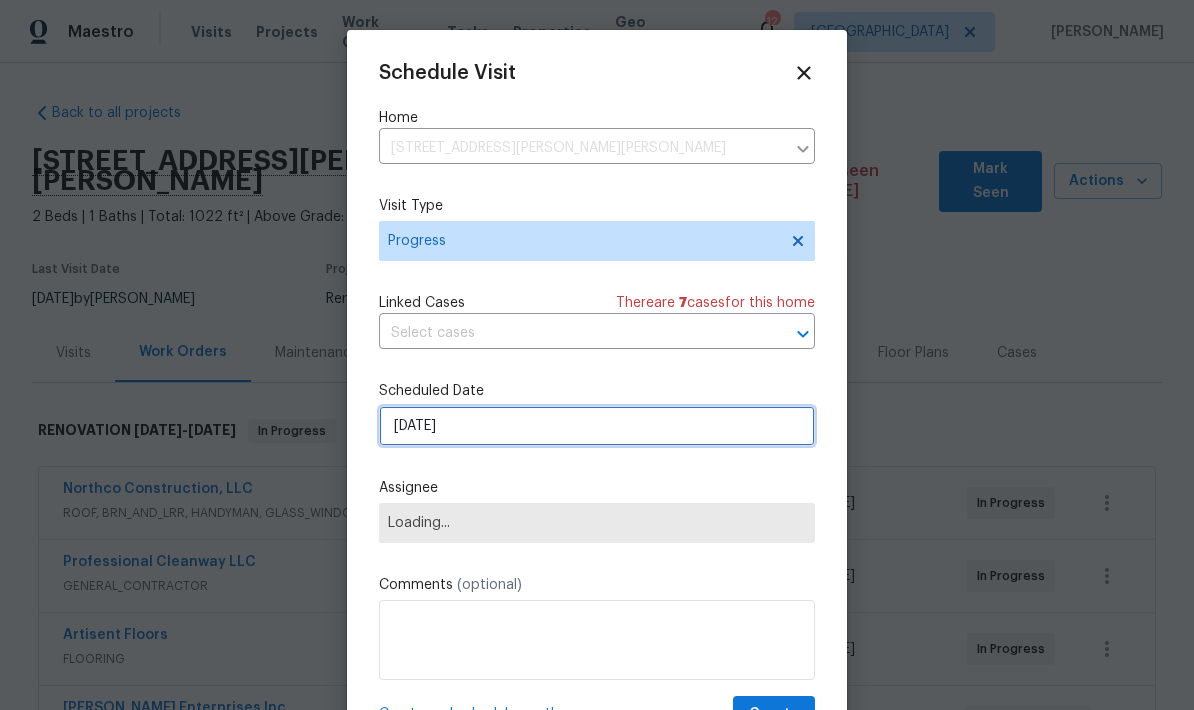 click on "[DATE]" at bounding box center (597, 426) 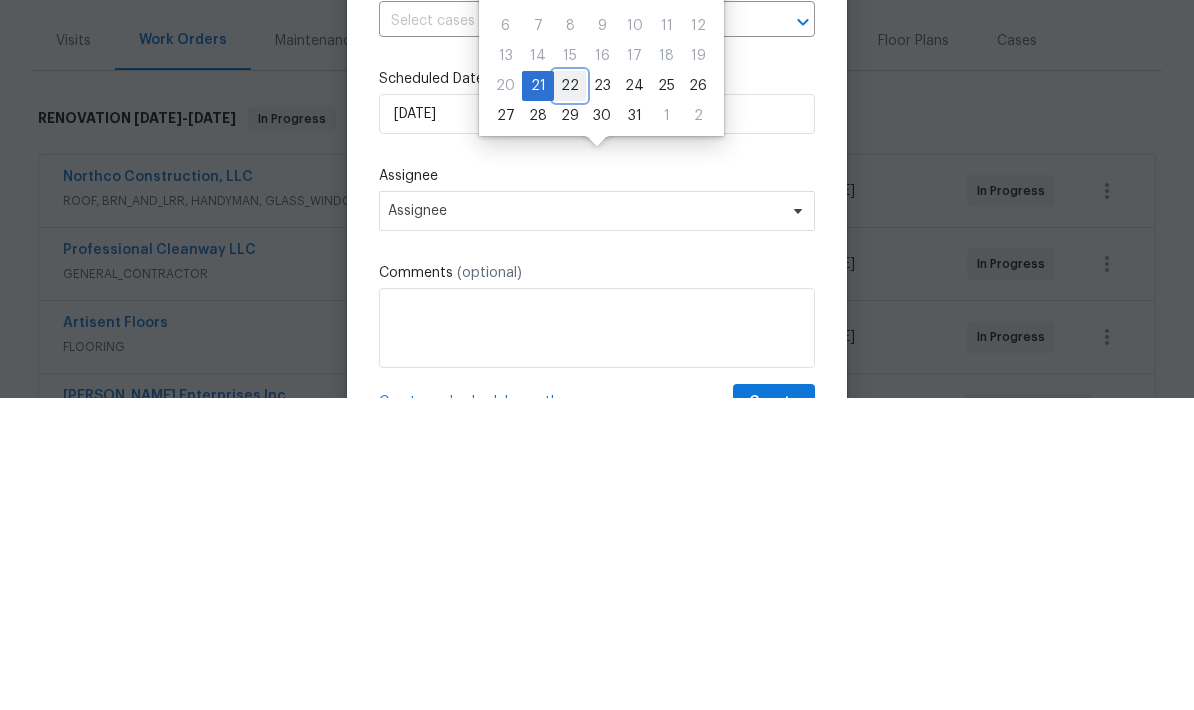 click on "22" at bounding box center (570, 398) 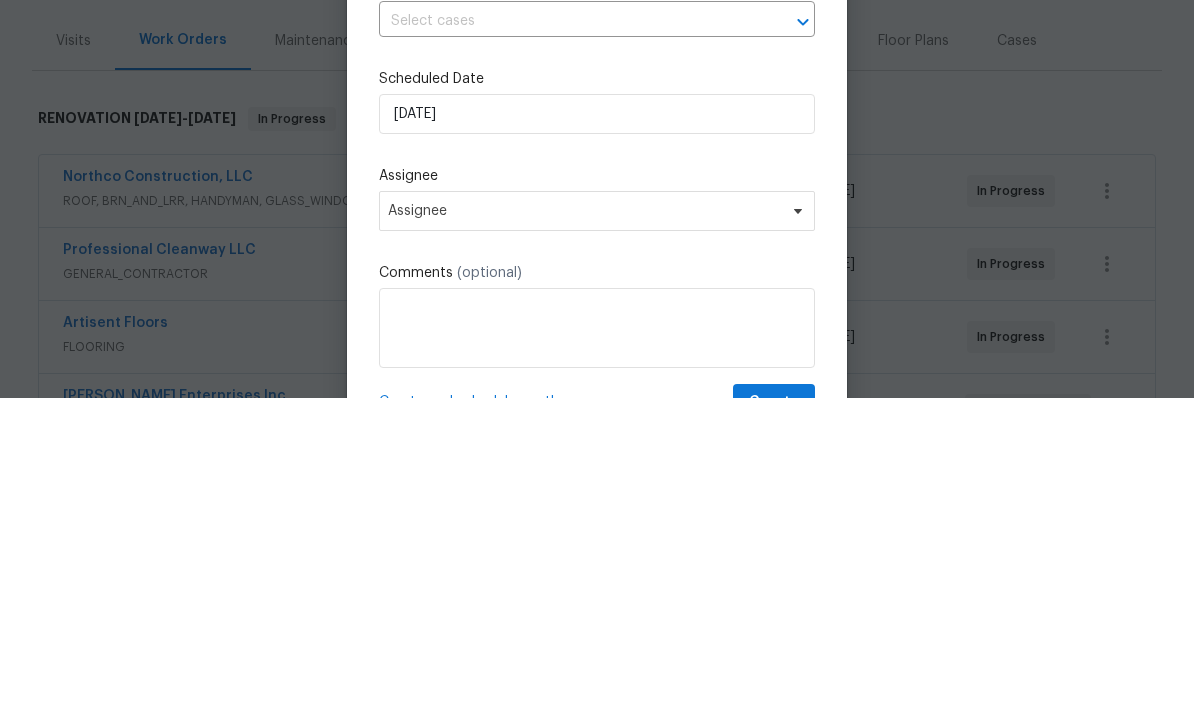scroll, scrollTop: 80, scrollLeft: 0, axis: vertical 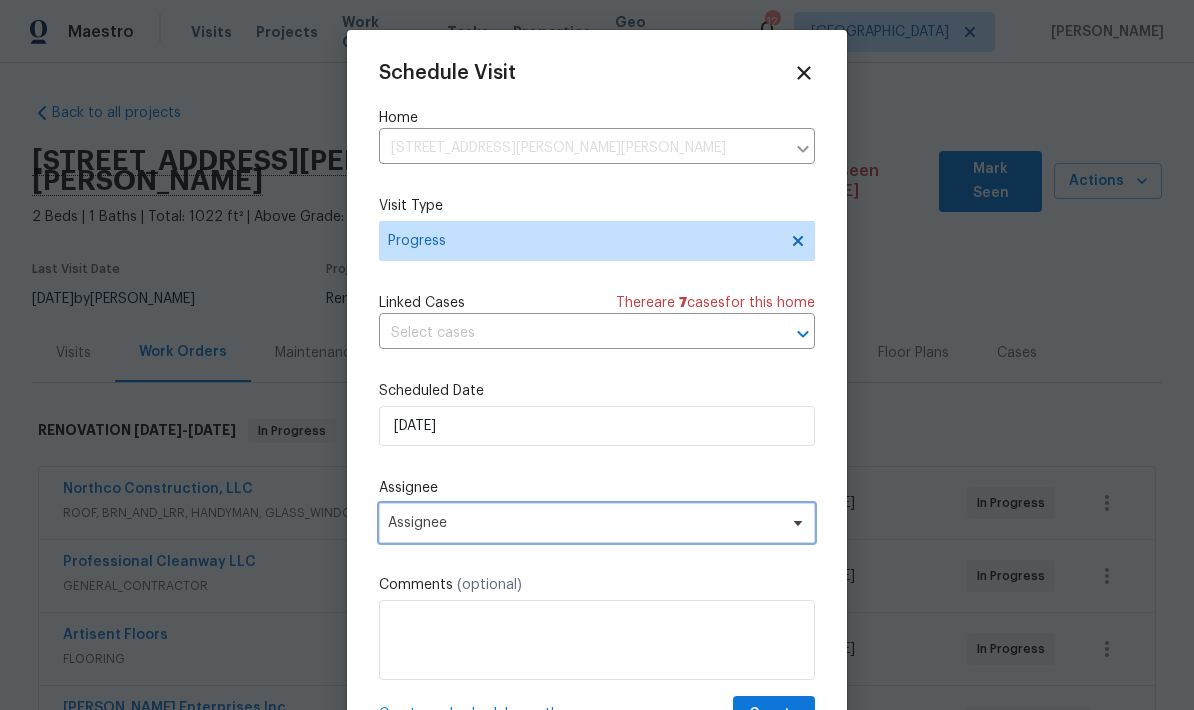 click on "Assignee" at bounding box center [584, 523] 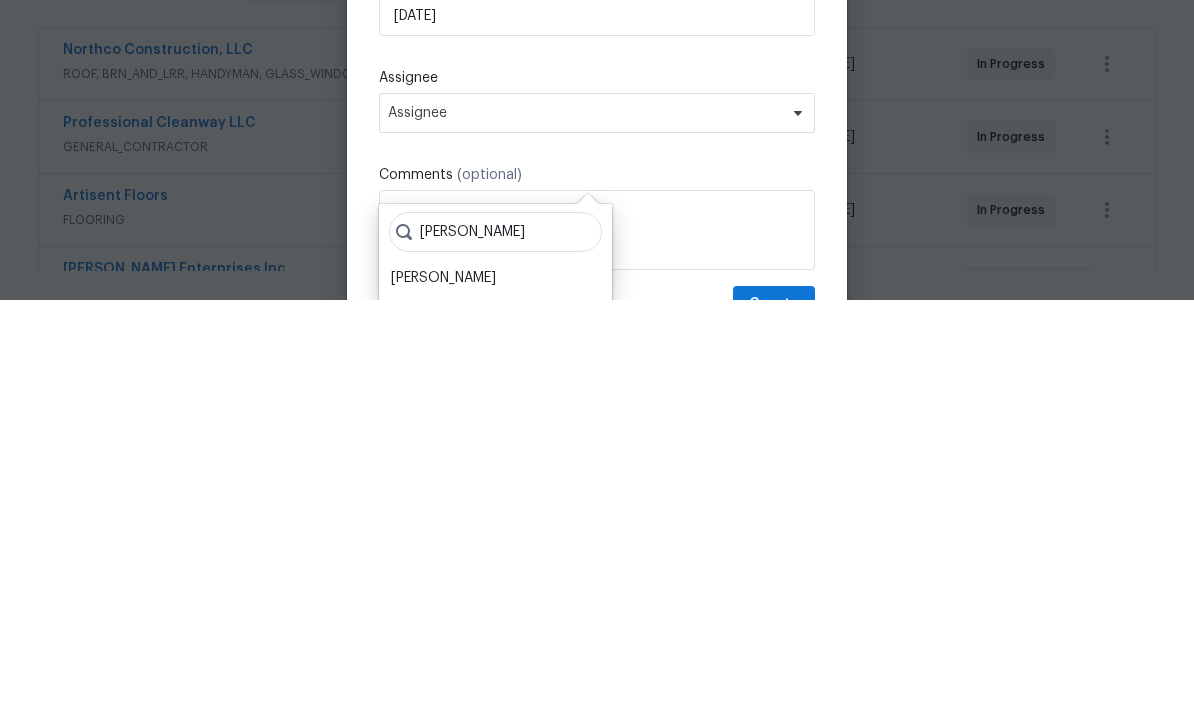 type on "Jeff" 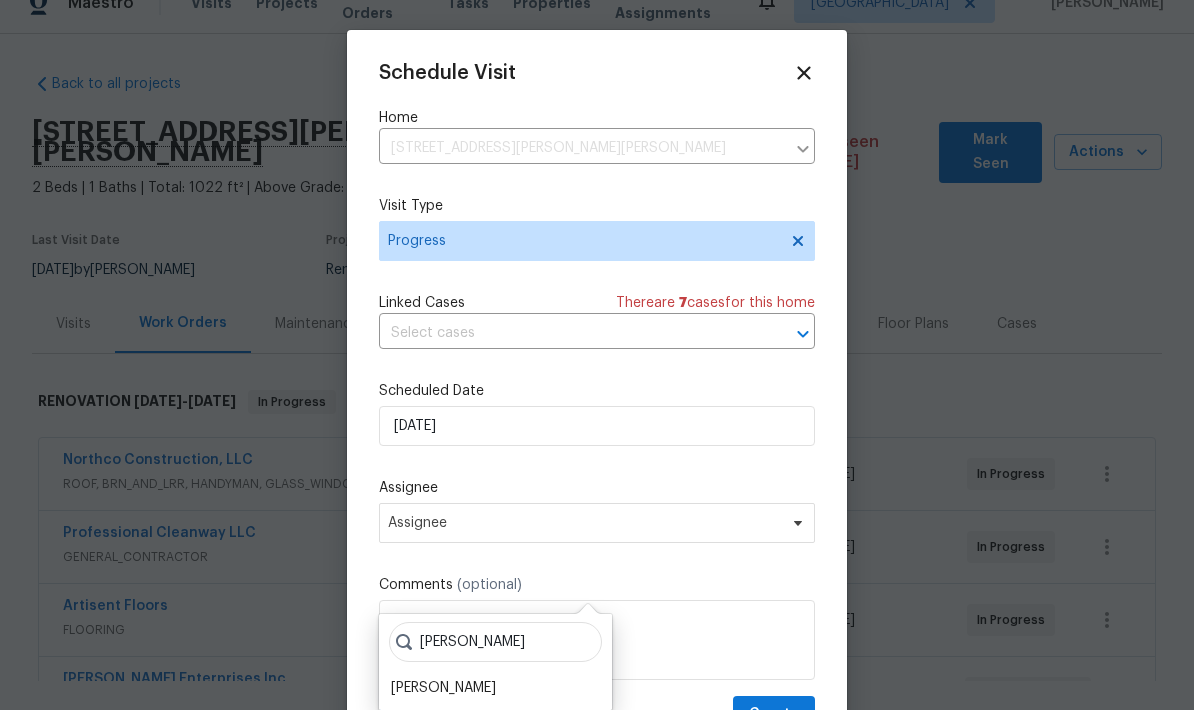 click on "[PERSON_NAME]" at bounding box center (443, 688) 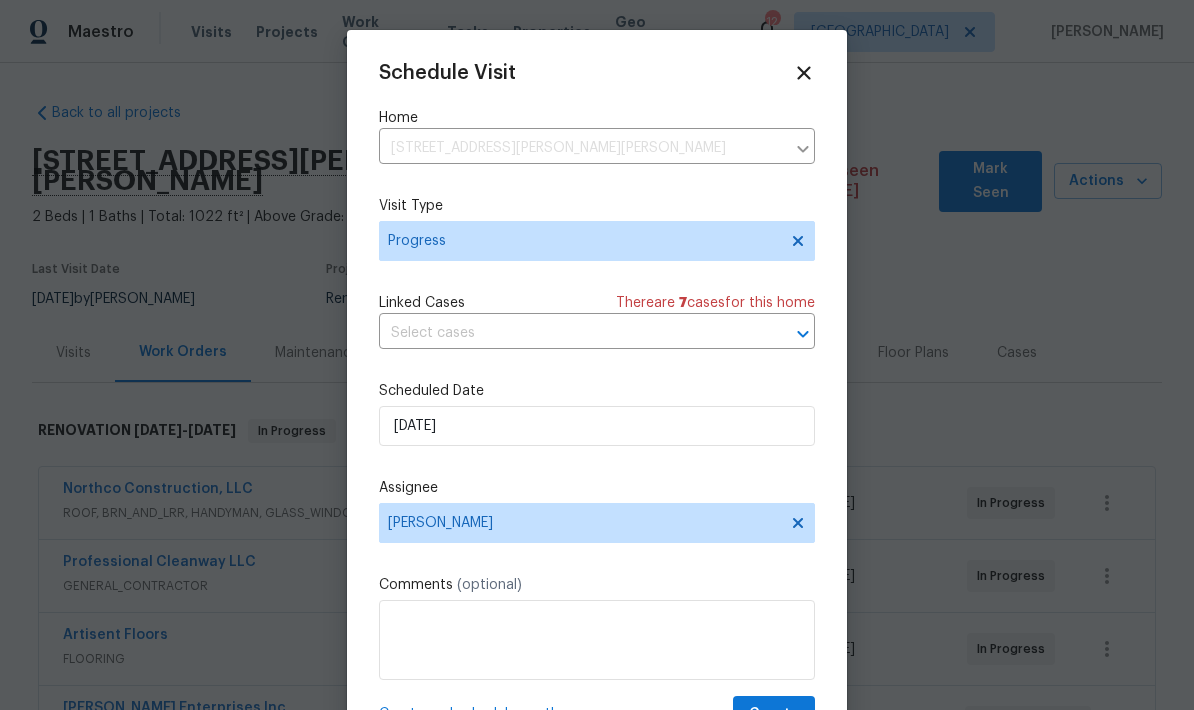 click on "Schedule Visit Home   1521 Ames Ave, St. Paul, MN 55106 ​ Visit Type   Progress Linked Cases There  are   7  case s  for this home   ​ Scheduled Date   7/22/2025 Assignee   Jeffrey Lenz Comments   (optional) Create and schedule another Create" at bounding box center [597, 397] 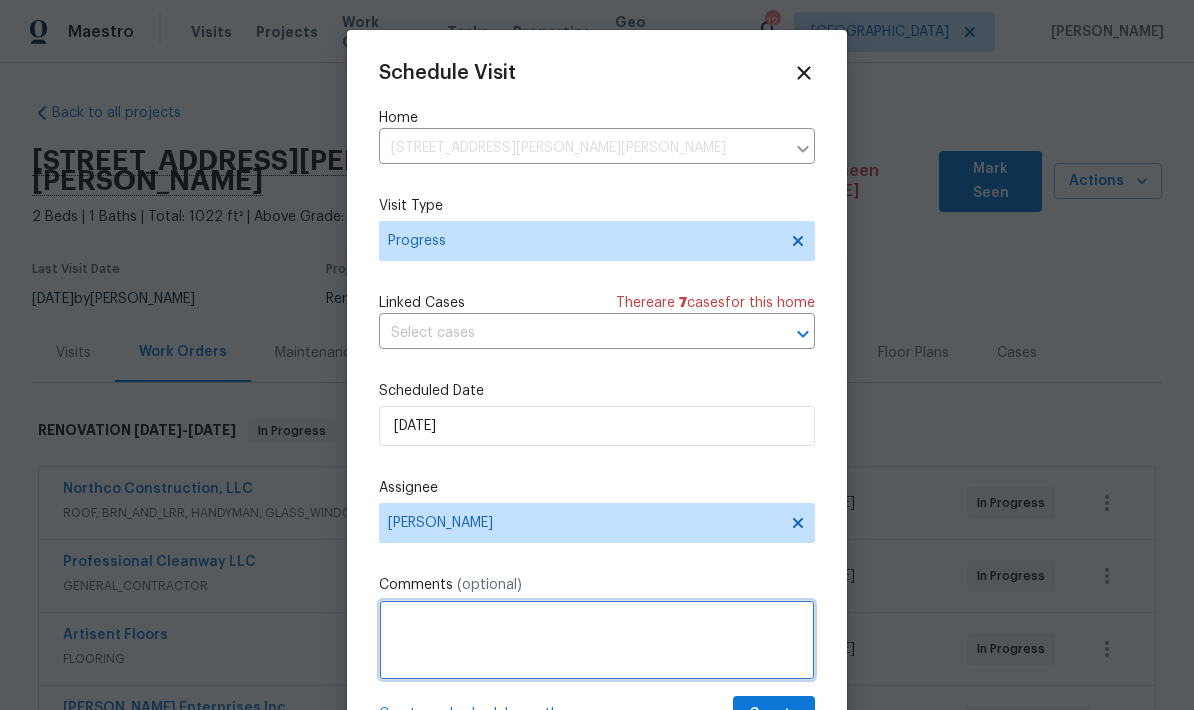 click at bounding box center [597, 640] 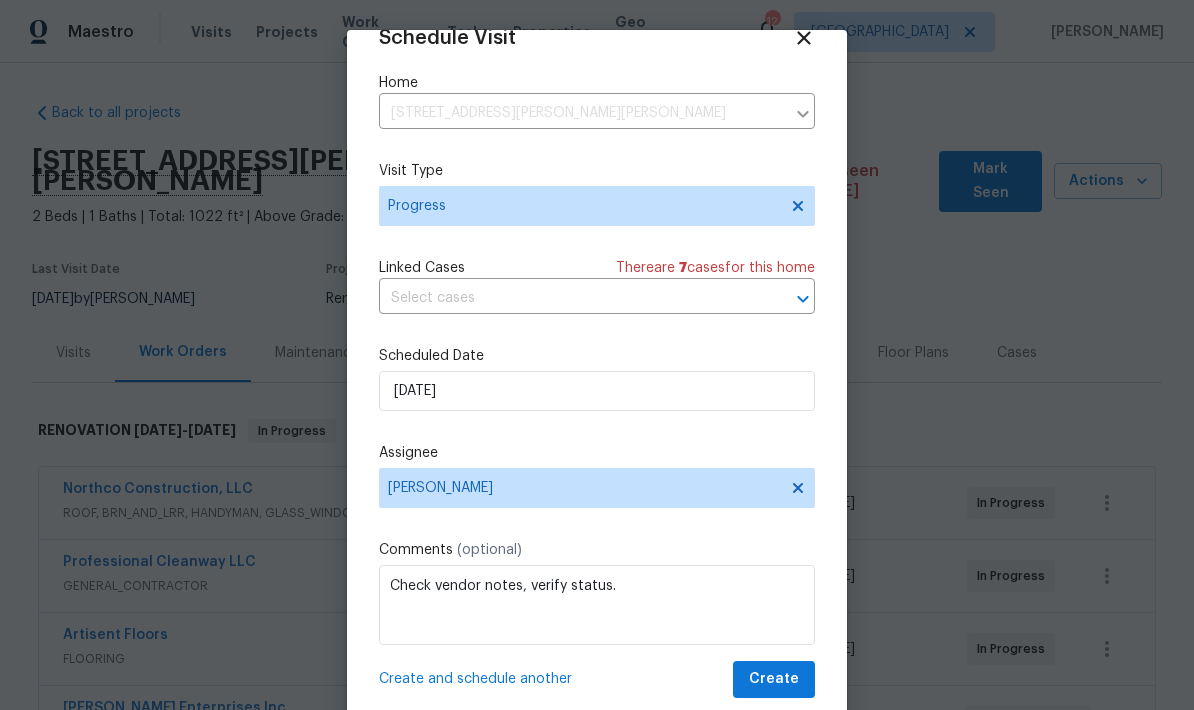 scroll, scrollTop: 39, scrollLeft: 0, axis: vertical 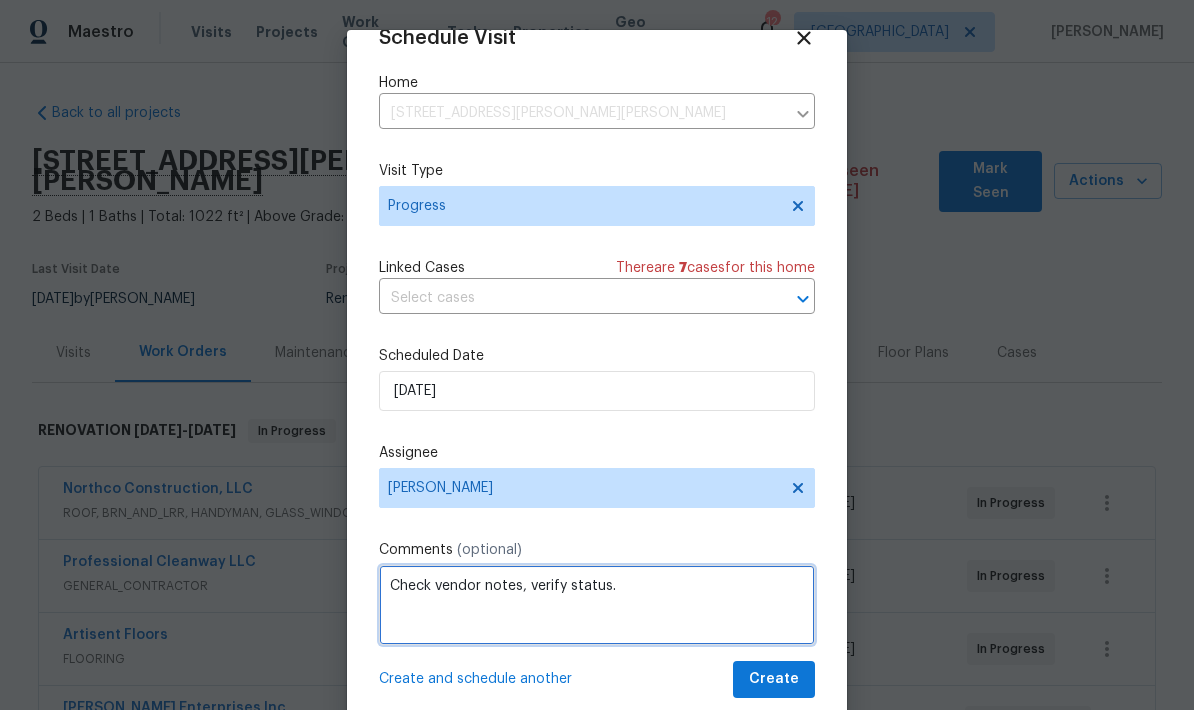 click on "Check vendor notes, verify status." at bounding box center [597, 605] 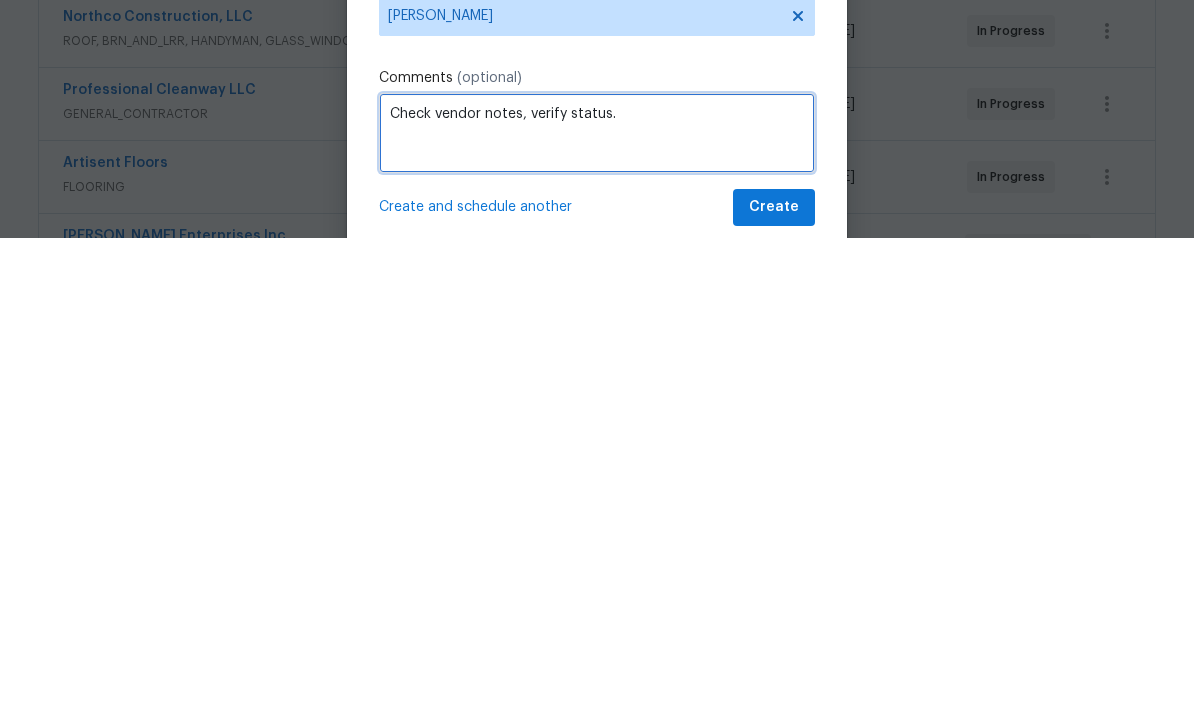 click on "Check vendor notes, verify status." at bounding box center (597, 605) 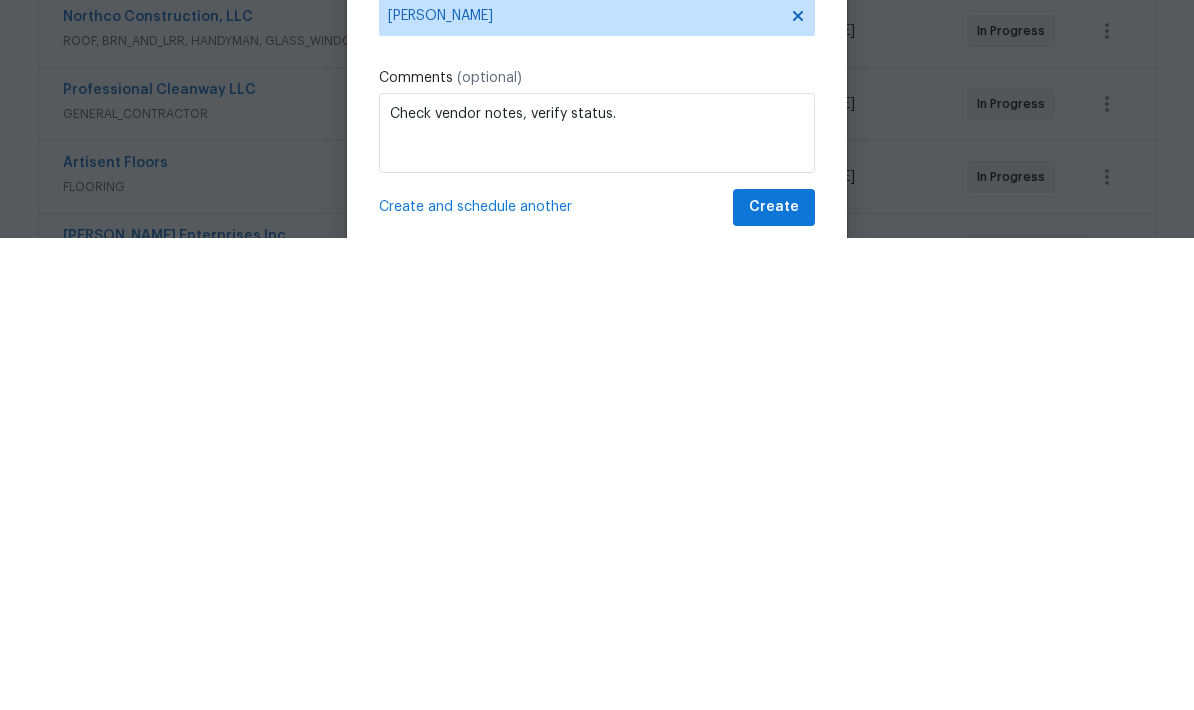 click on "Create and schedule another" at bounding box center [475, 679] 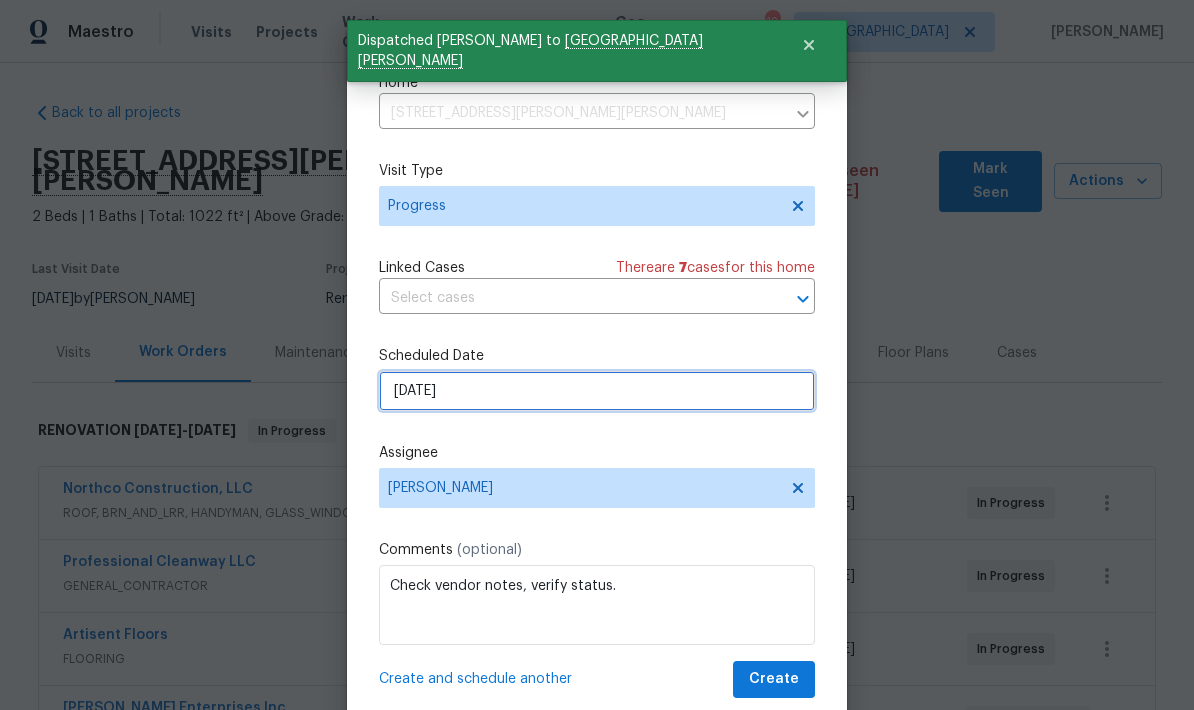 click on "7/22/2025" at bounding box center [597, 391] 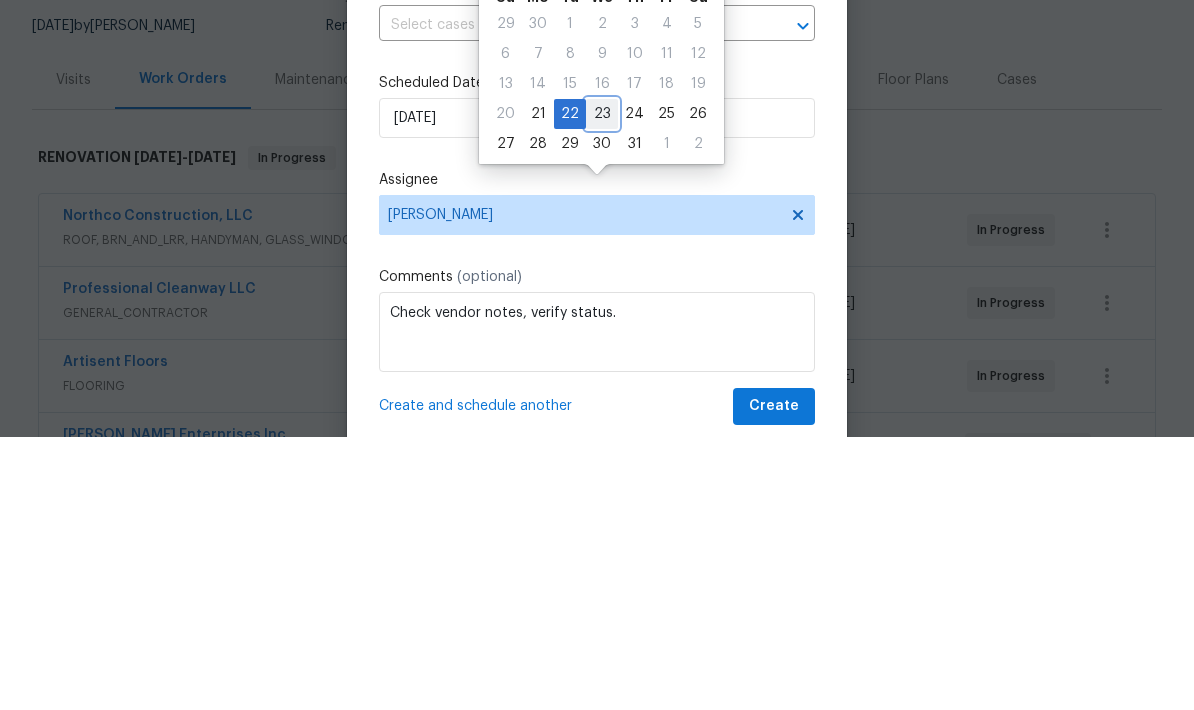 click on "23" at bounding box center [602, 387] 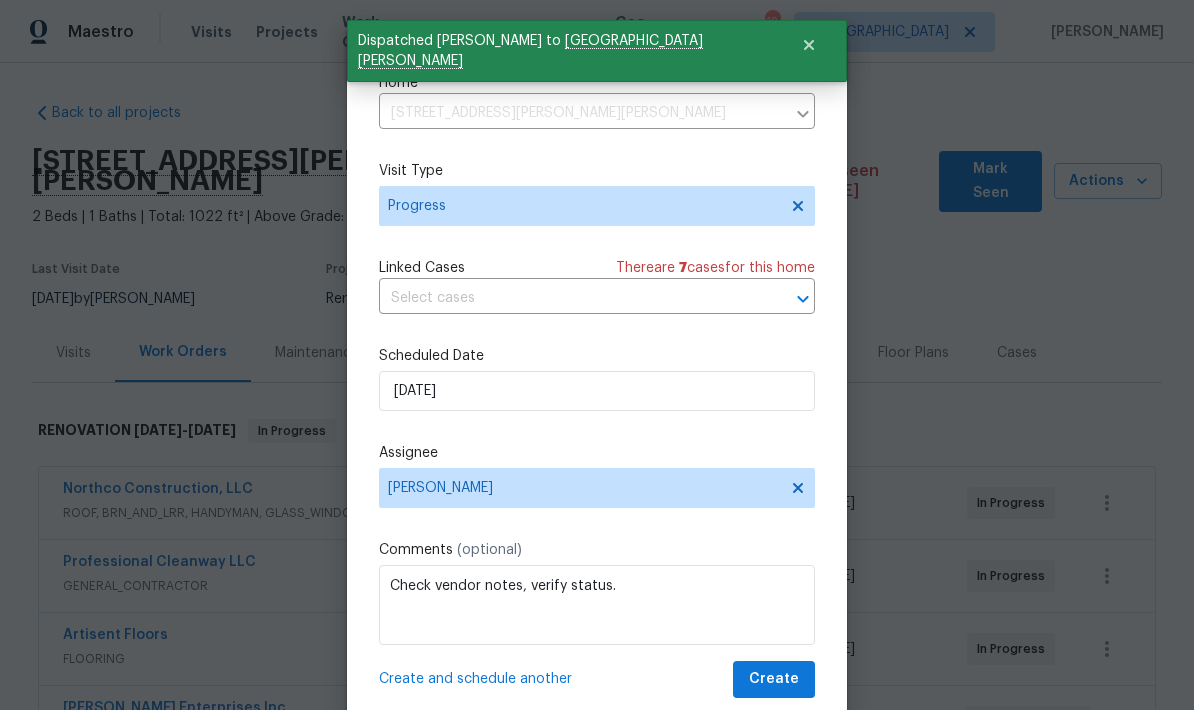 click on "Create and schedule another" at bounding box center [475, 679] 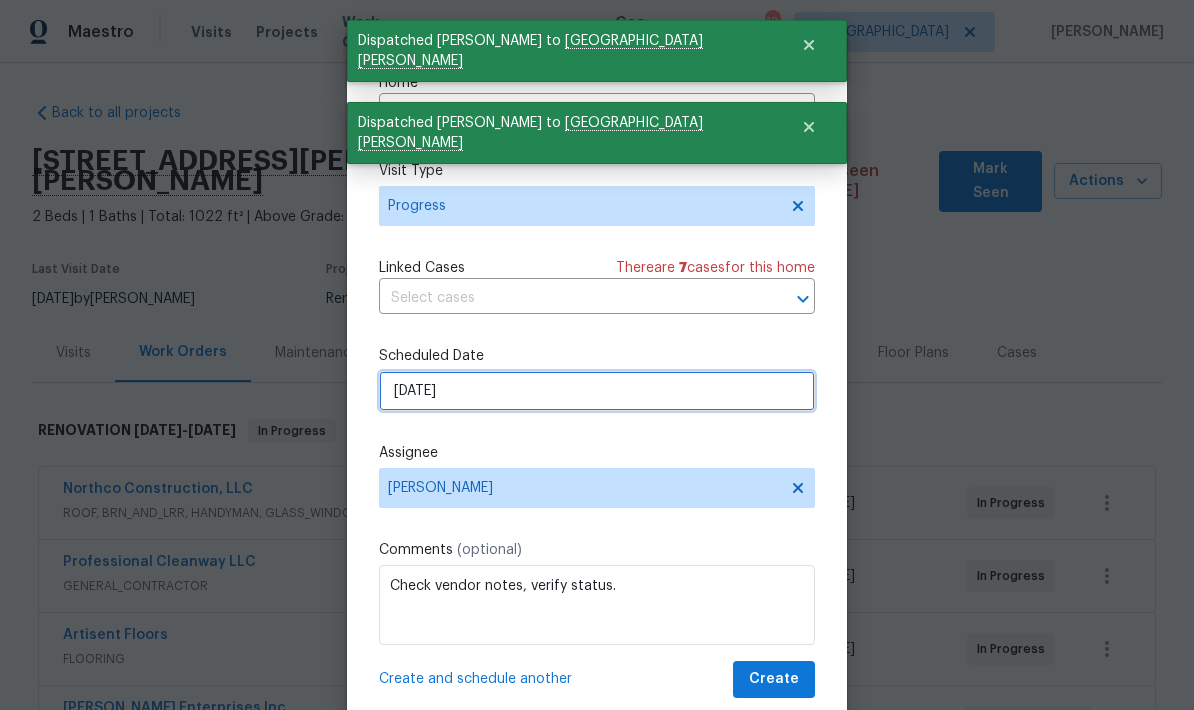 click on "7/23/2025" at bounding box center (597, 391) 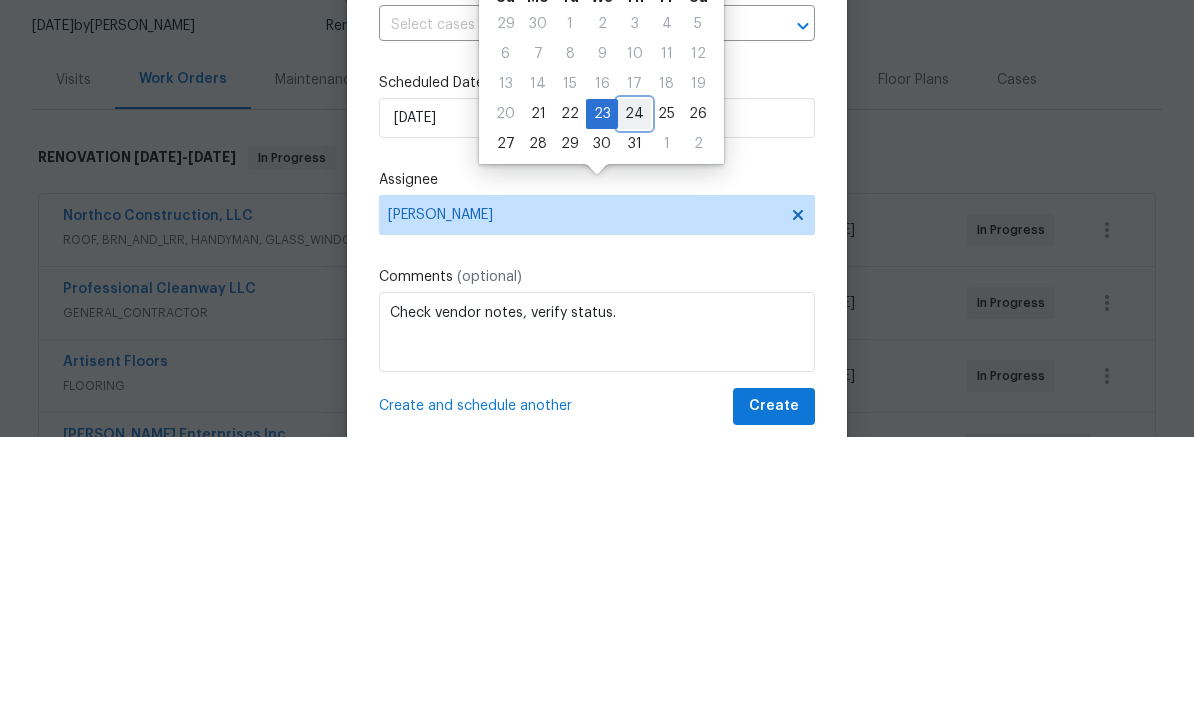 click on "24" at bounding box center (634, 387) 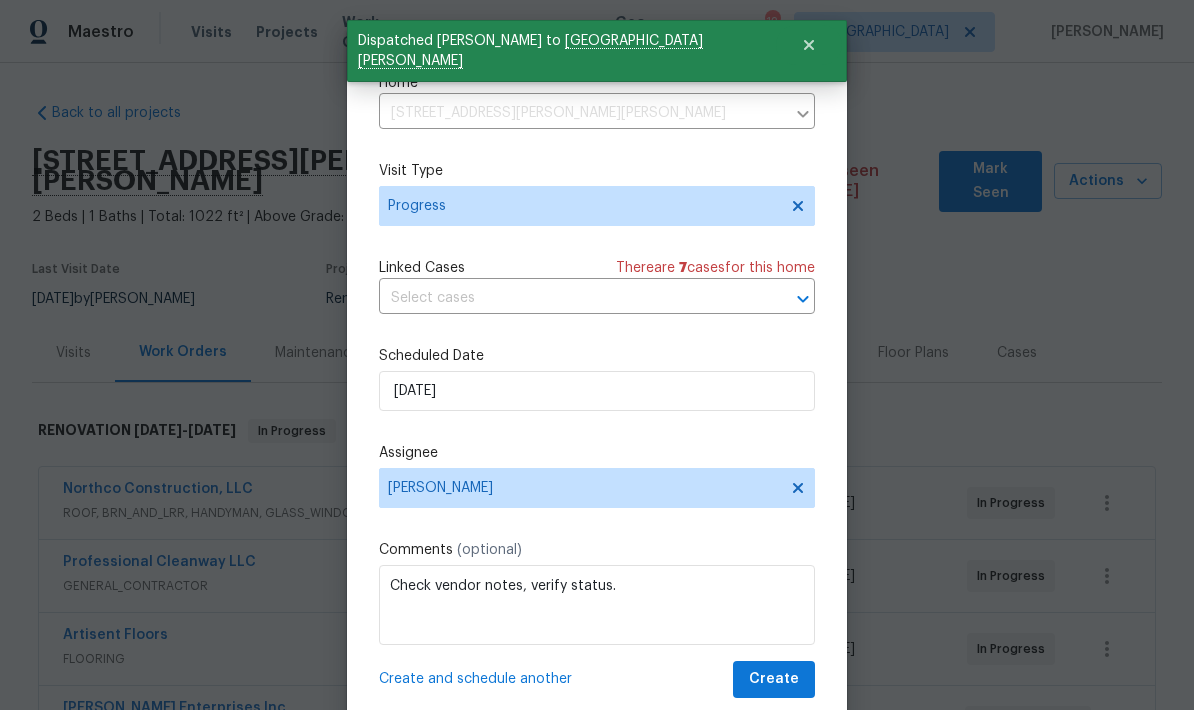 click on "Create and schedule another" at bounding box center [475, 679] 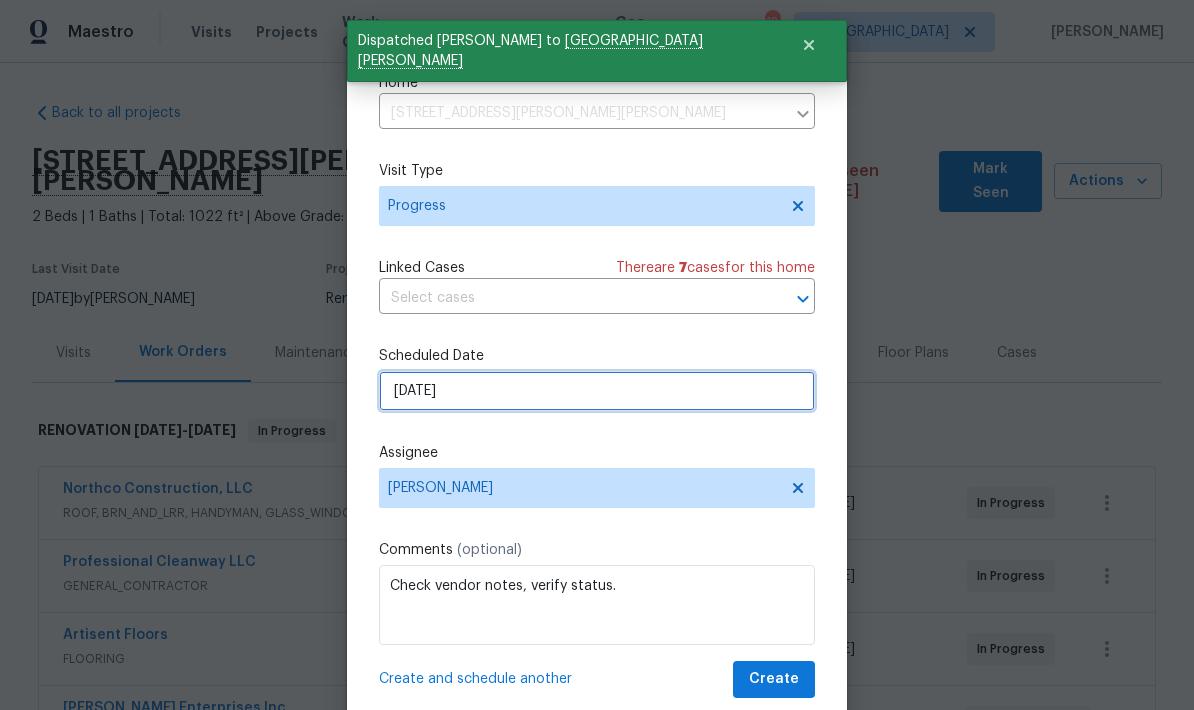 click on "7/24/2025" at bounding box center (597, 391) 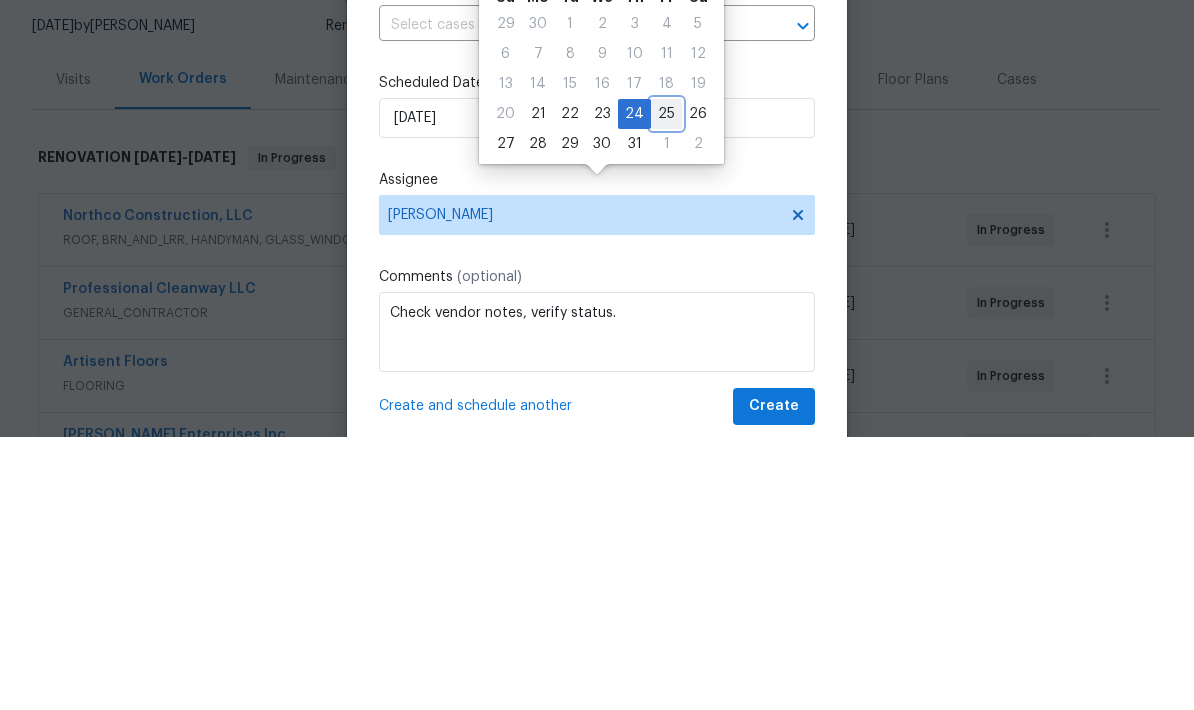 click on "25" at bounding box center [666, 387] 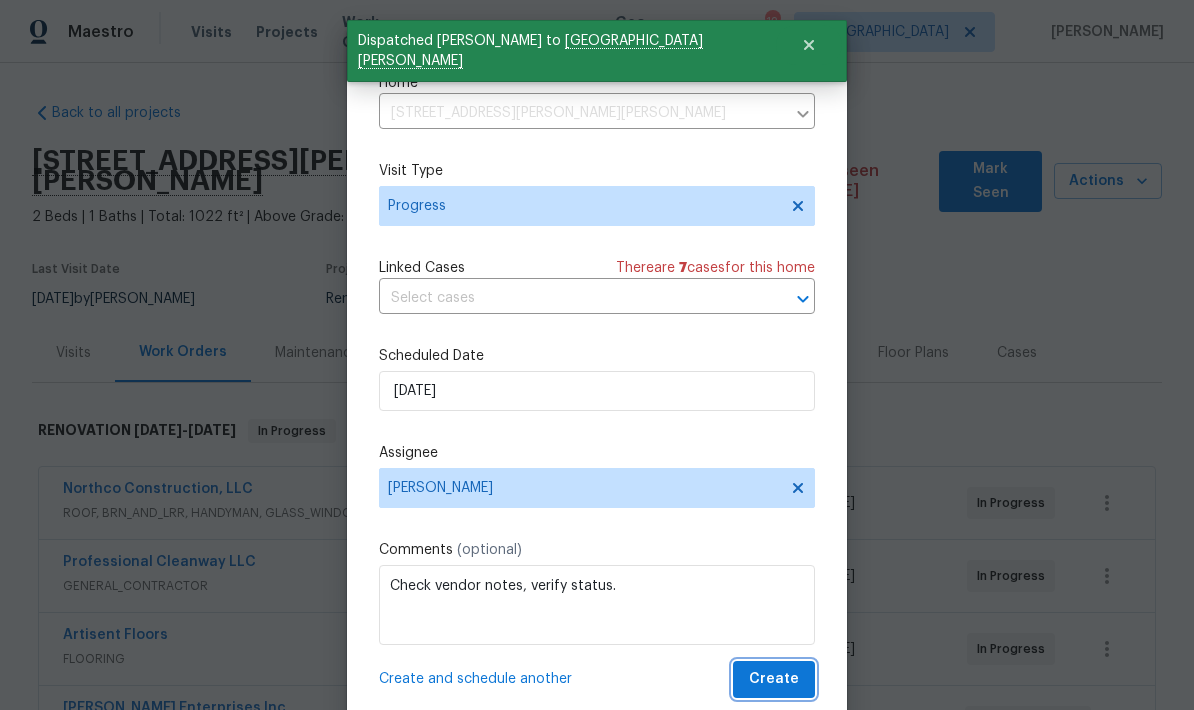 click on "Create" at bounding box center [774, 679] 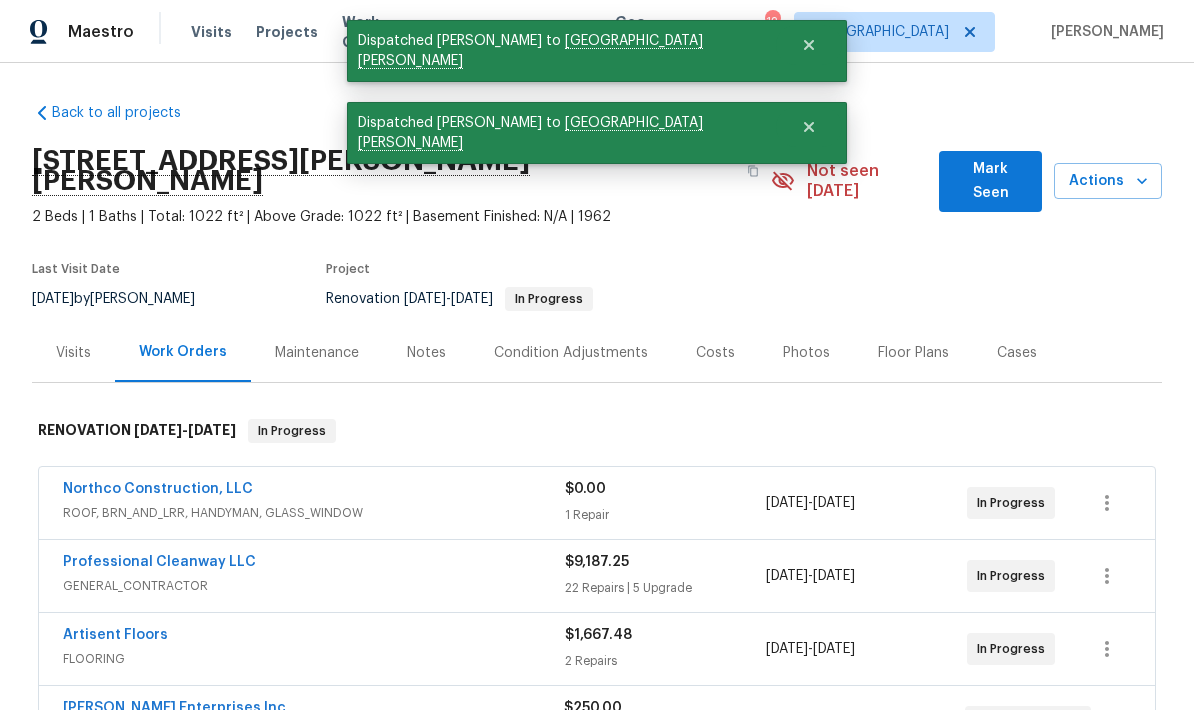 click on "Visits" at bounding box center [73, 353] 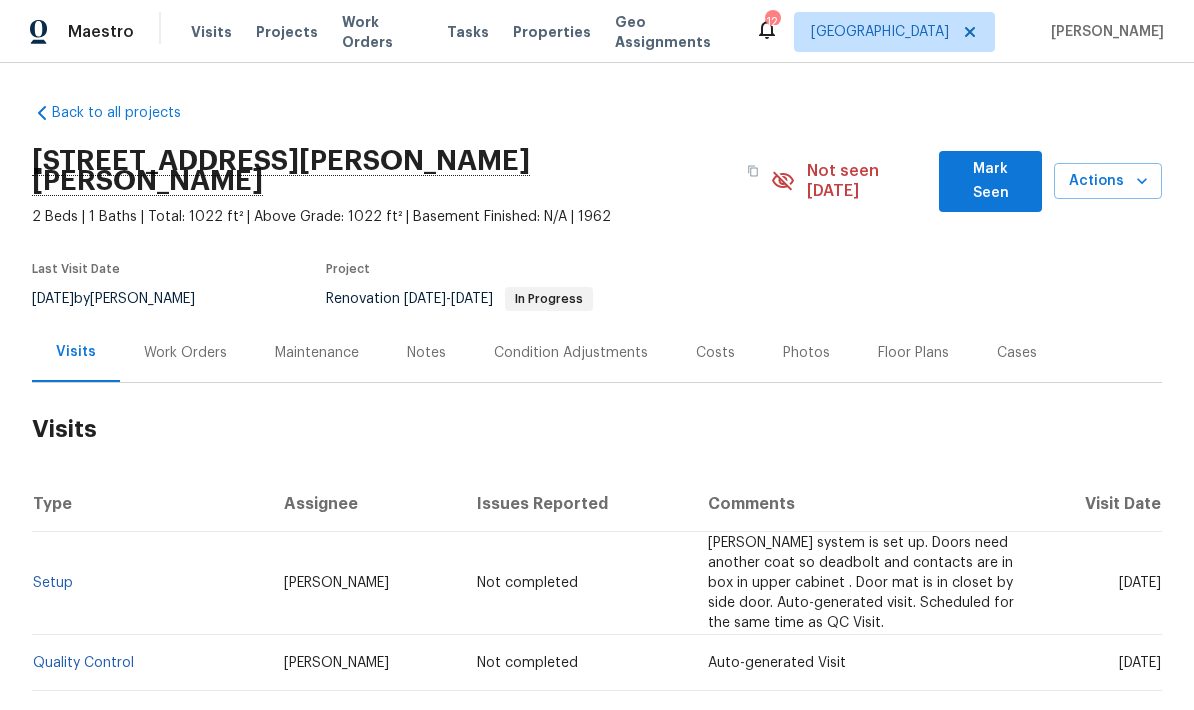 scroll, scrollTop: 0, scrollLeft: 0, axis: both 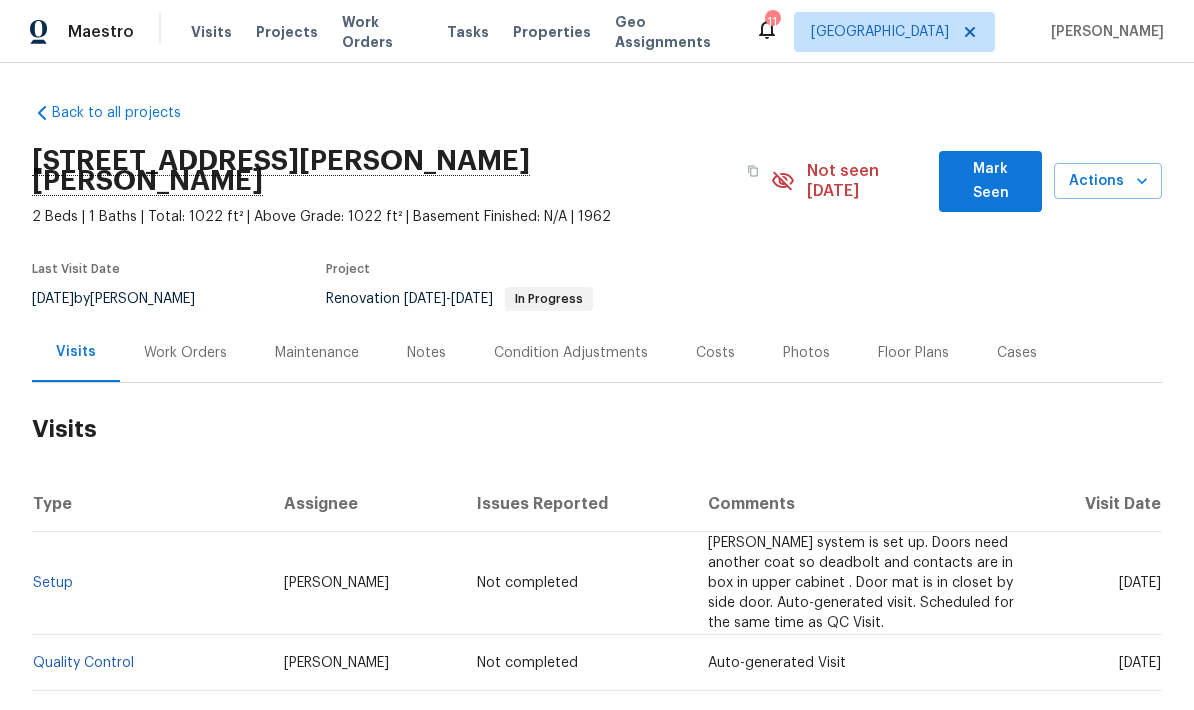 click on "Work Orders" at bounding box center (185, 353) 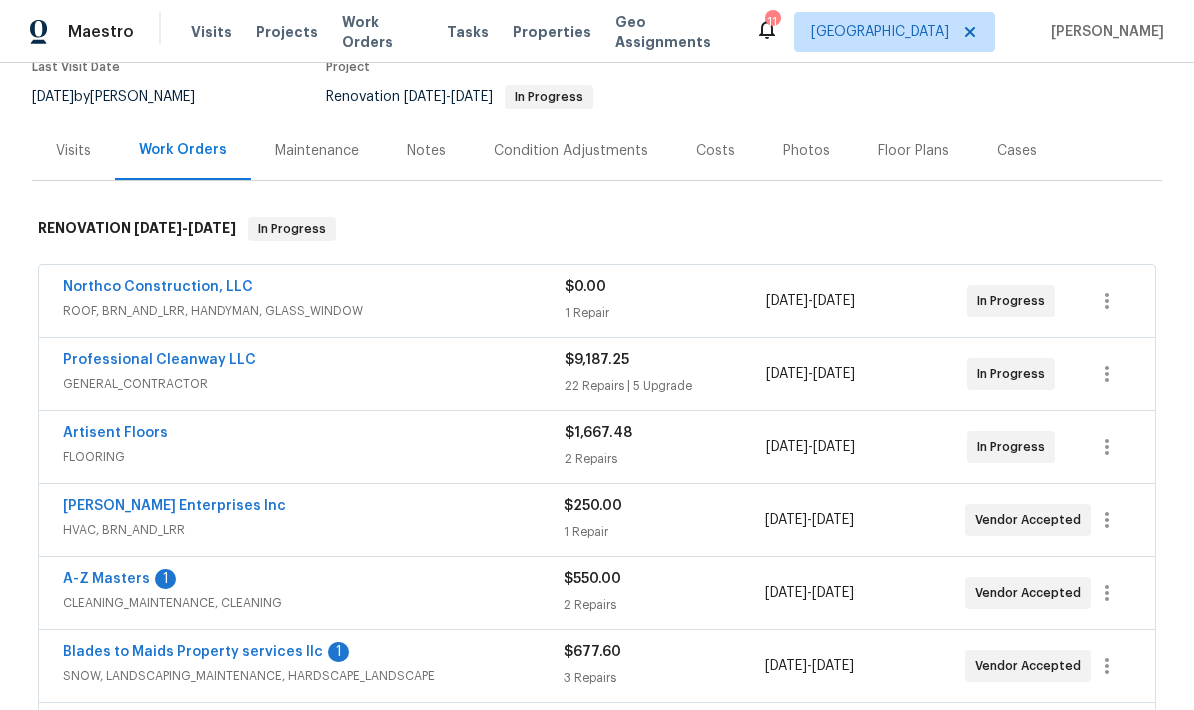 scroll, scrollTop: 209, scrollLeft: 0, axis: vertical 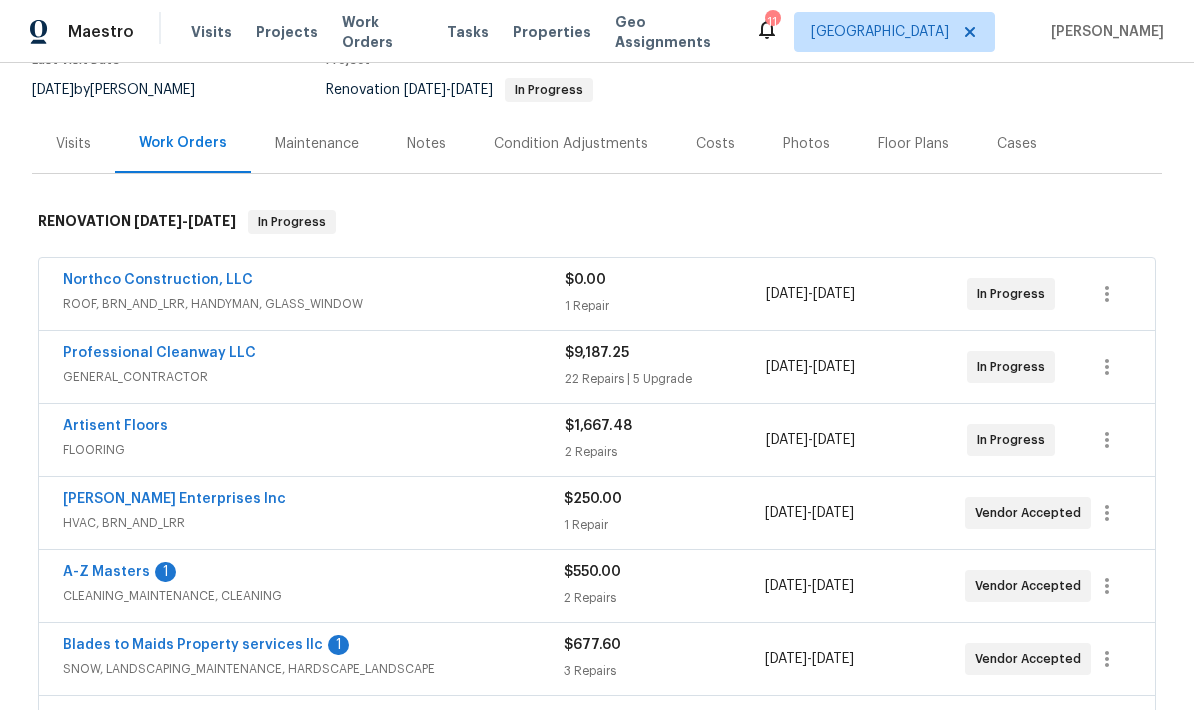 click on "Artisent Floors FLOORING $1,667.48 2 Repairs 7/10/2025  -  7/21/2025 In Progress" at bounding box center (597, 440) 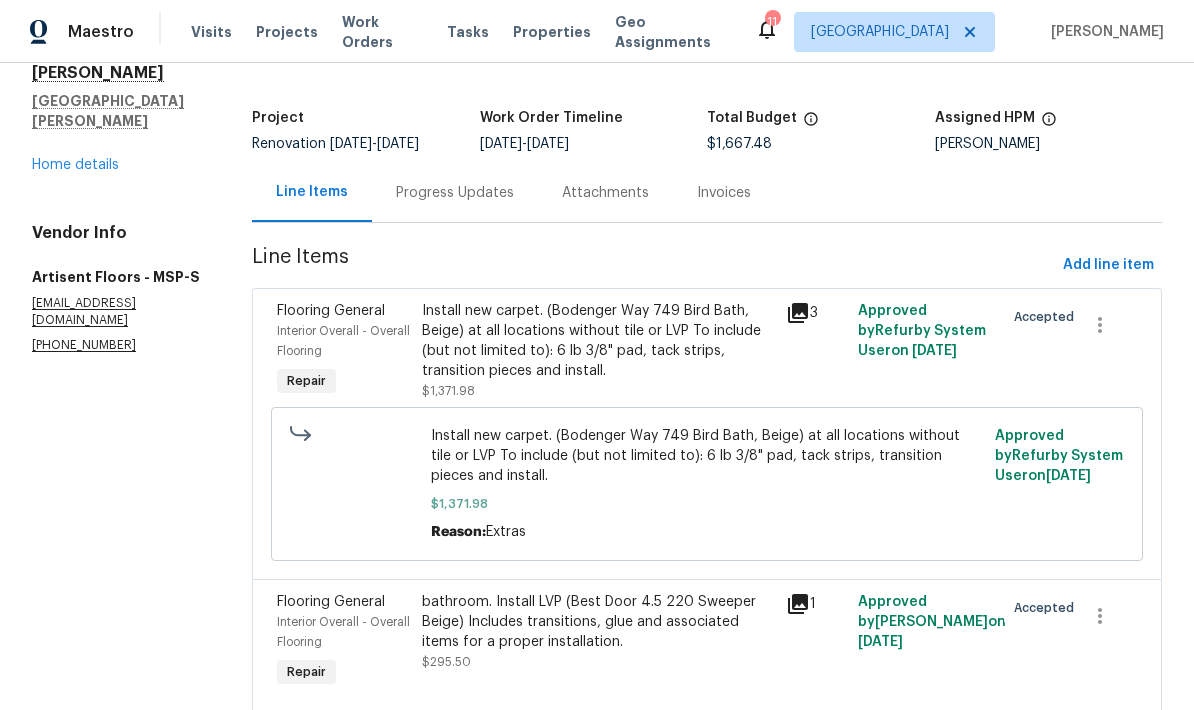 scroll, scrollTop: 96, scrollLeft: 0, axis: vertical 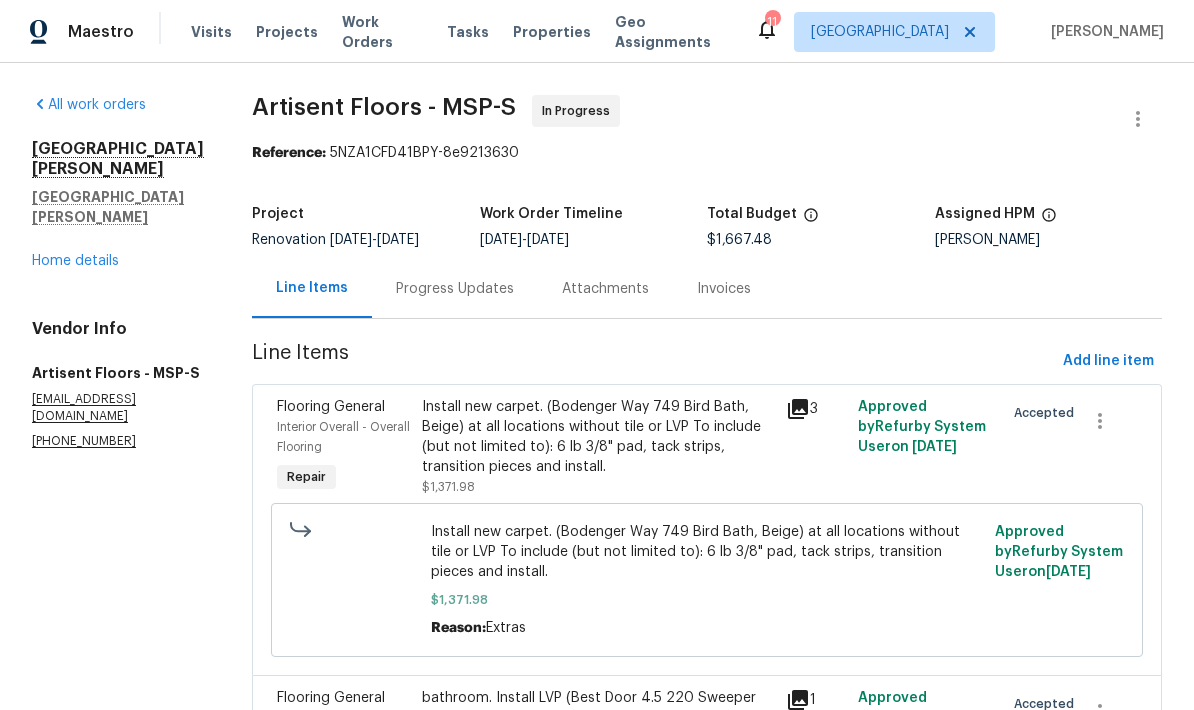 click on "Progress Updates" at bounding box center (455, 289) 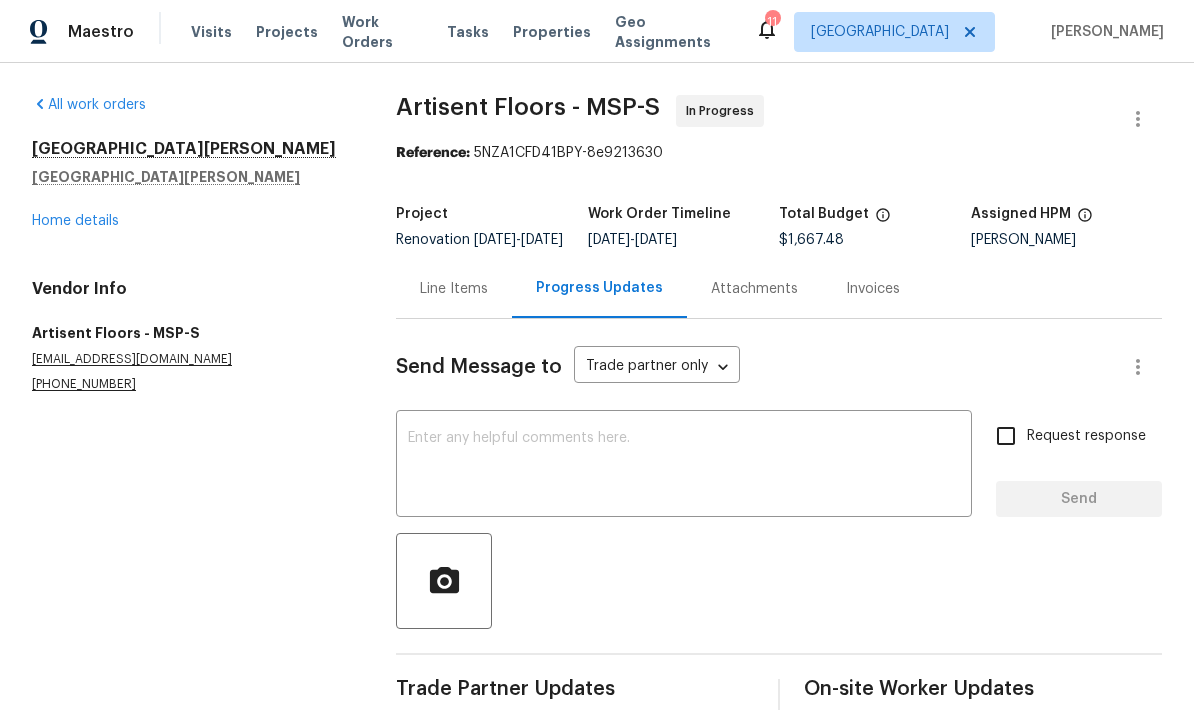 scroll, scrollTop: 0, scrollLeft: 0, axis: both 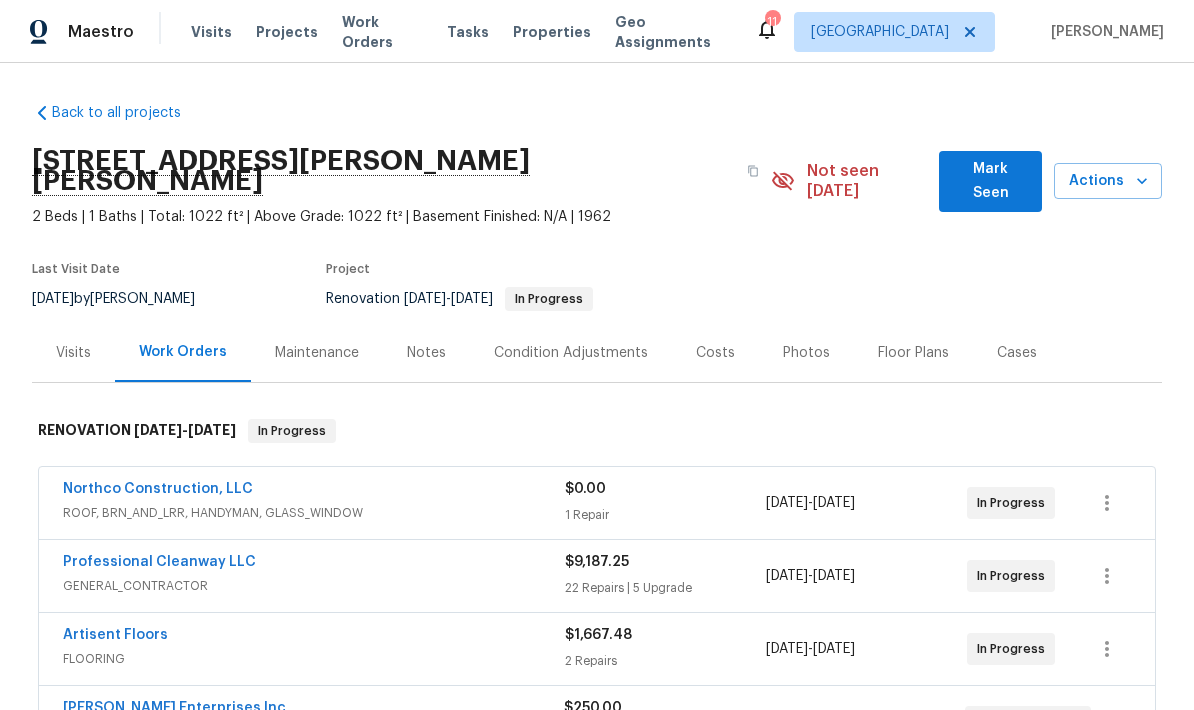 click on "Mark Seen" at bounding box center (990, 181) 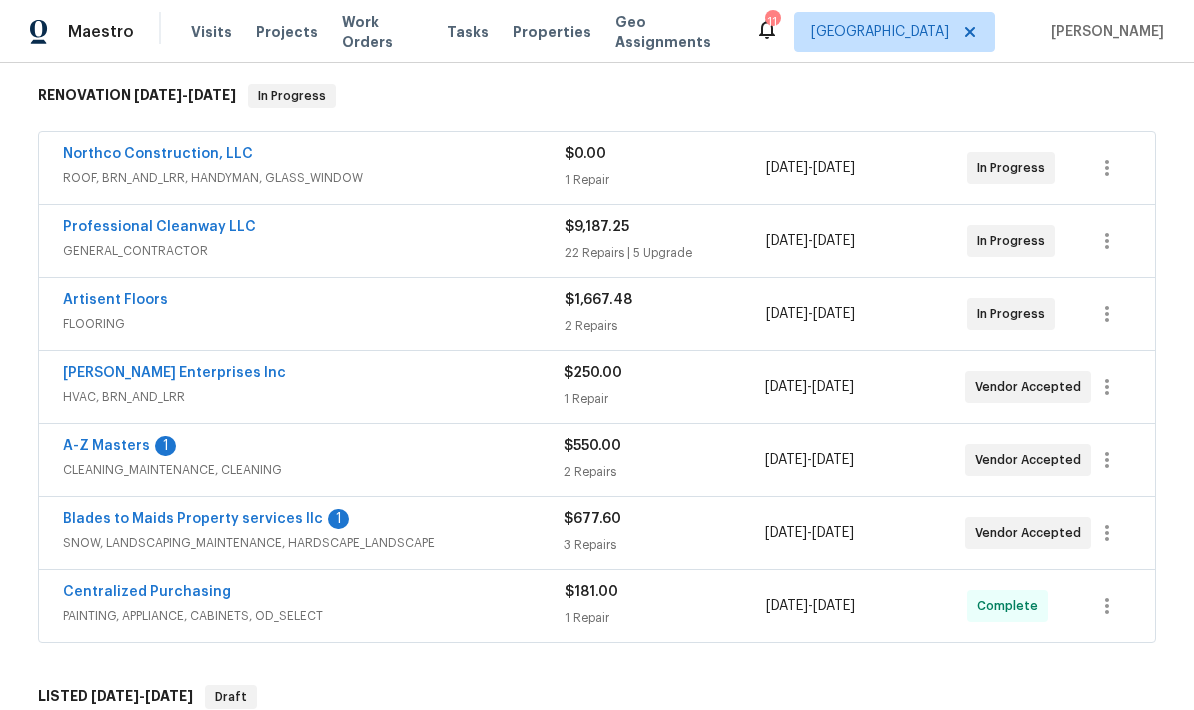 scroll, scrollTop: 251, scrollLeft: 0, axis: vertical 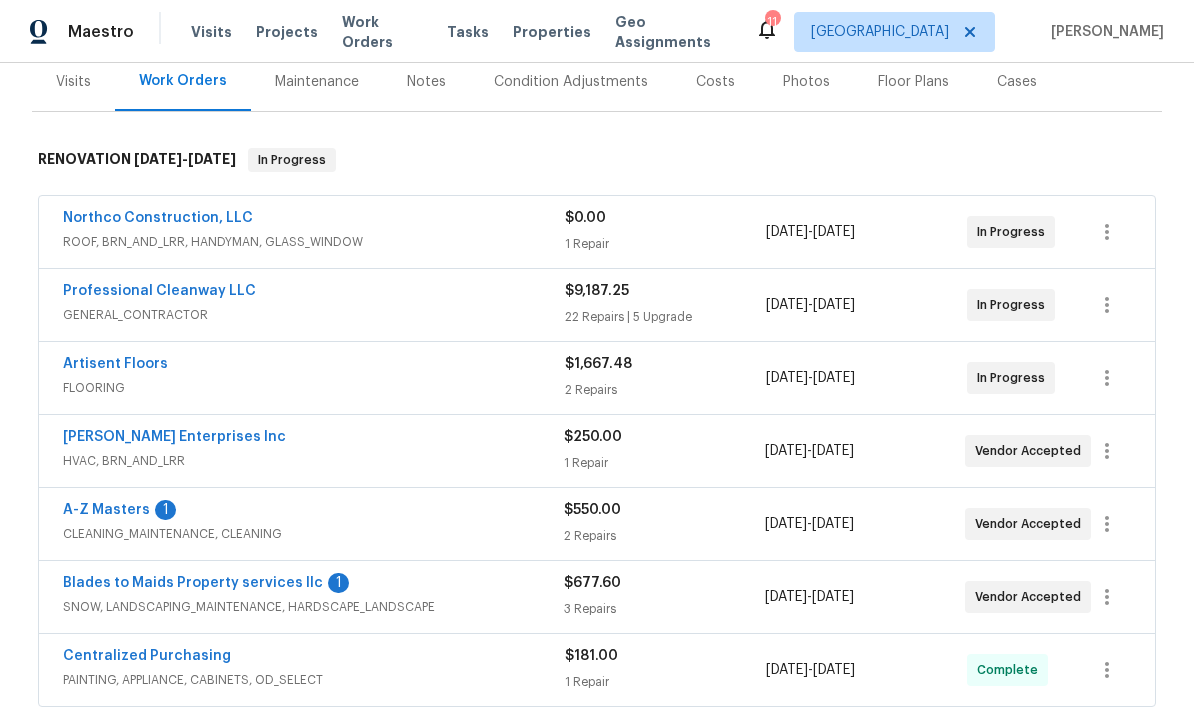 click on "Northco Construction, LLC" at bounding box center (158, 218) 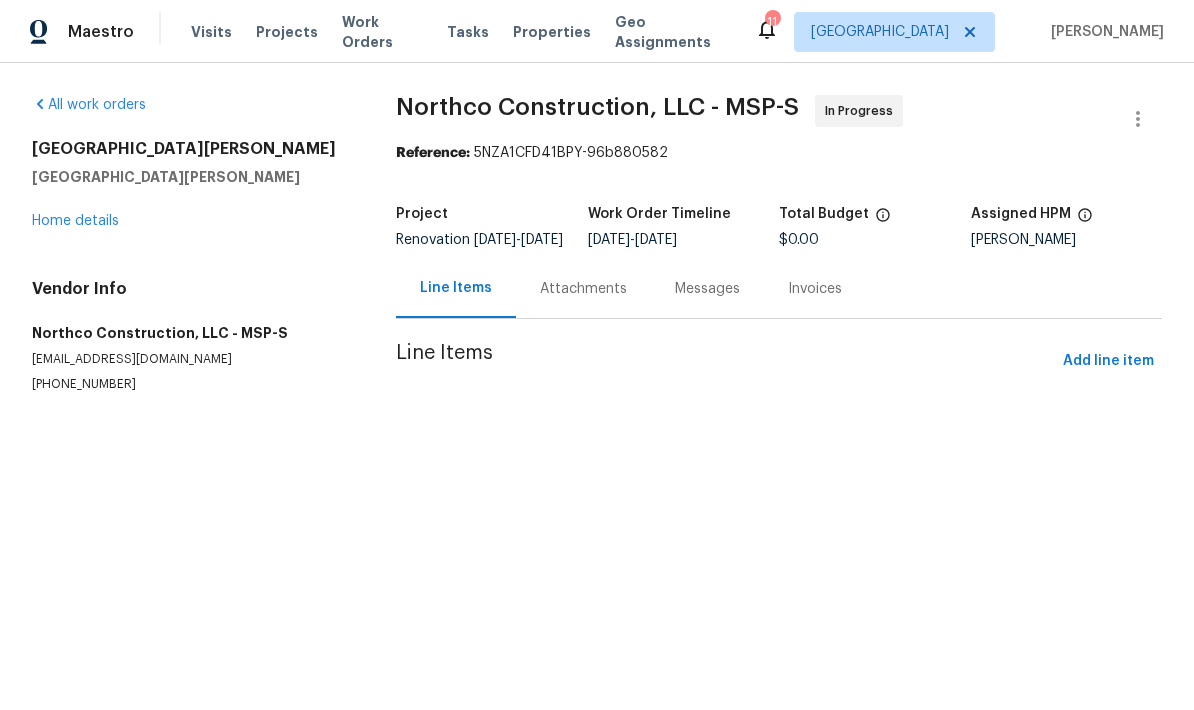 scroll, scrollTop: 0, scrollLeft: 0, axis: both 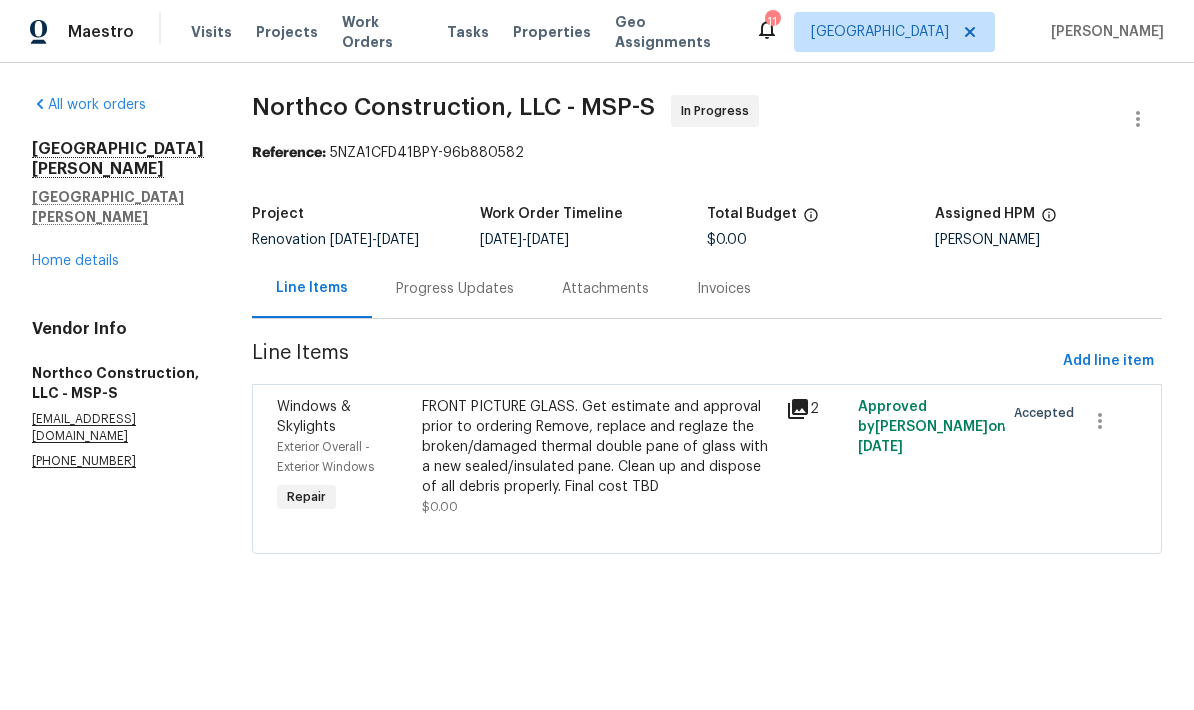 click on "Progress Updates" at bounding box center (455, 289) 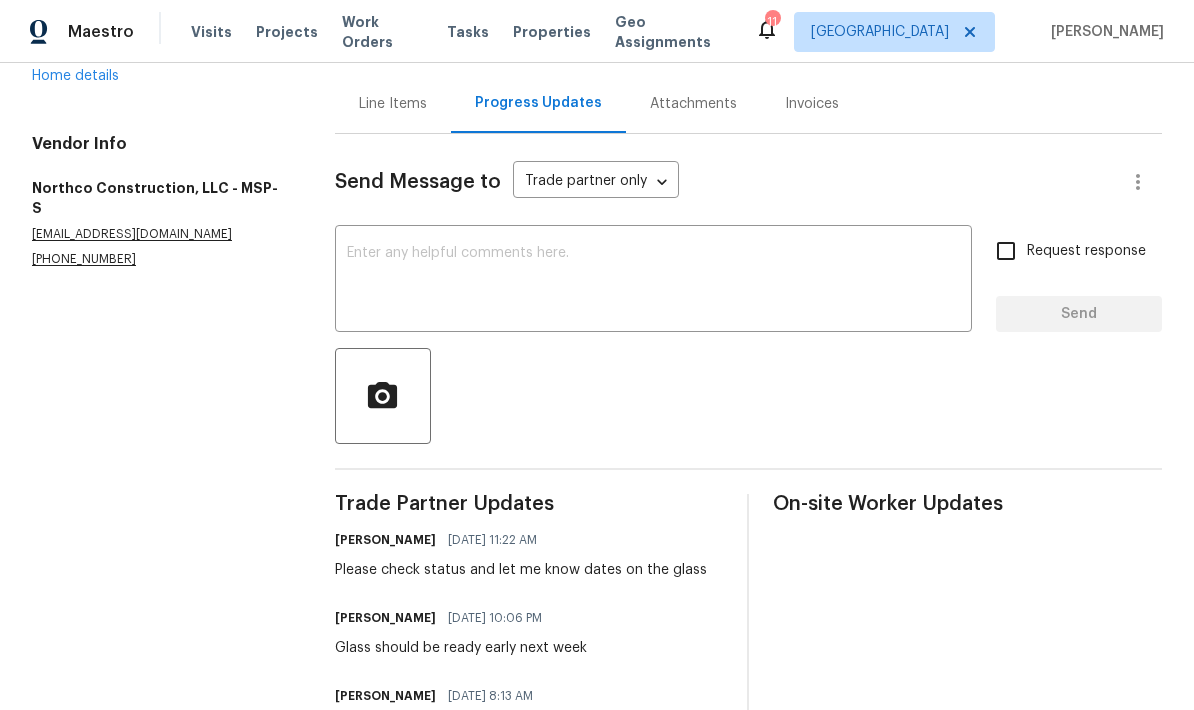 scroll, scrollTop: 190, scrollLeft: 0, axis: vertical 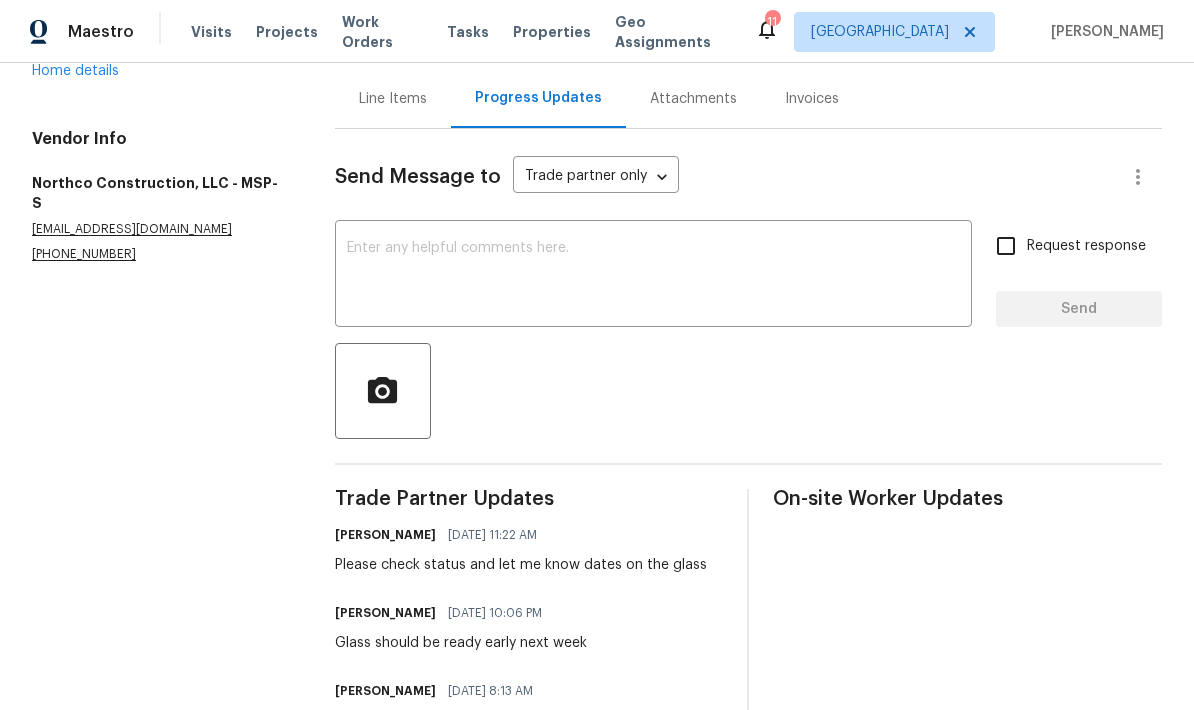 click at bounding box center [653, 276] 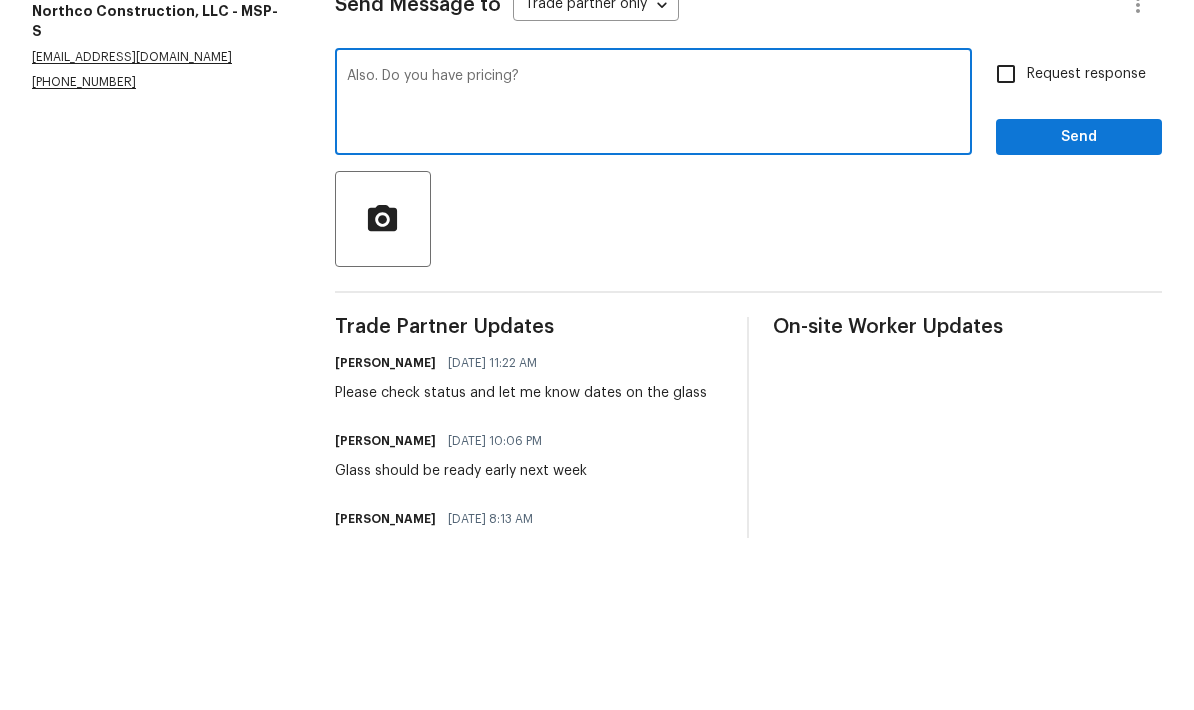 type on "Also. Do you have pricing?" 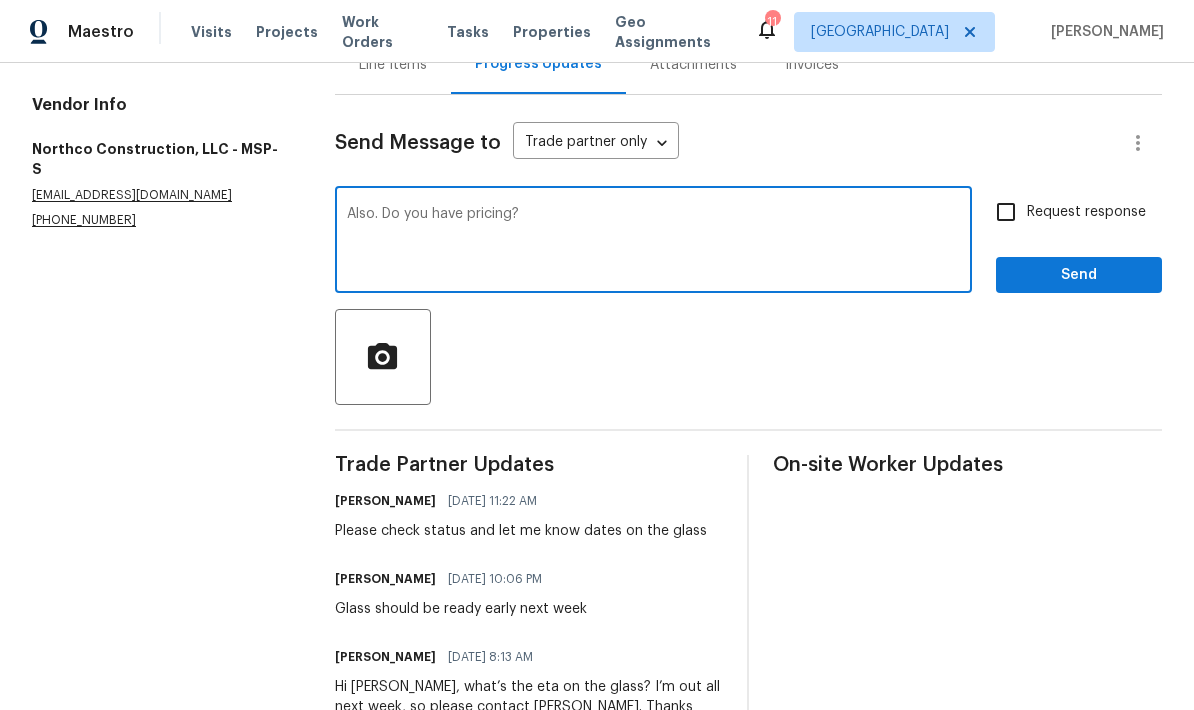 scroll, scrollTop: 222, scrollLeft: 0, axis: vertical 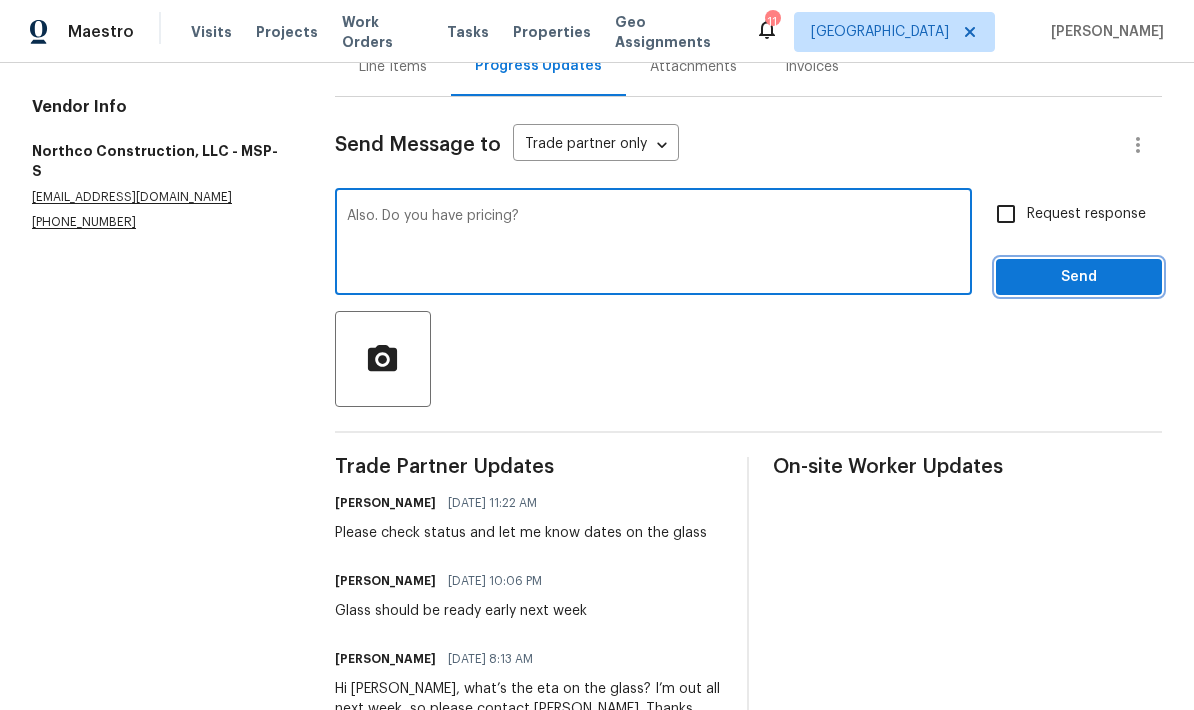 click on "Send" at bounding box center [1079, 277] 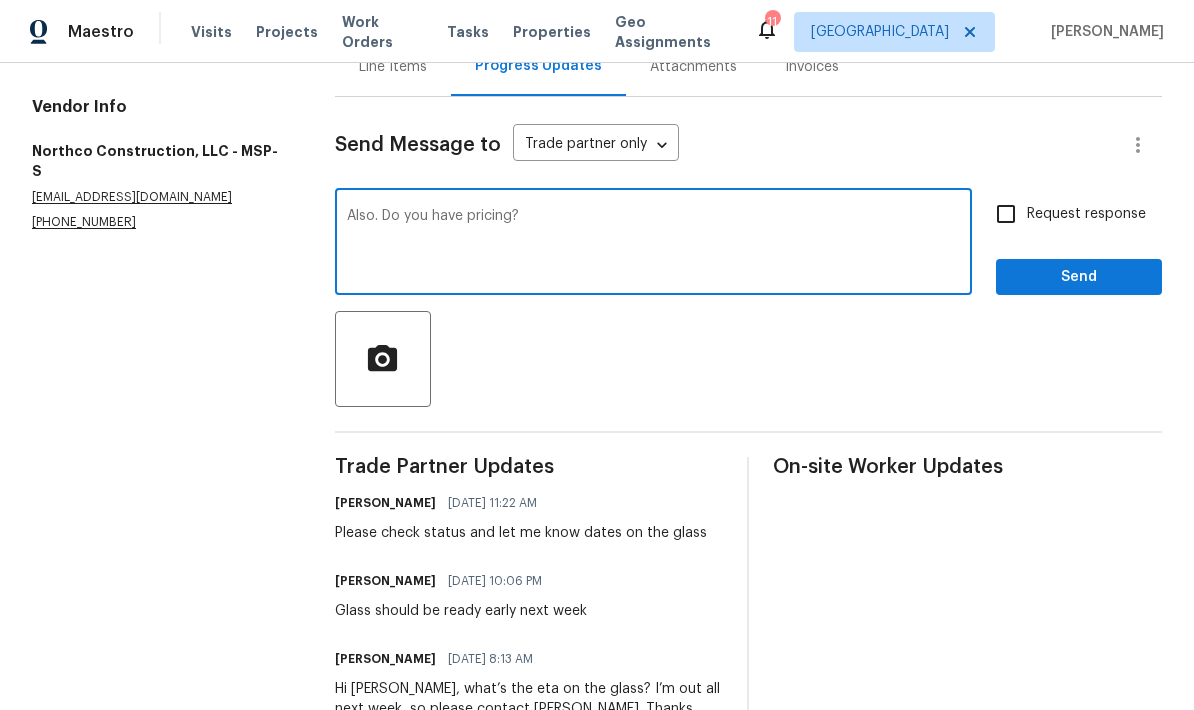 scroll, scrollTop: 52, scrollLeft: 0, axis: vertical 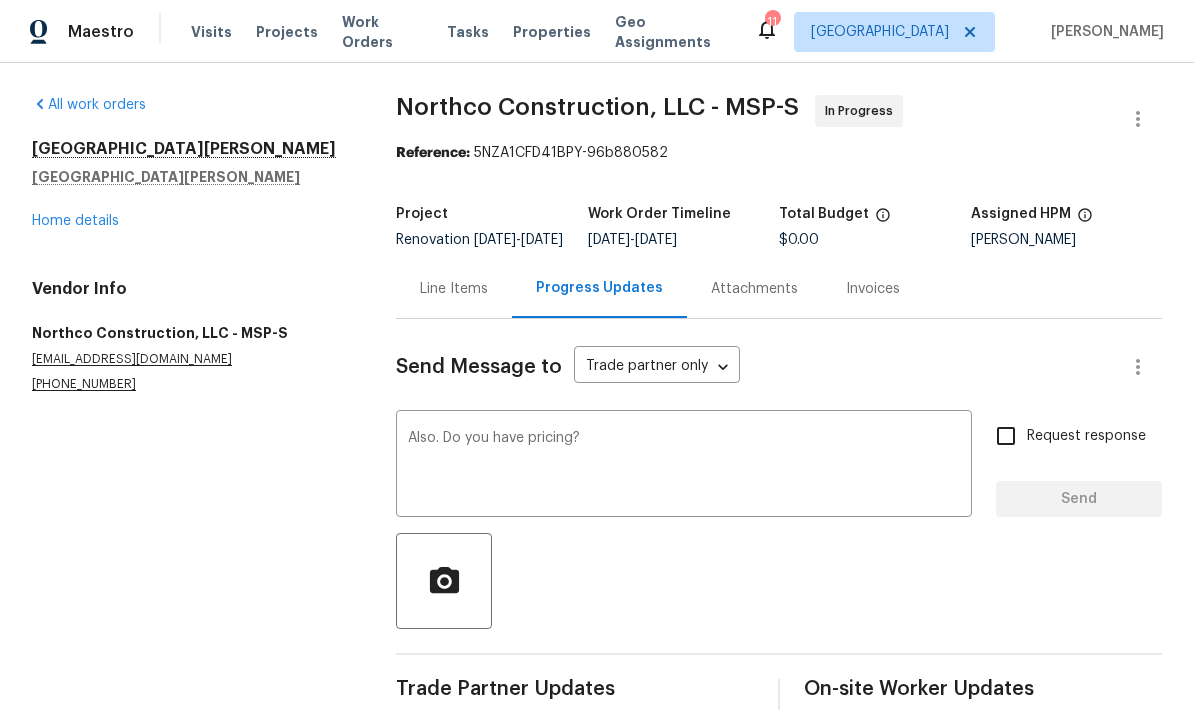 type 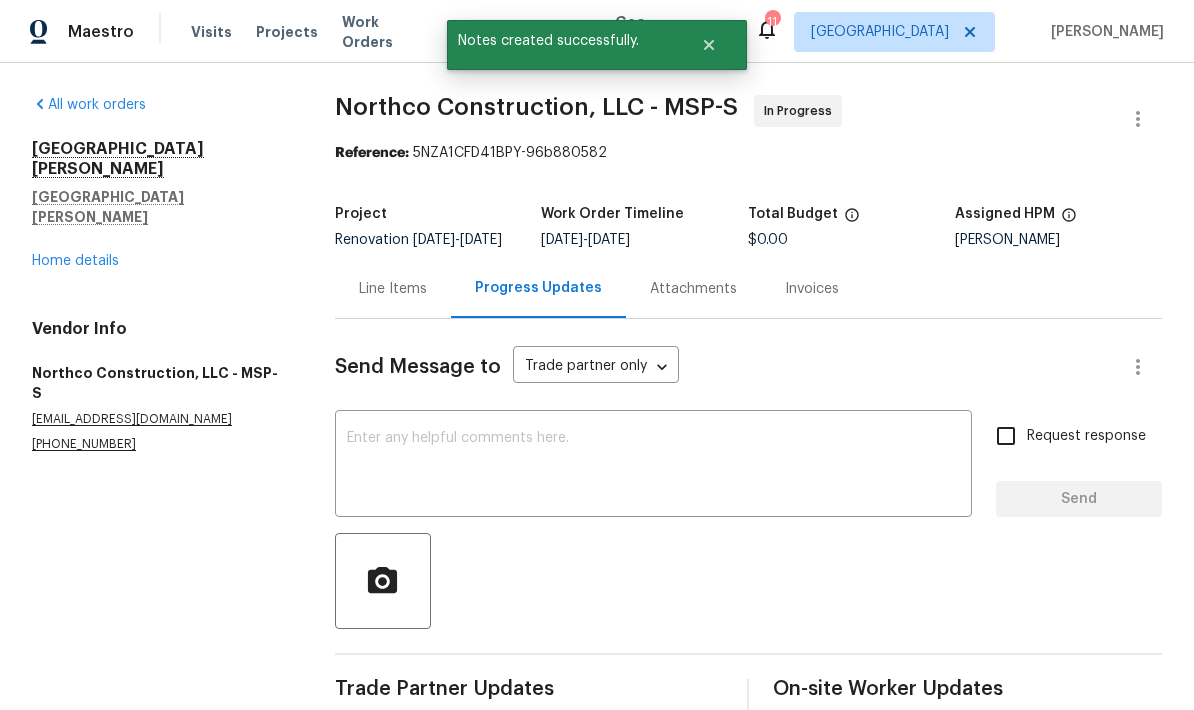 click on "Home details" at bounding box center [75, 261] 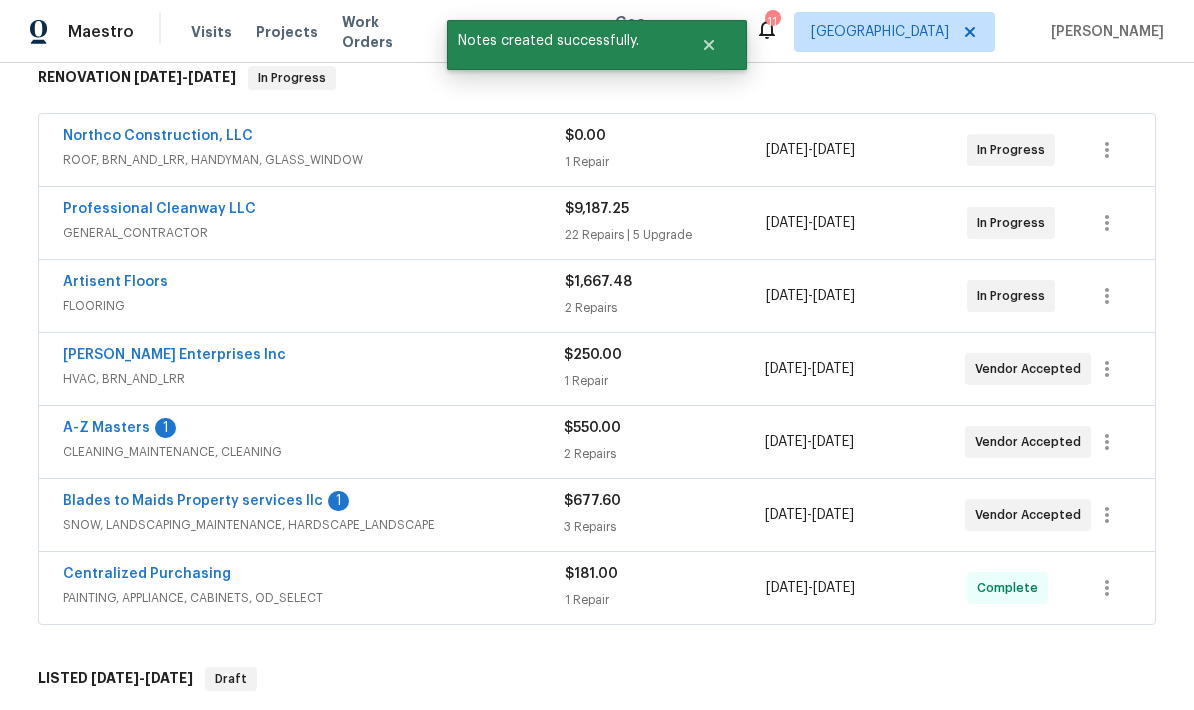 scroll, scrollTop: 308, scrollLeft: 0, axis: vertical 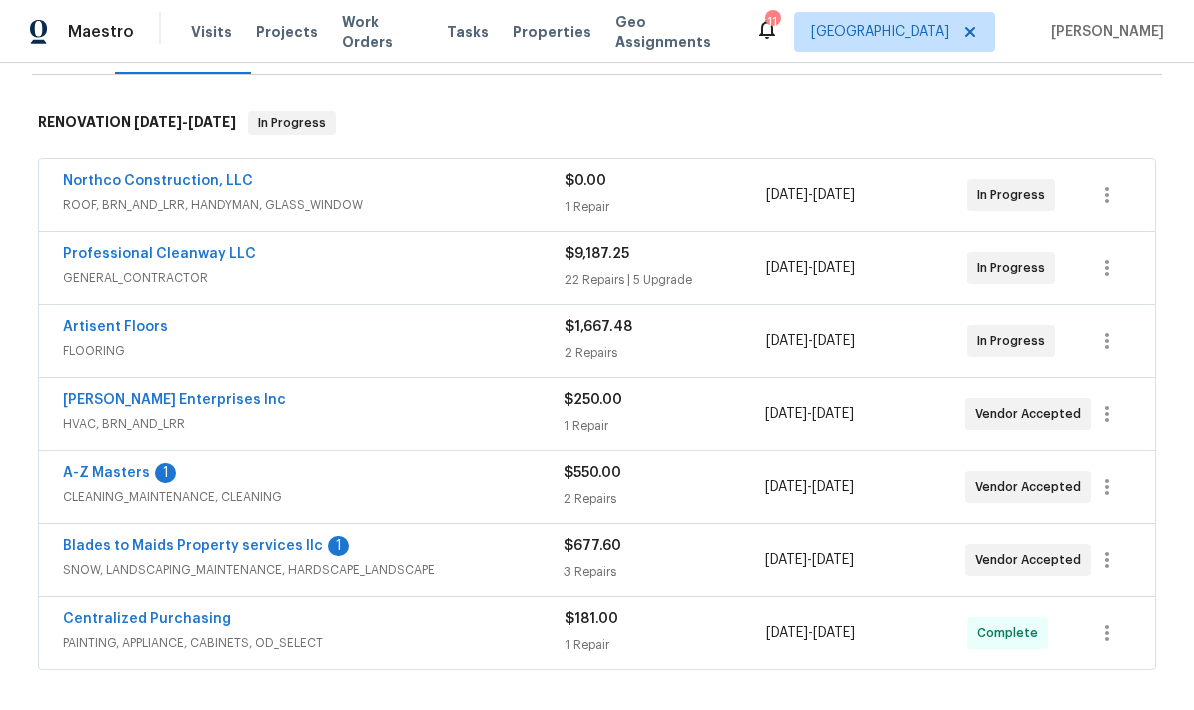 click on "Professional Cleanway LLC" at bounding box center (159, 254) 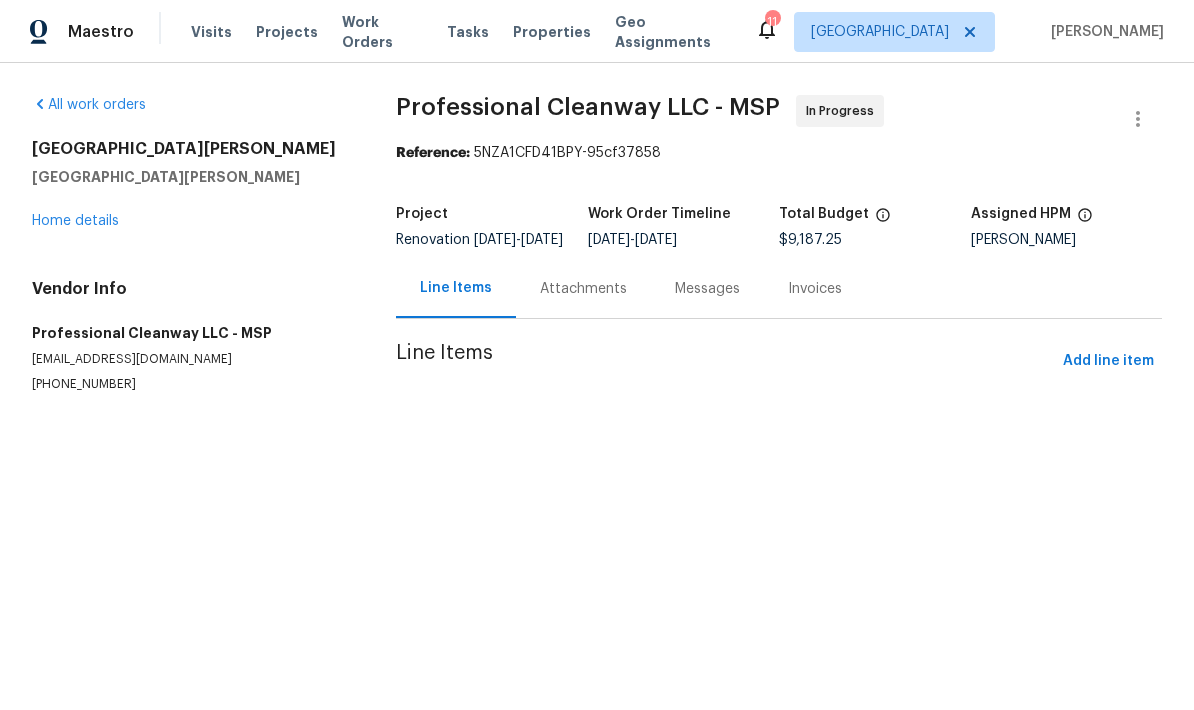 scroll, scrollTop: 0, scrollLeft: 0, axis: both 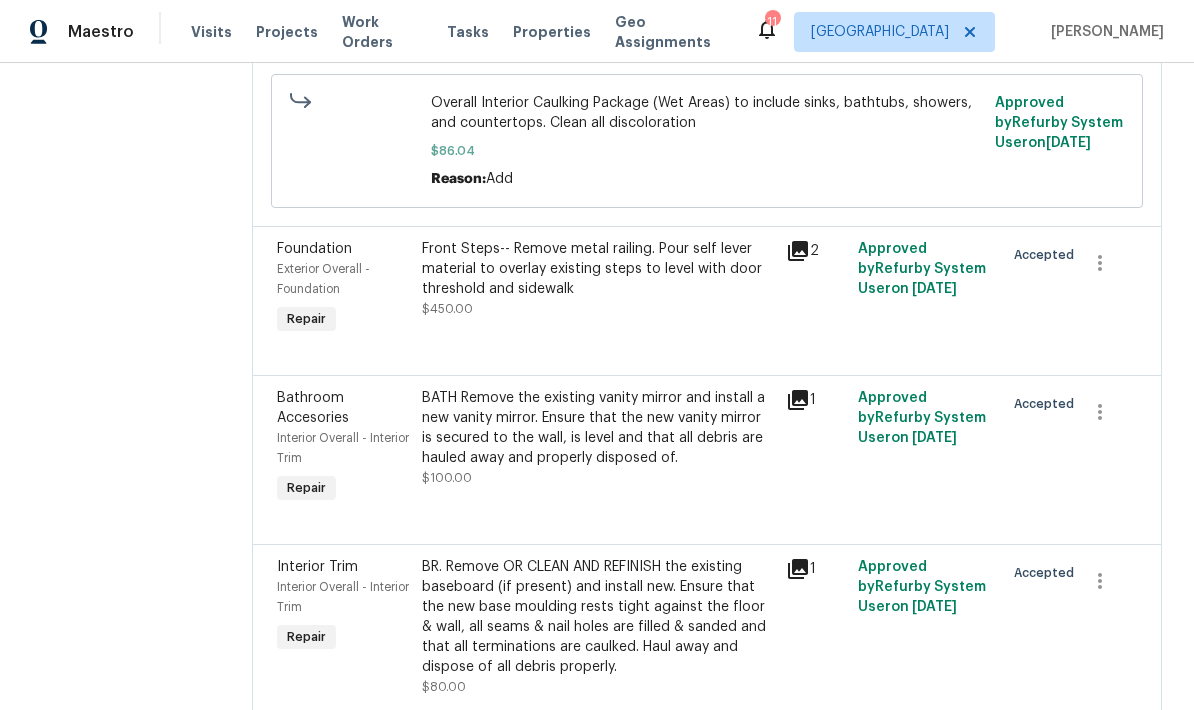 click on "Front Steps-- Remove metal railing.  Pour self lever material to overlay existing steps to level with door threshold and sidewalk" at bounding box center (597, 269) 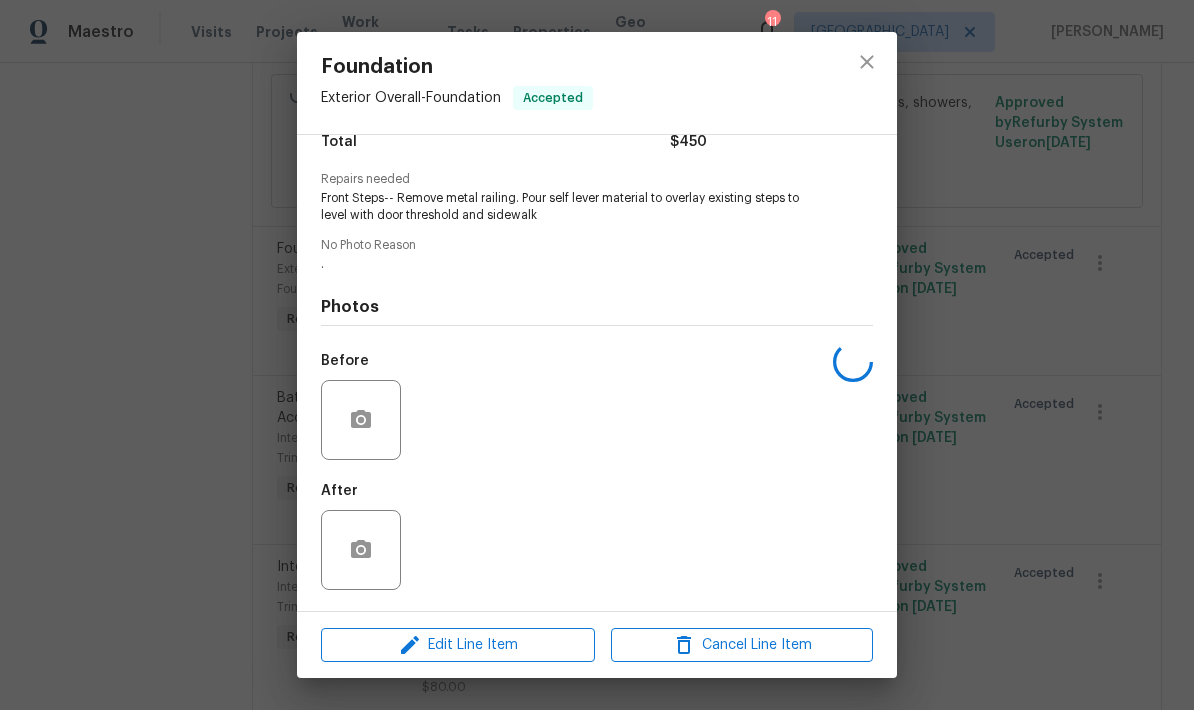 scroll, scrollTop: 182, scrollLeft: 0, axis: vertical 